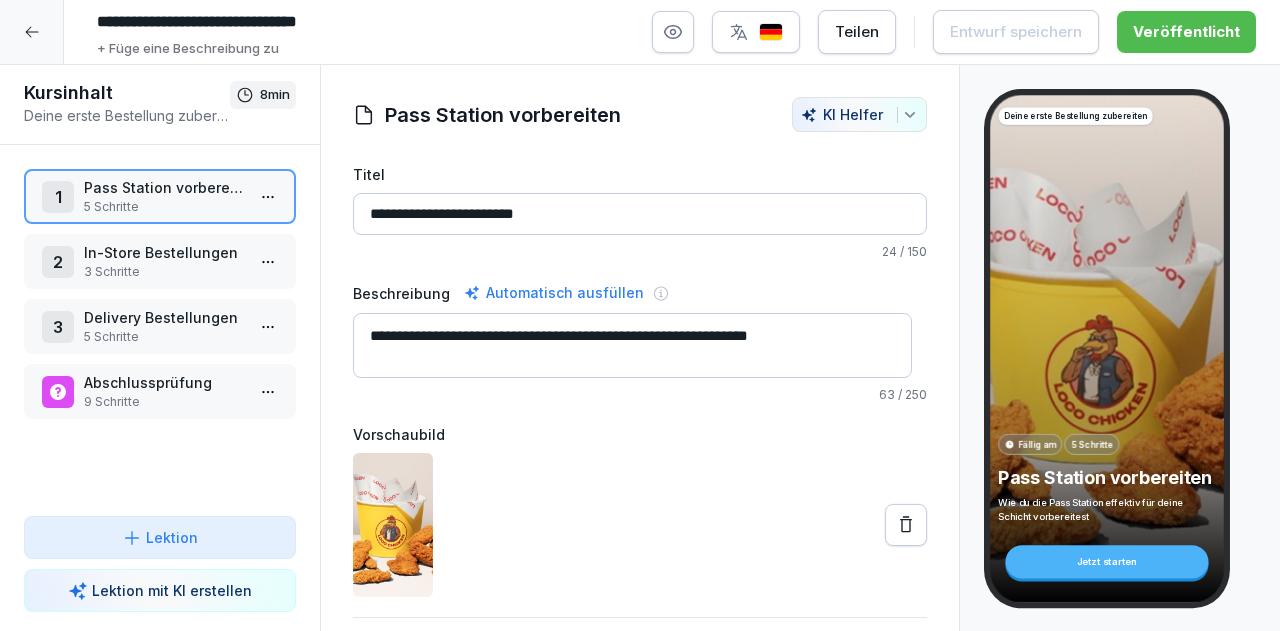 scroll, scrollTop: 0, scrollLeft: 0, axis: both 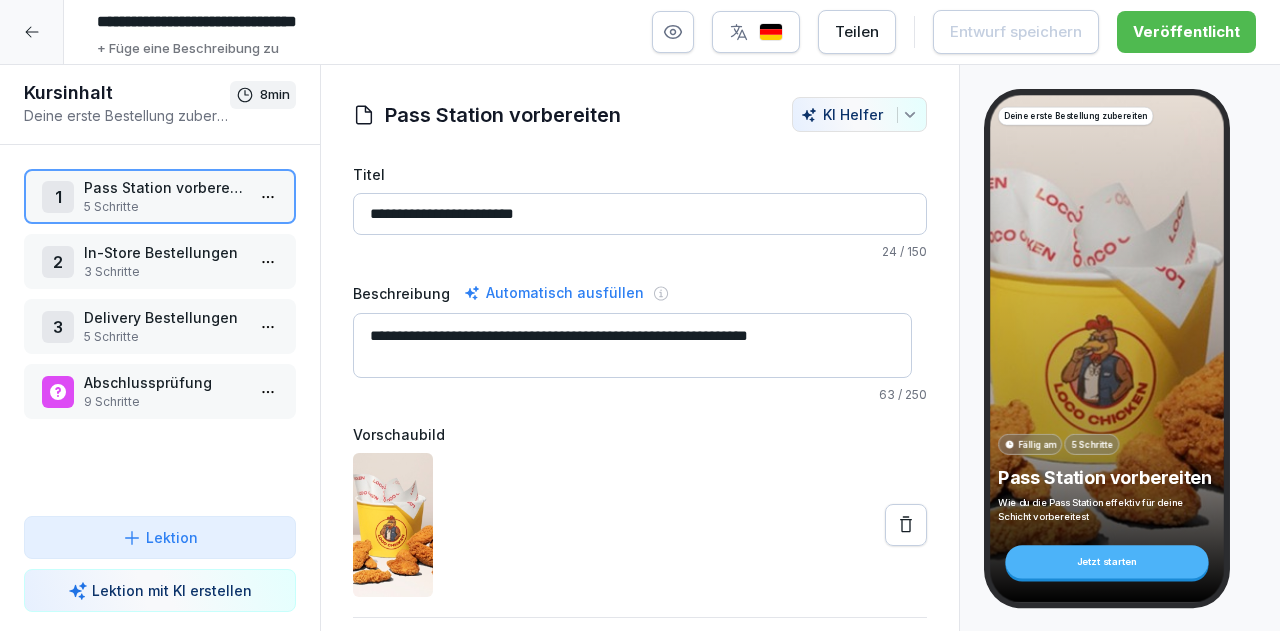 click on "Pass Station vorbereiten" at bounding box center [503, 115] 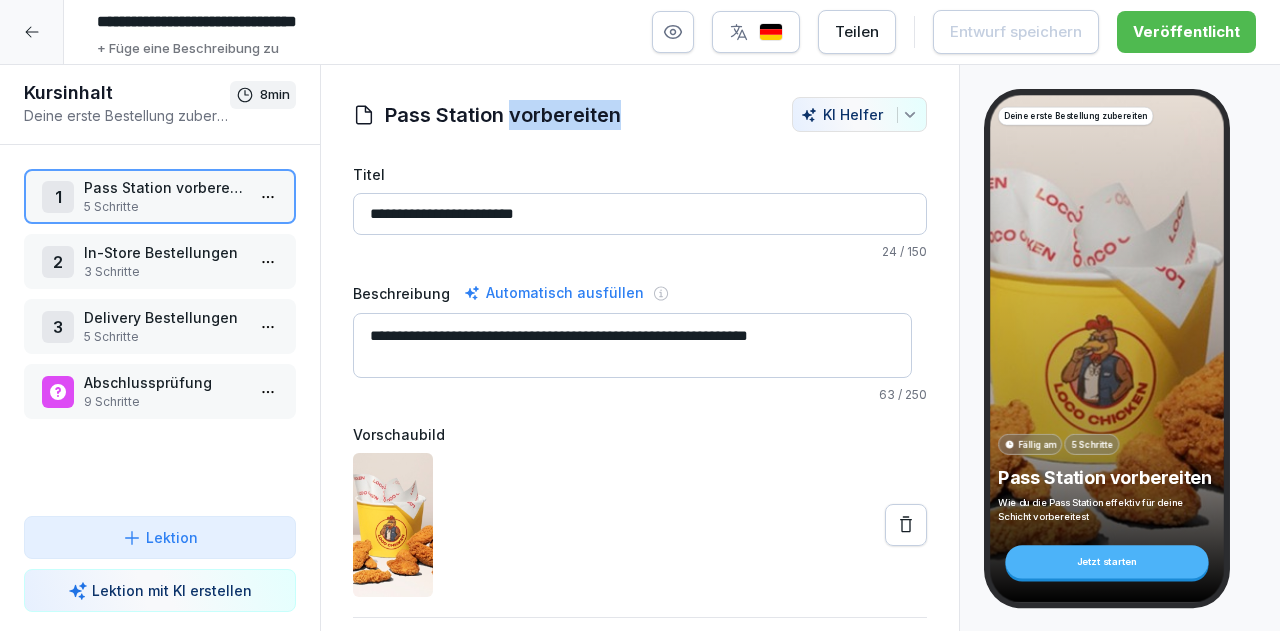 click on "Pass Station vorbereiten" at bounding box center (503, 115) 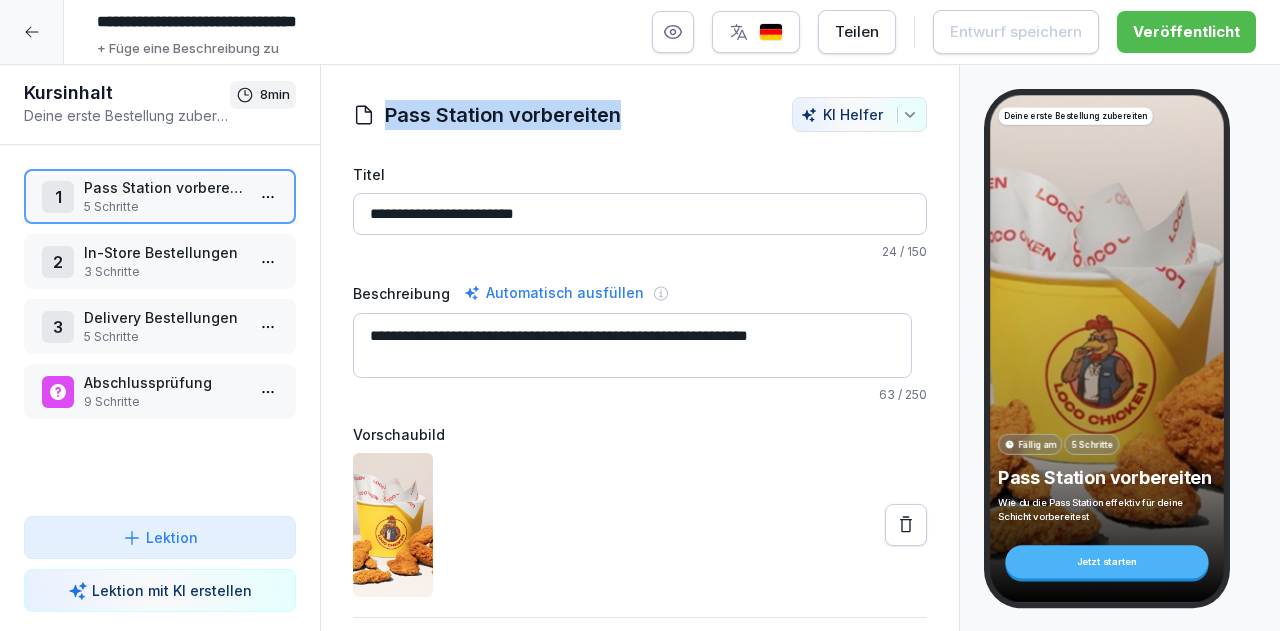 click on "Pass Station vorbereiten" at bounding box center (503, 115) 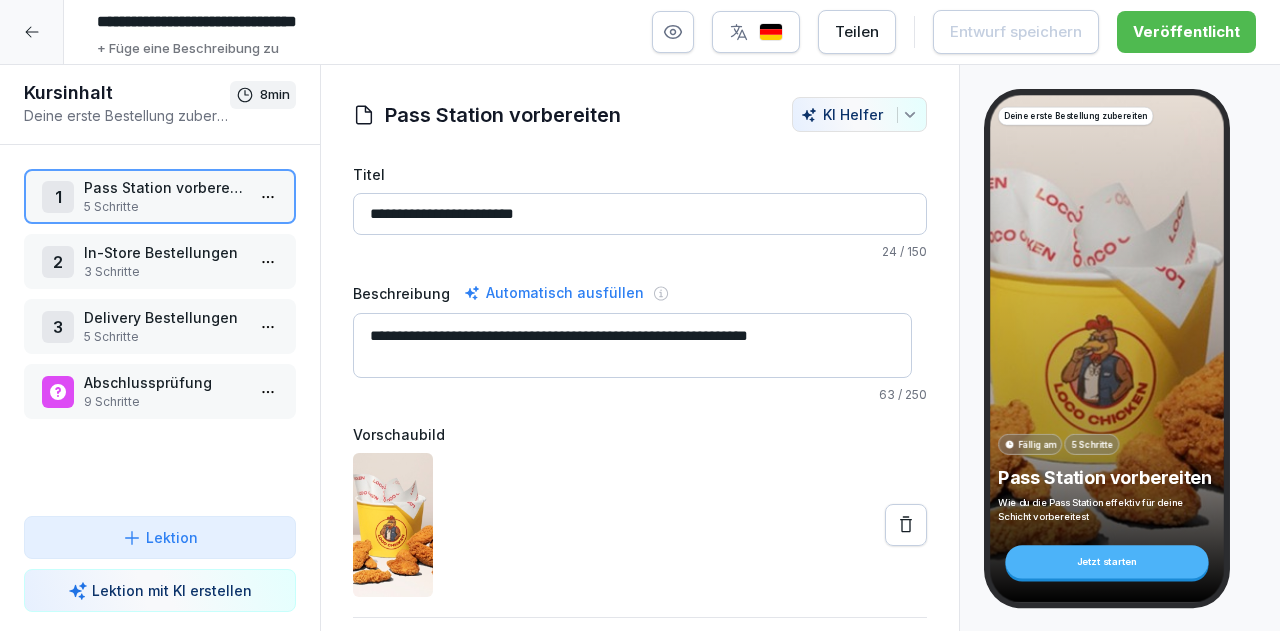 click on "Pass Station vorbereiten" at bounding box center [503, 115] 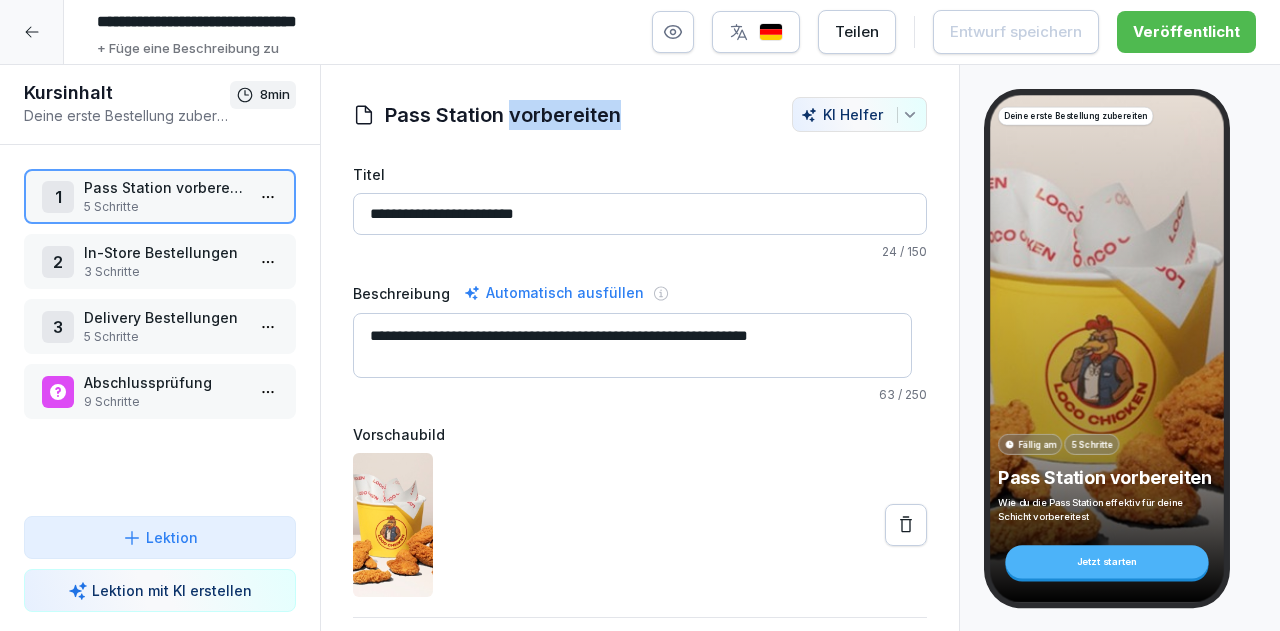 click on "Pass Station vorbereiten" at bounding box center (503, 115) 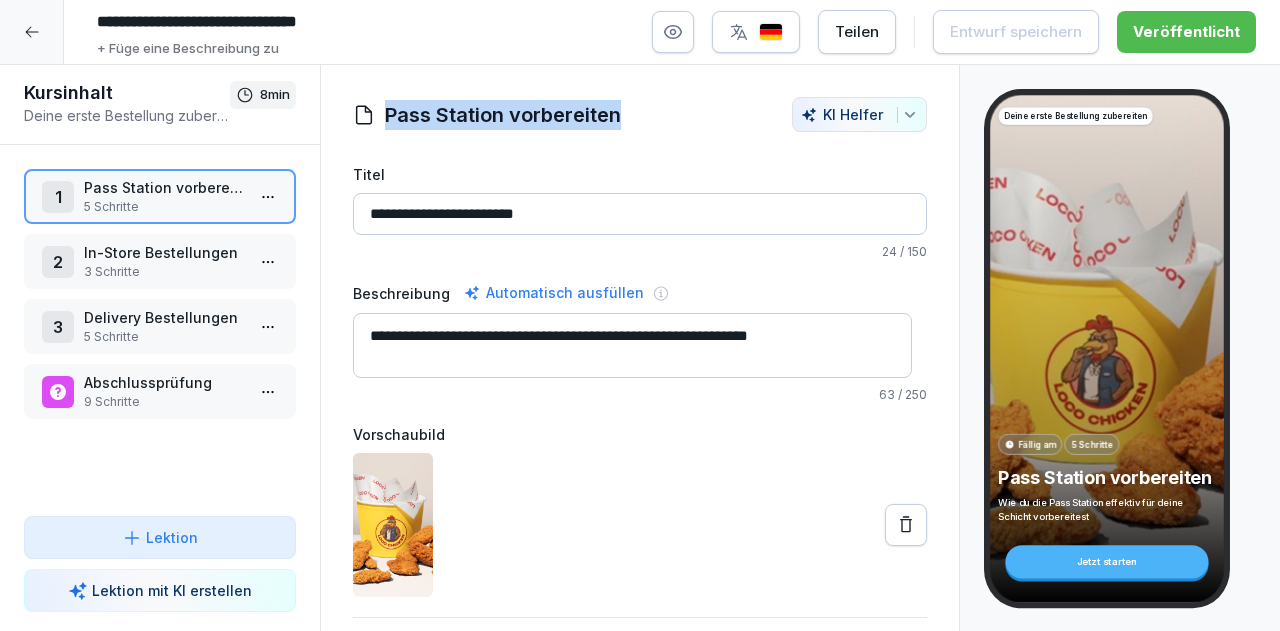 click on "Pass Station vorbereiten" at bounding box center [503, 115] 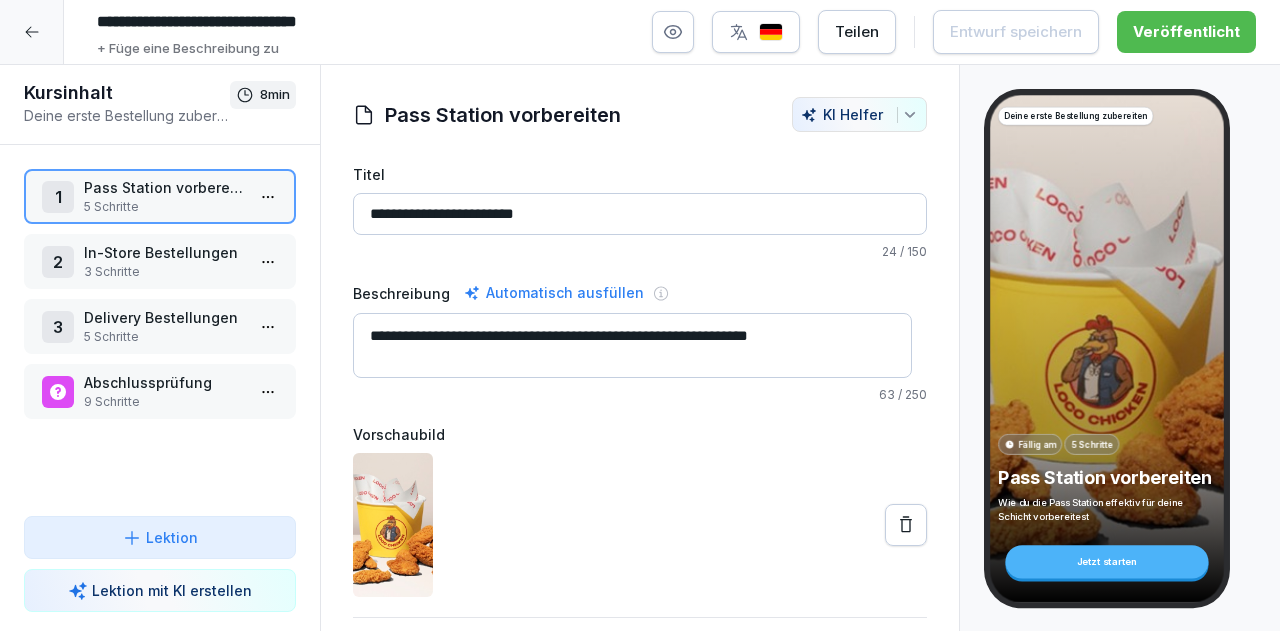 click on "In-Store Bestellungen" at bounding box center [164, 252] 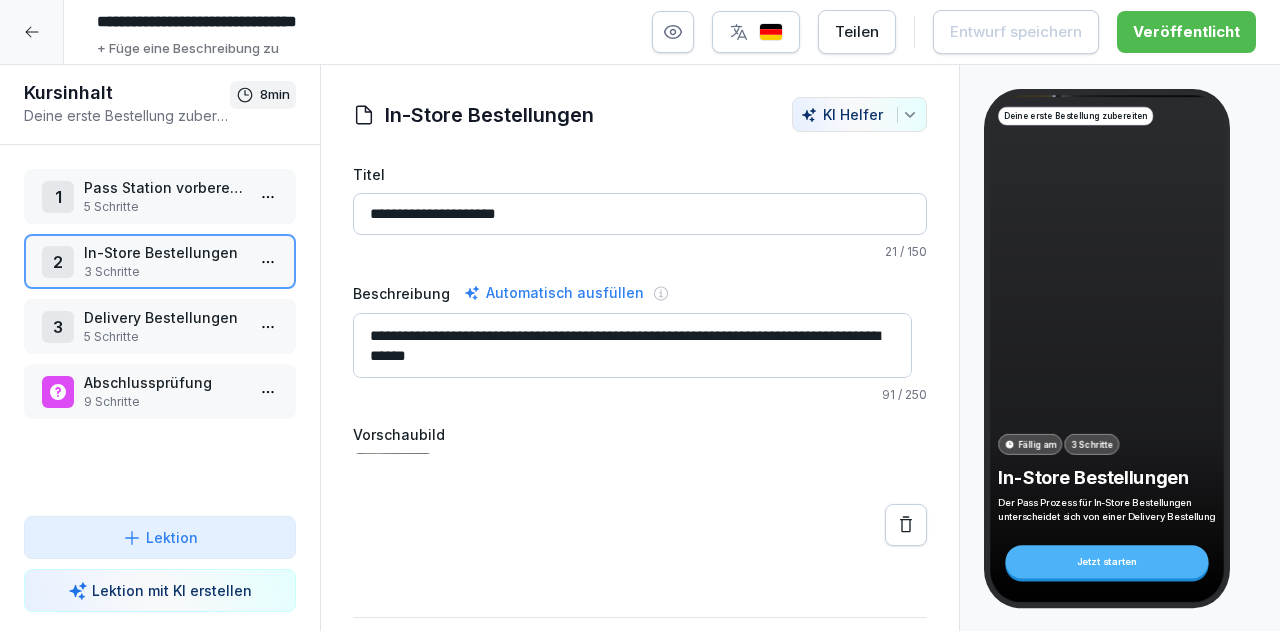 scroll, scrollTop: 63, scrollLeft: 0, axis: vertical 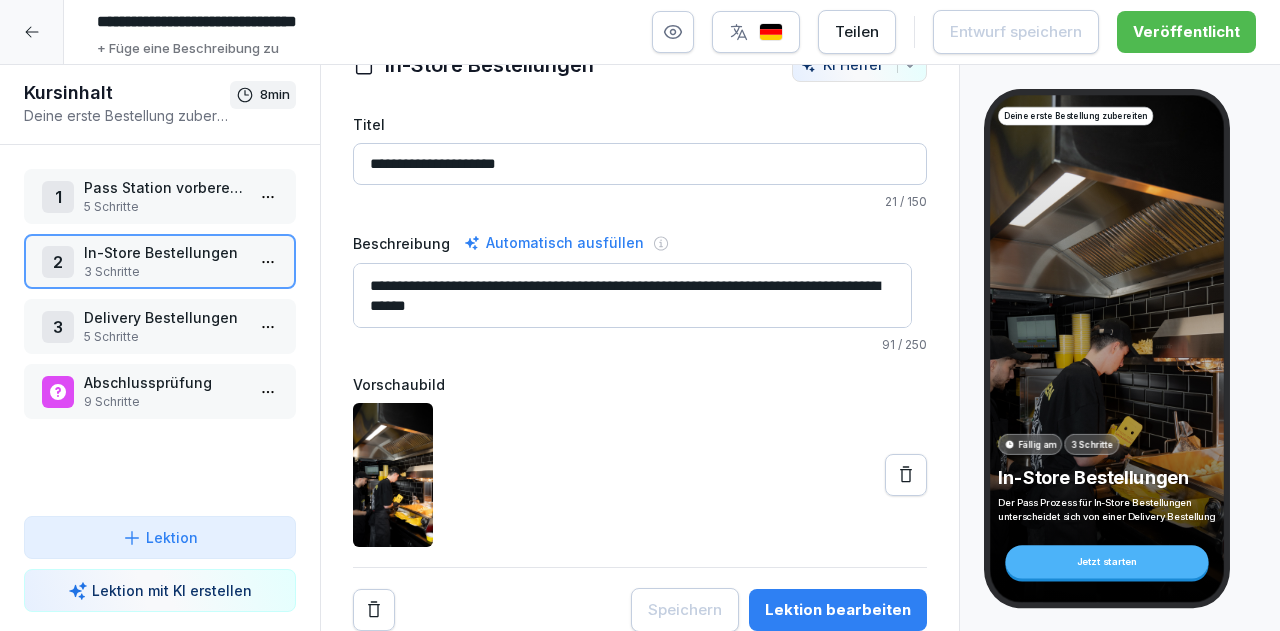 click on "In-Store Bestellungen" at bounding box center (164, 252) 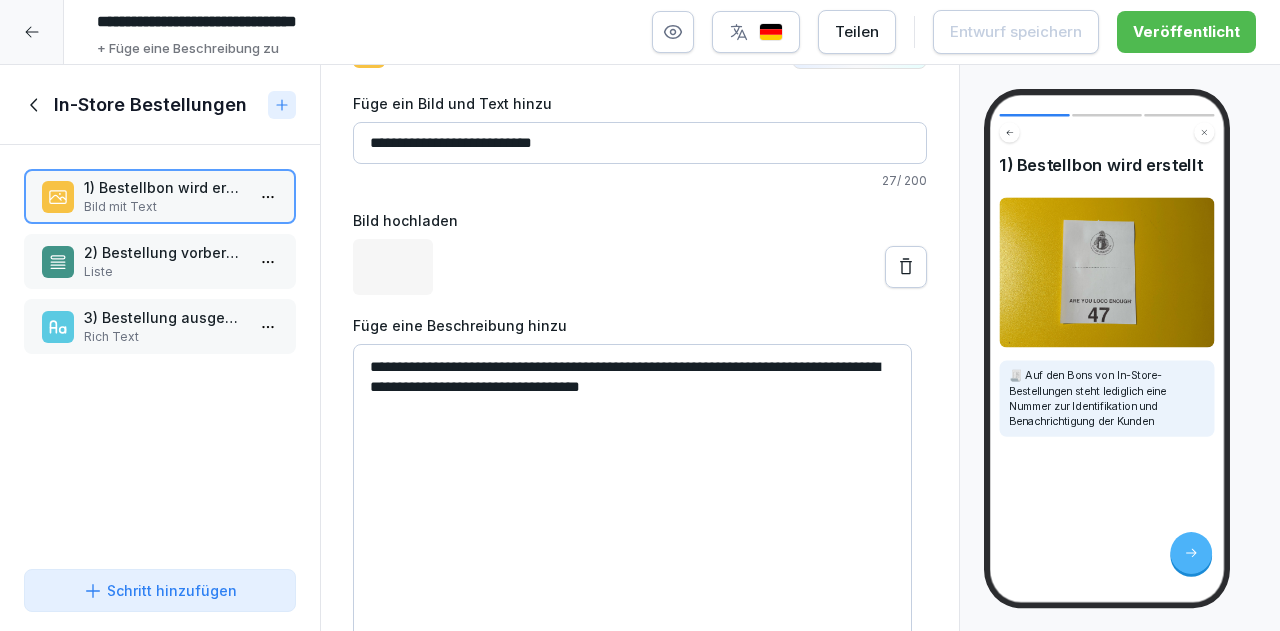 click on "2) Bestellung vorbereiten" at bounding box center [164, 252] 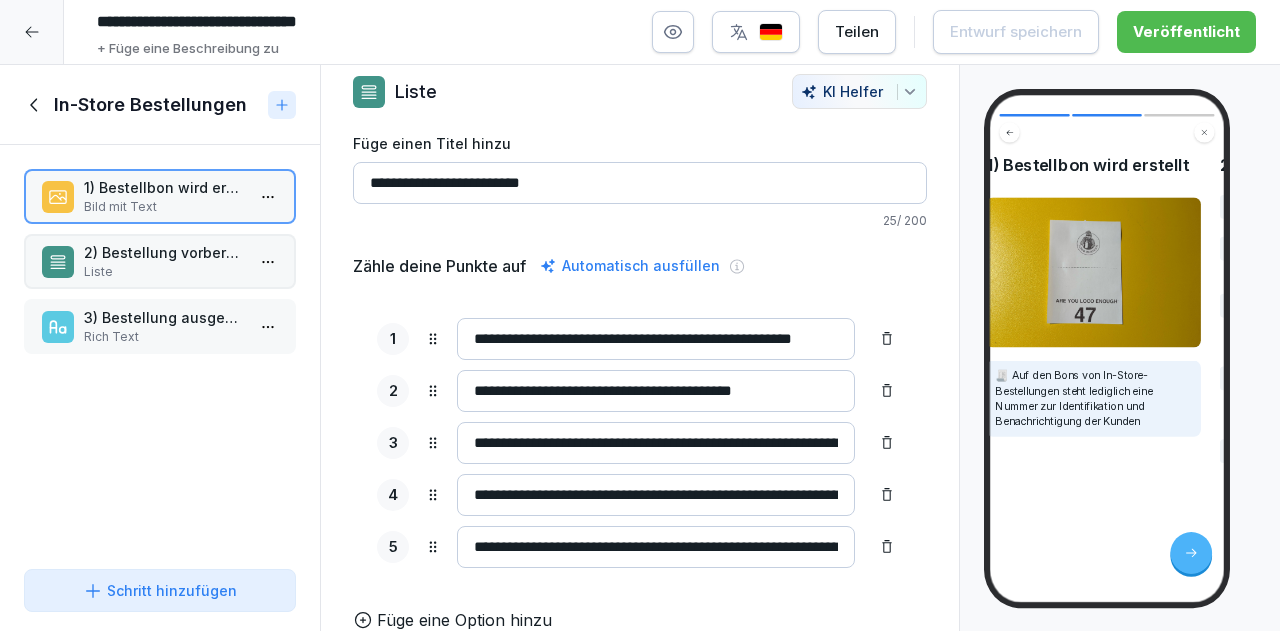 scroll, scrollTop: 48, scrollLeft: 0, axis: vertical 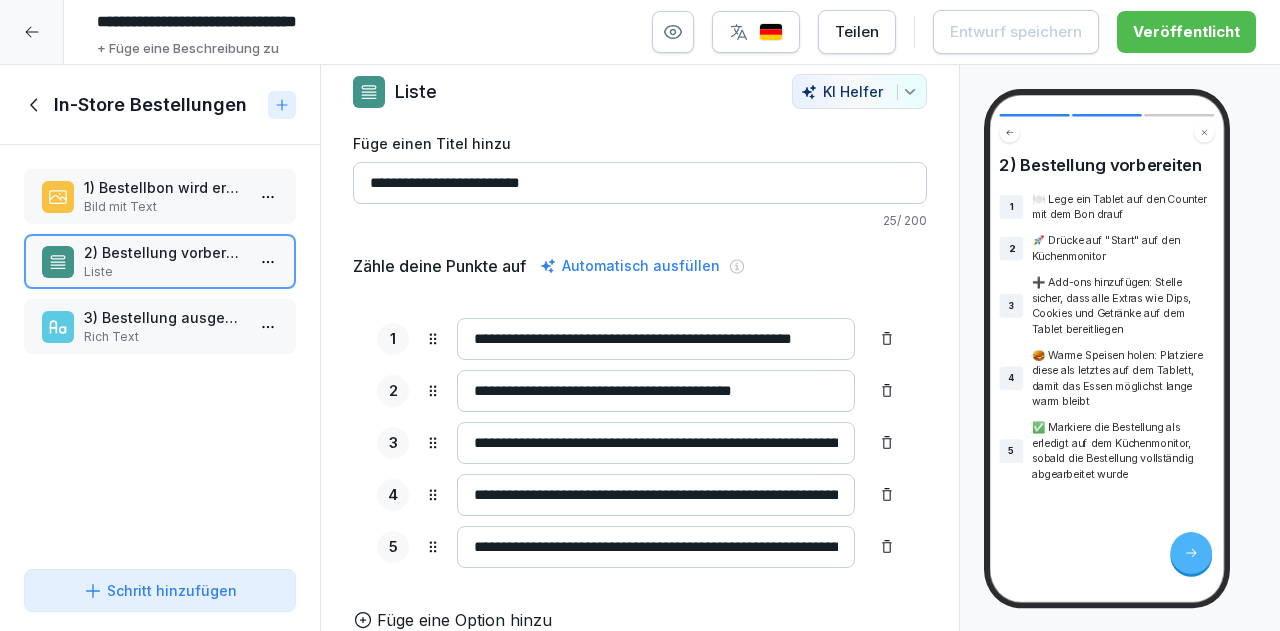 click 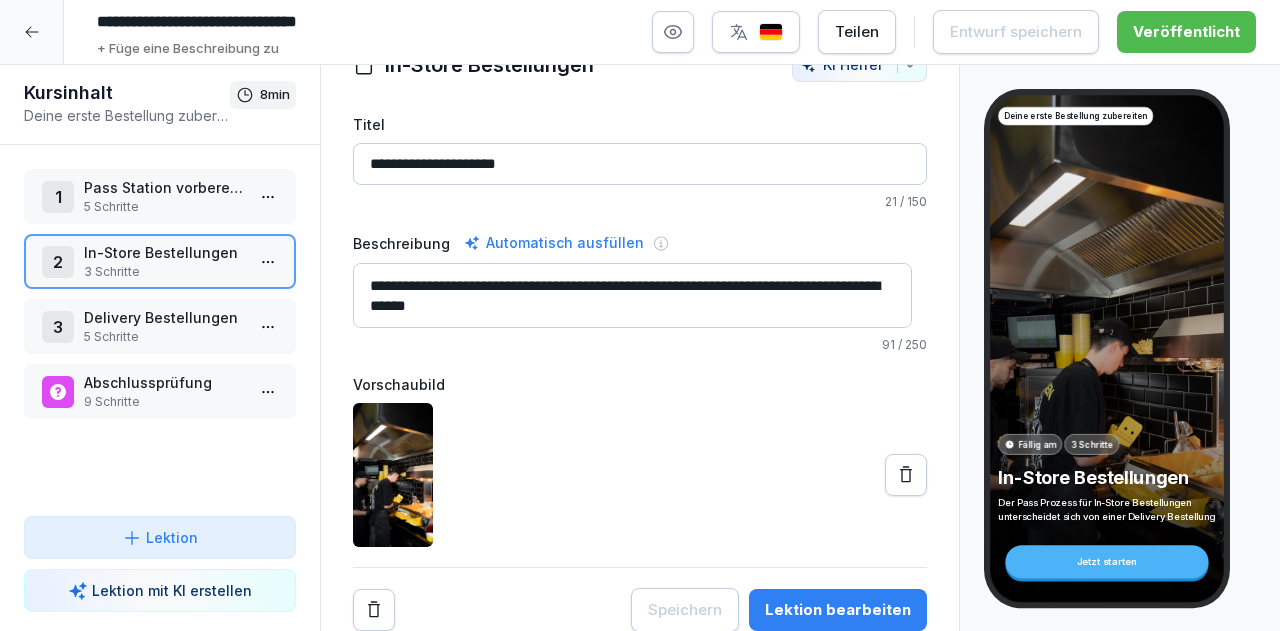 click on "Abschlussprüfung" at bounding box center [164, 382] 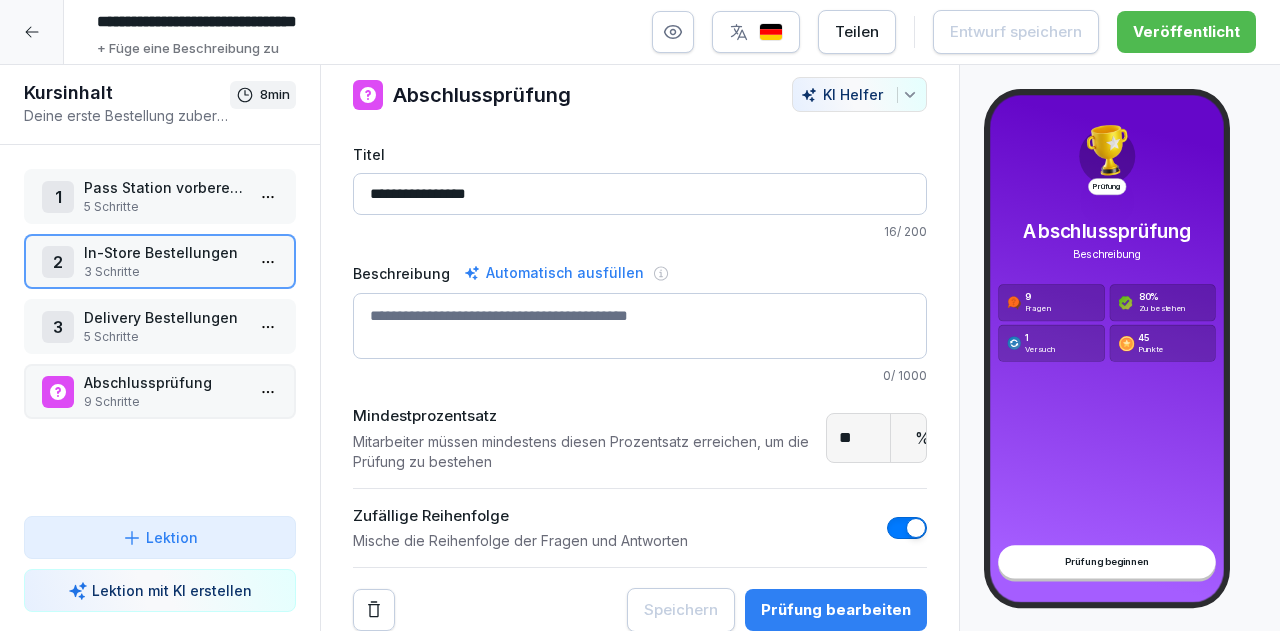 scroll, scrollTop: 32, scrollLeft: 0, axis: vertical 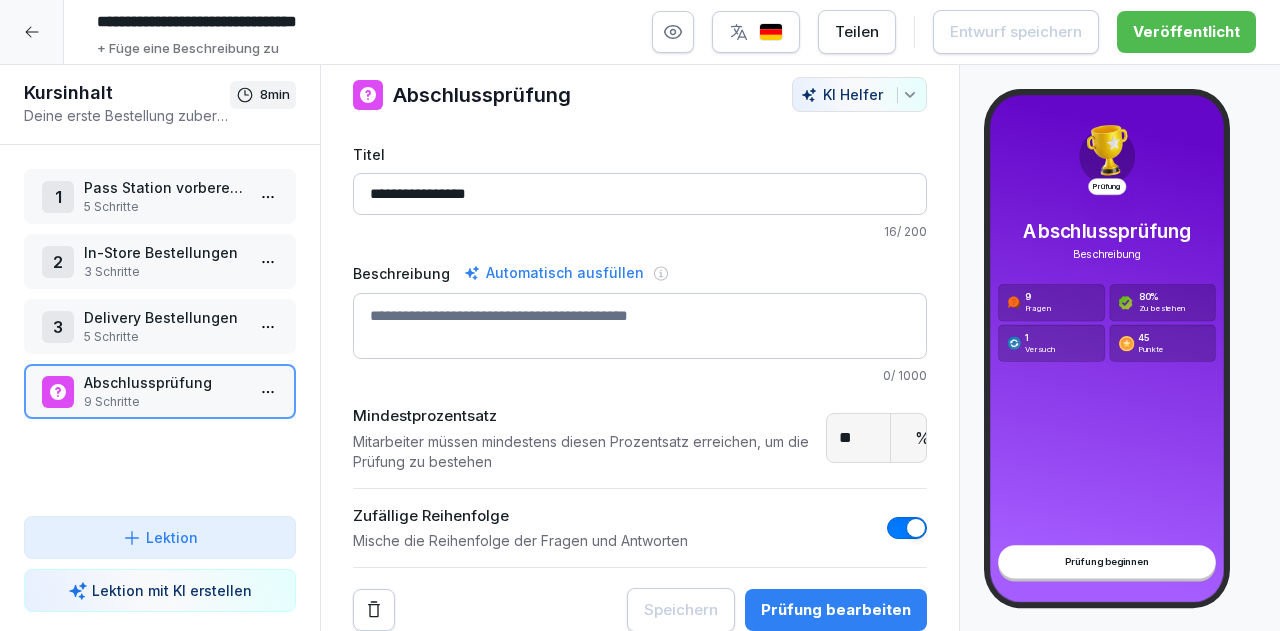 click on "Abschlussprüfung" at bounding box center (164, 382) 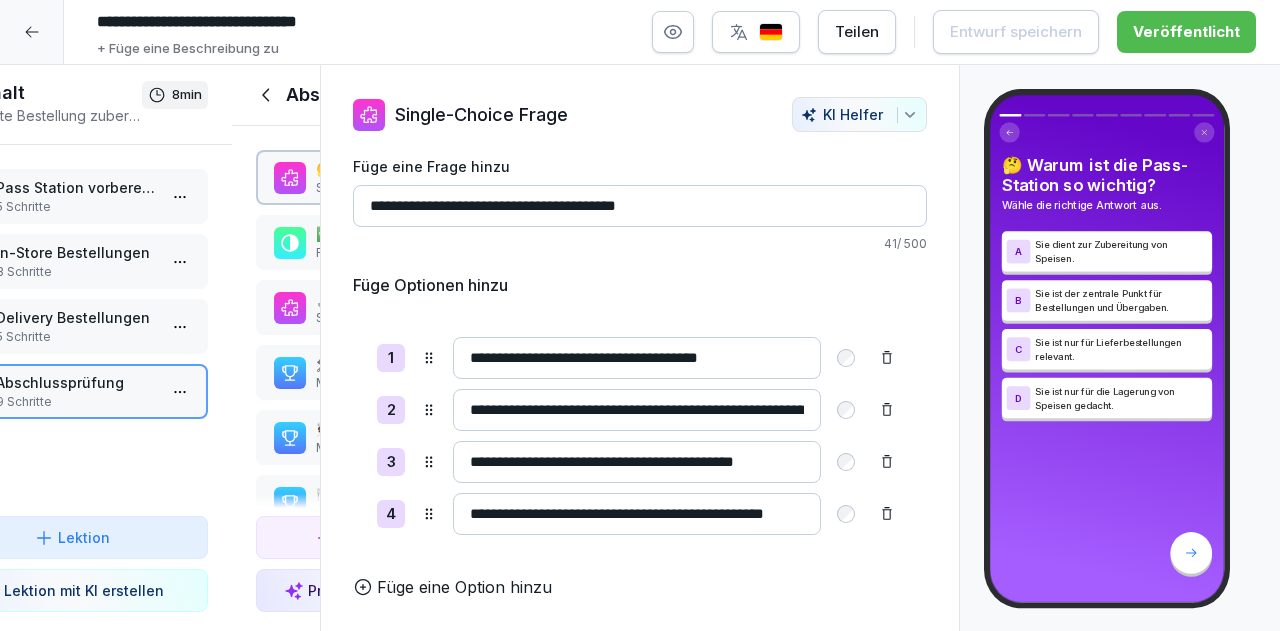 scroll, scrollTop: 0, scrollLeft: 0, axis: both 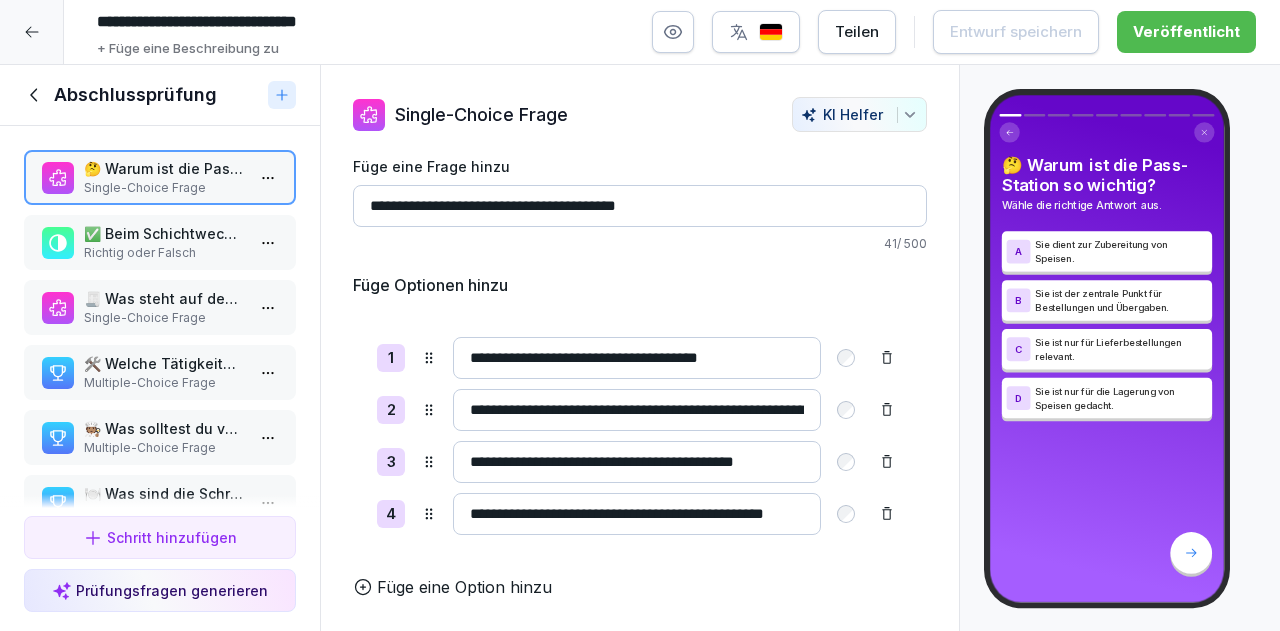 click on "✅ Beim Schichtwechsel sollte abgesprochen werden, welche Bestellung als nächstes bearbeitet werden muss." at bounding box center [164, 233] 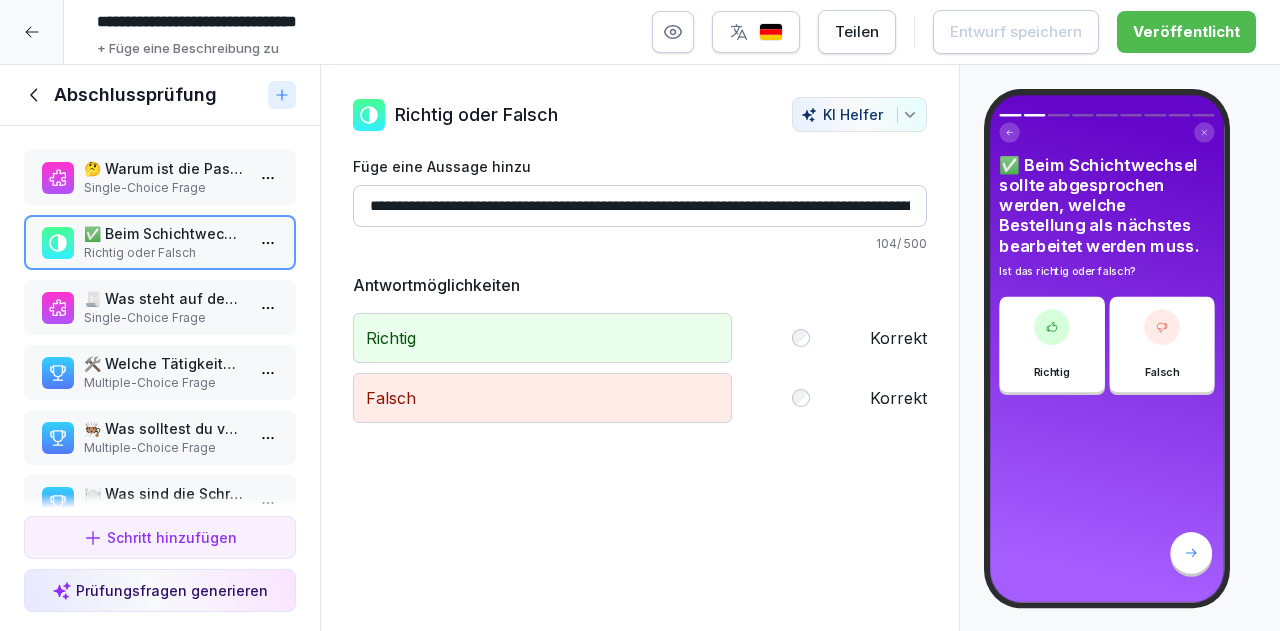 click on "🧾 Was steht auf den In-Store Bestellbons?" at bounding box center (164, 298) 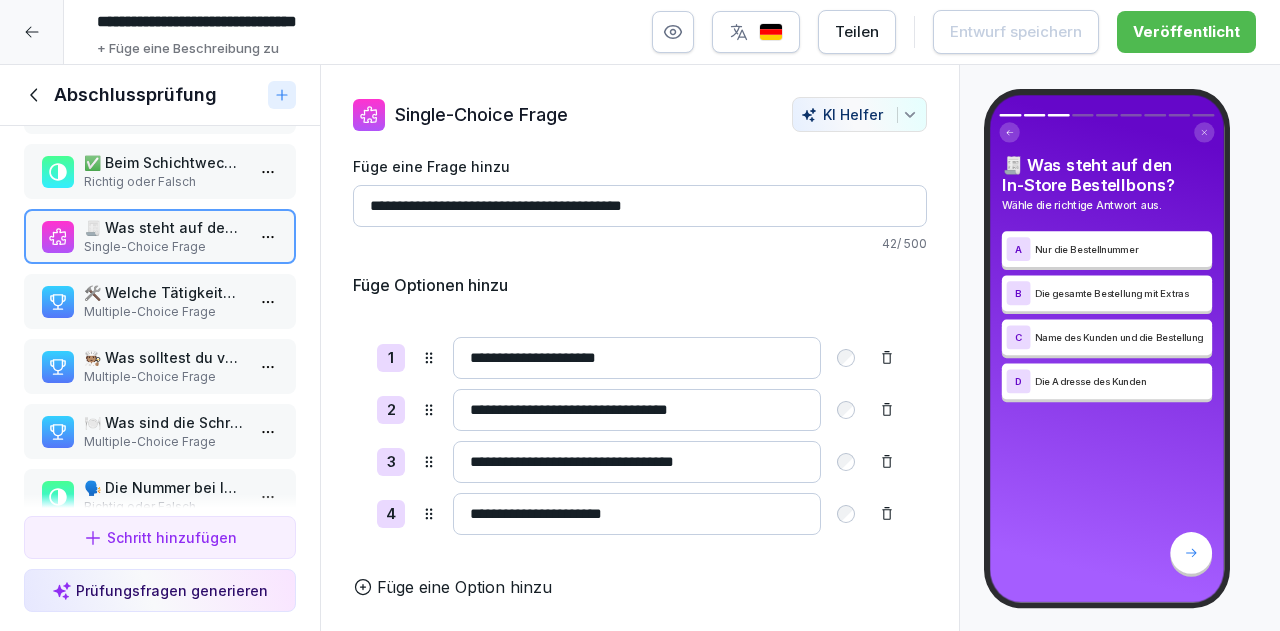 scroll, scrollTop: 72, scrollLeft: 0, axis: vertical 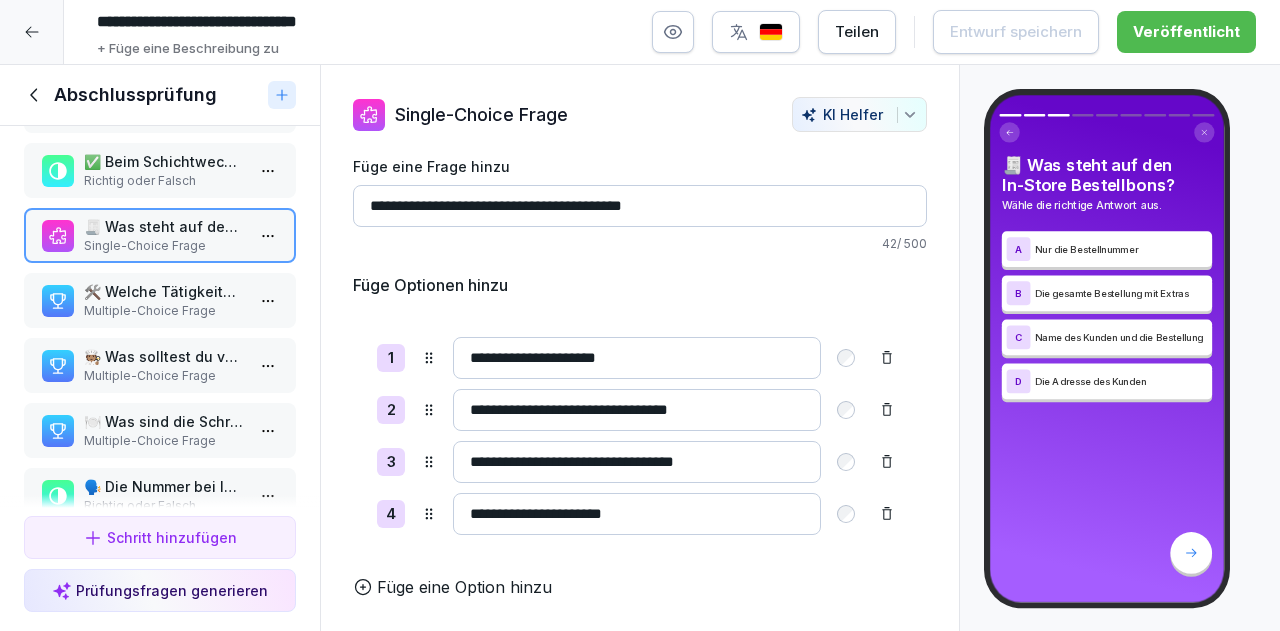 click on "Multiple-Choice Frage" at bounding box center (164, 311) 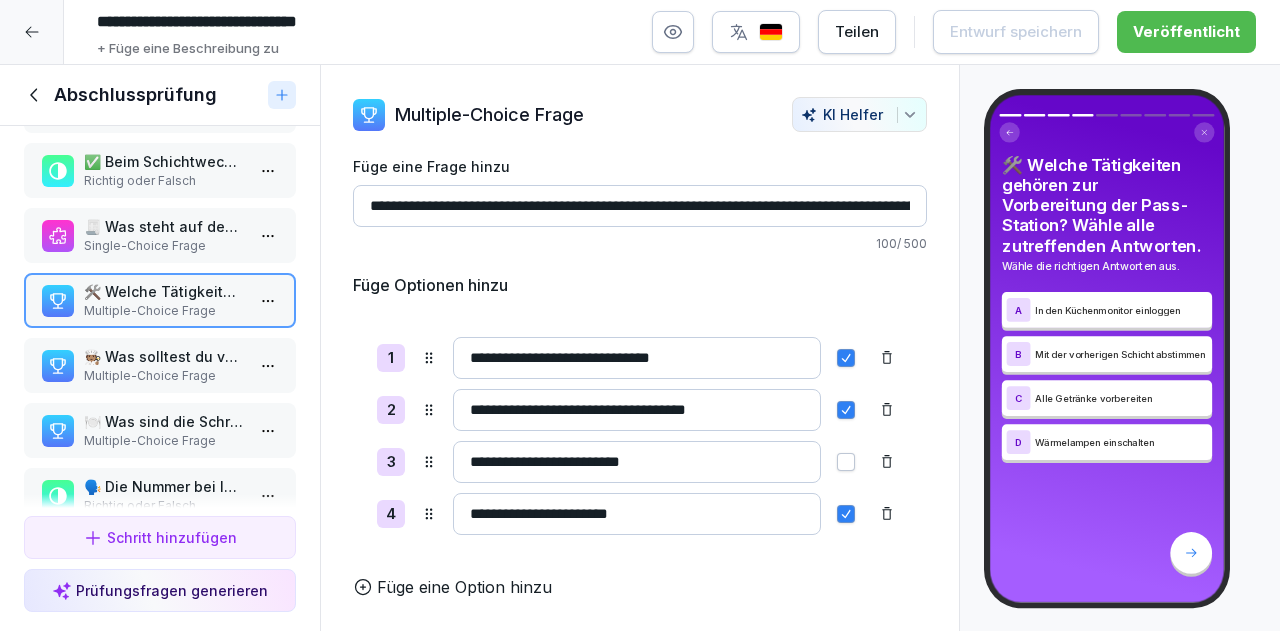 scroll, scrollTop: 82, scrollLeft: 0, axis: vertical 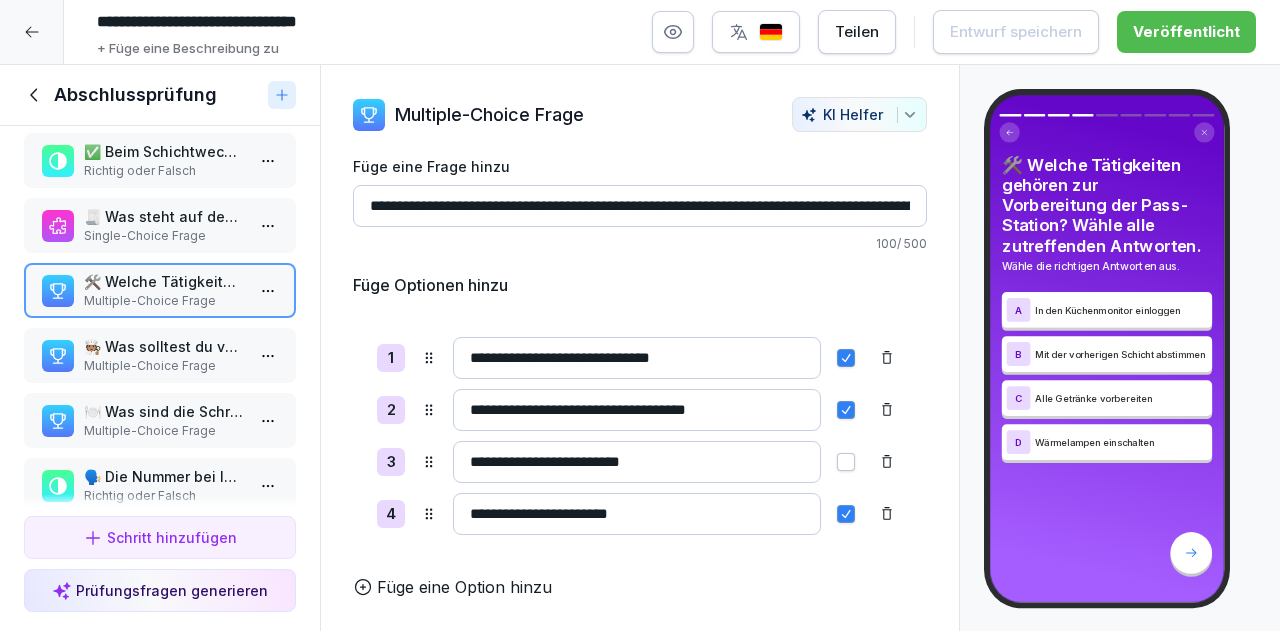 click on "🧑🏽‍🍳 Was solltest du vor deiner Schicht an der Pass-Station überprüfen?" at bounding box center (164, 346) 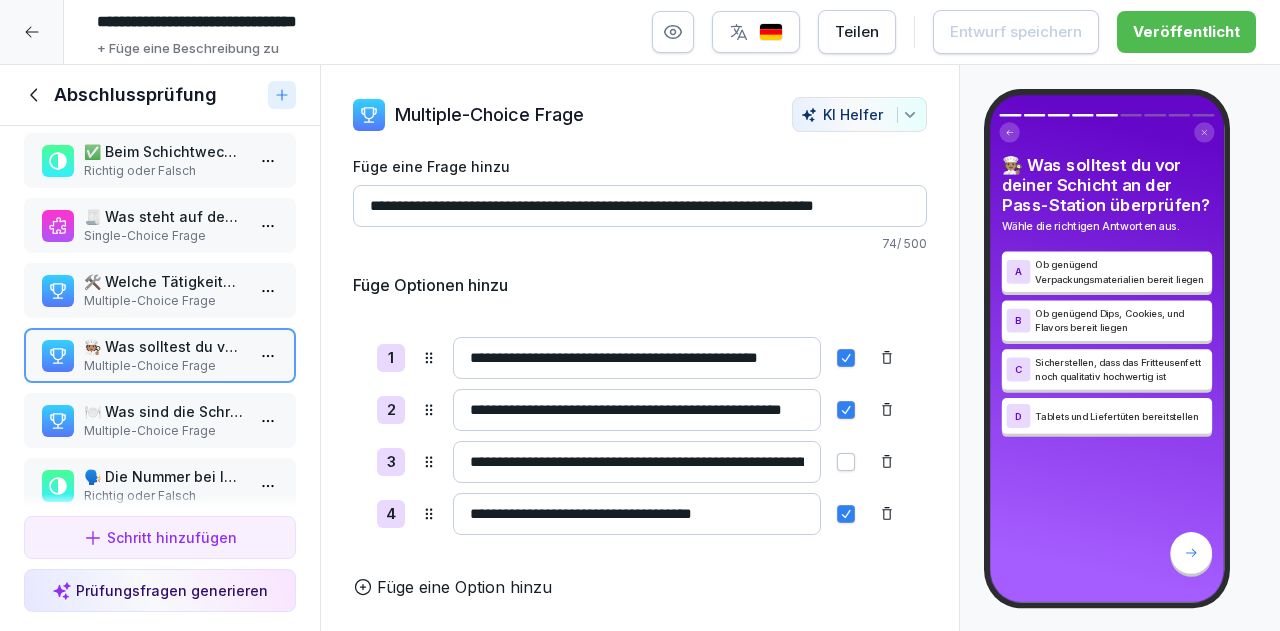 scroll, scrollTop: 150, scrollLeft: 0, axis: vertical 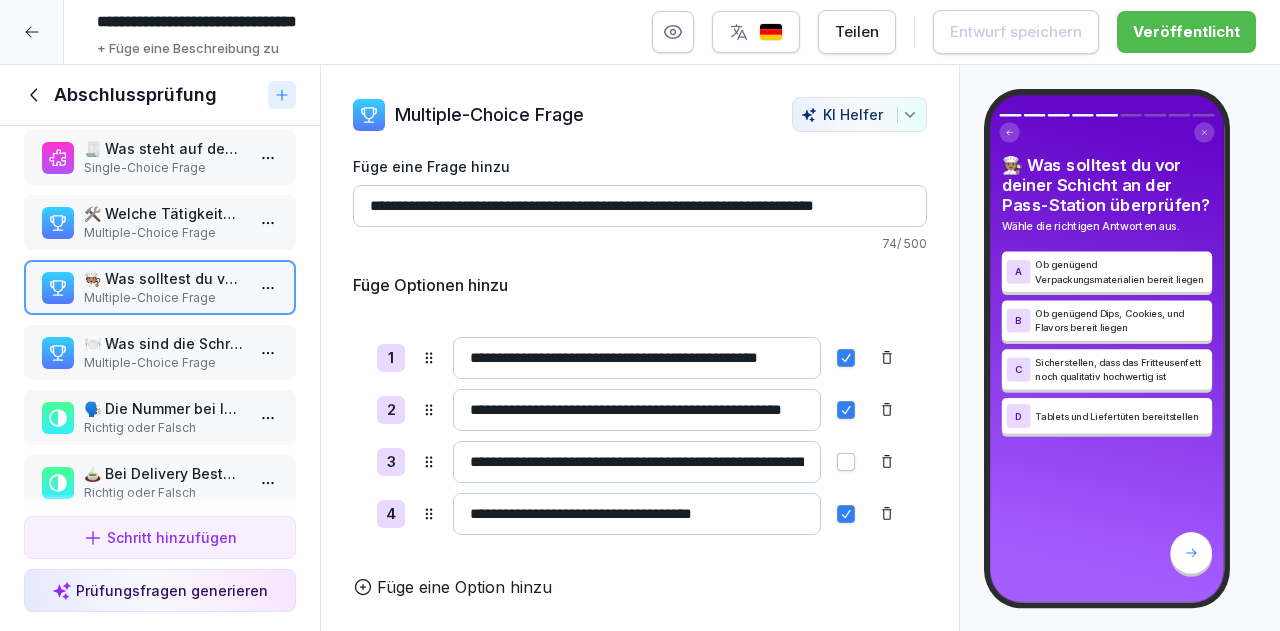 click on "🍽️ Was sind die Schritte bei der Vorbereitung einer In-Store-Bestellung? Wähle alle zutreffenden Antworten." at bounding box center (164, 343) 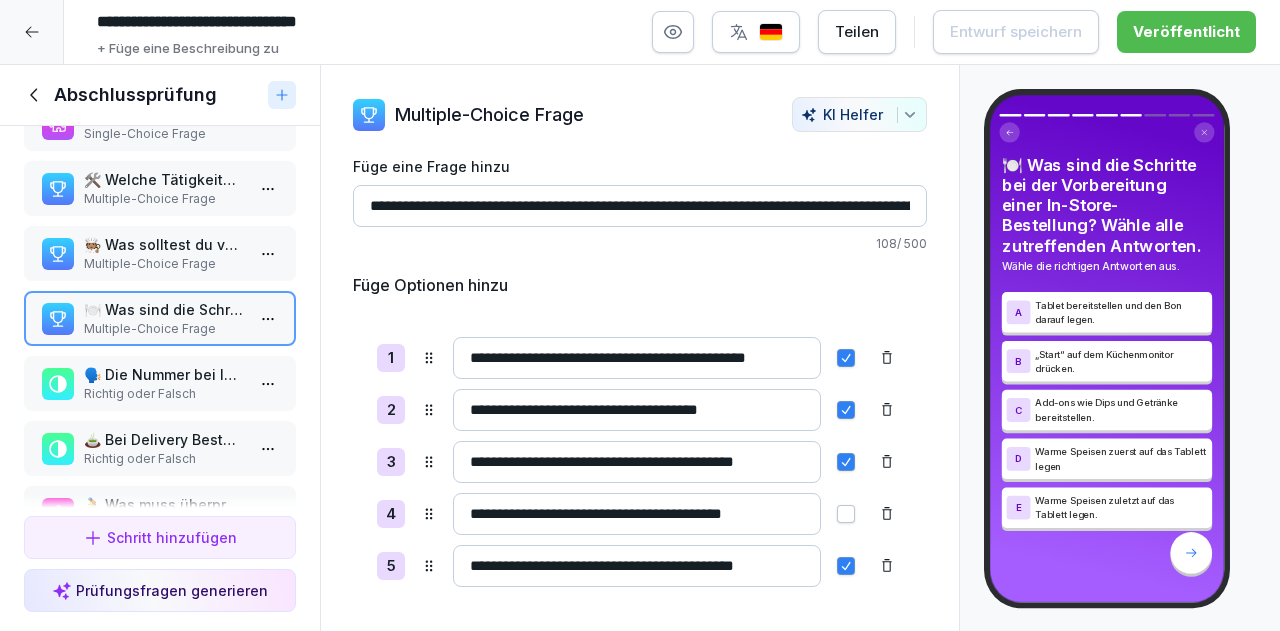 scroll, scrollTop: 188, scrollLeft: 0, axis: vertical 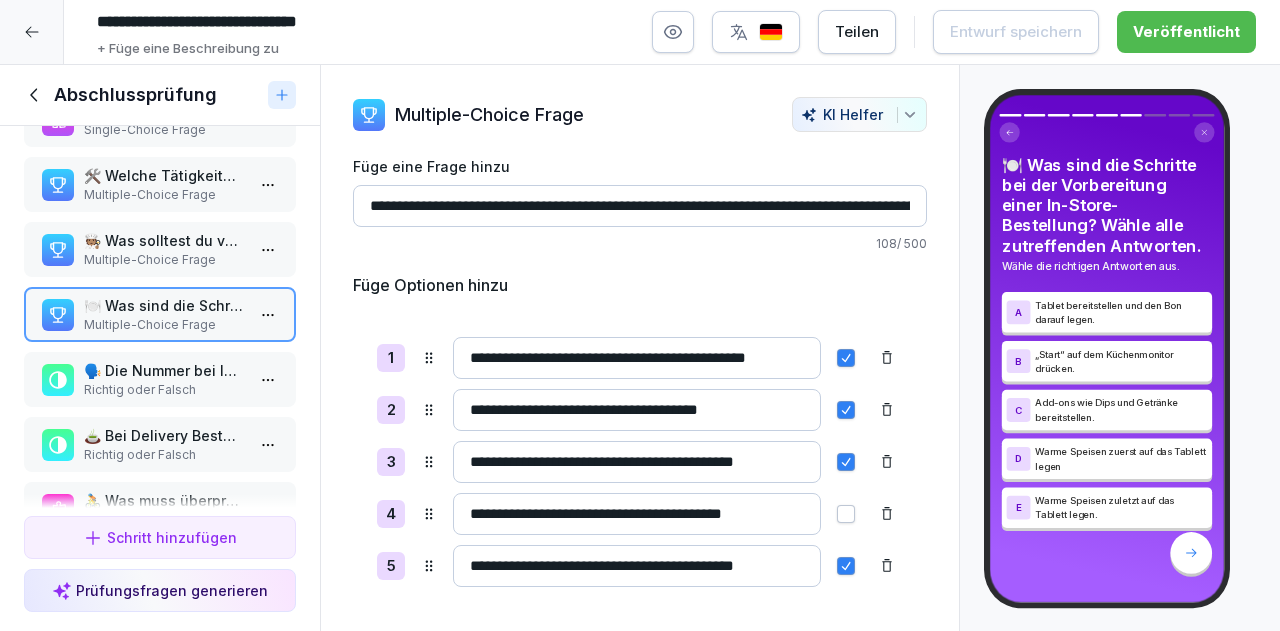 click on "🤔 Warum ist die Pass-Station so wichtig? Single-Choice Frage ✅ Beim Schichtwechsel sollte abgesprochen werden, welche Bestellung als nächstes bearbeitet werden muss. Richtig oder Falsch 🧾 Was steht auf den In-Store Bestellbons? Single-Choice Frage 🛠️ Welche Tätigkeiten gehören zur Vorbereitung der Pass-Station? Wähle alle zutreffenden Antworten. Multiple-Choice Frage 🧑🏽‍🍳 Was solltest du vor deiner Schicht an der Pass-Station überprüfen? Multiple-Choice Frage 🍽️ Was sind die Schritte bei der Vorbereitung einer In-Store-Bestellung? Wähle alle zutreffenden Antworten. Multiple-Choice Frage 🗣️ Die Nummer bei In-Store Bestellungen sollte laut und deutlich ausgerufen werden, sobald die Bestellung bereit ist. Richtig oder Falsch 🍵 Bei Delivery Bestellungen sollten Add-ons wie Cookies und Getränke erst hinzugefügt werden, wenn der Fahrer eintrifft. Richtig oder Falsch 🚴 Was muss überprüft werden, bevor die Bestellung dem Fahrer übergeben wird? Single-Choice Frage" at bounding box center (160, 317) 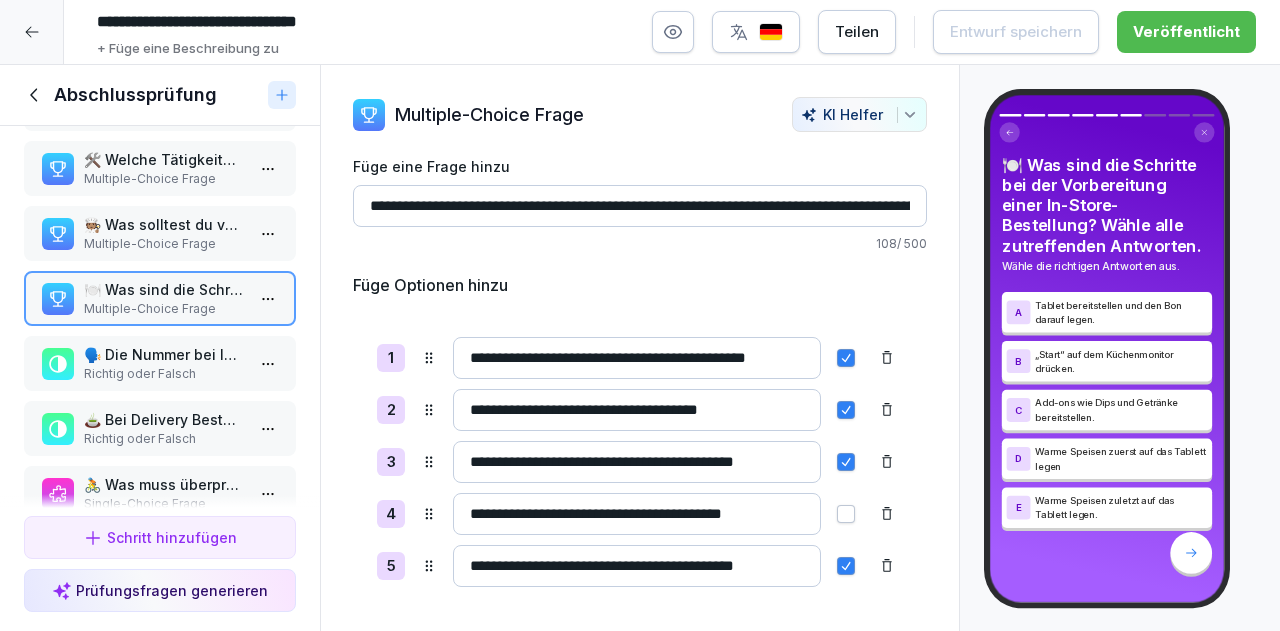 click on "🗣️ Die Nummer bei In-Store Bestellungen sollte laut und deutlich ausgerufen werden, sobald die Bestellung bereit ist." at bounding box center [164, 354] 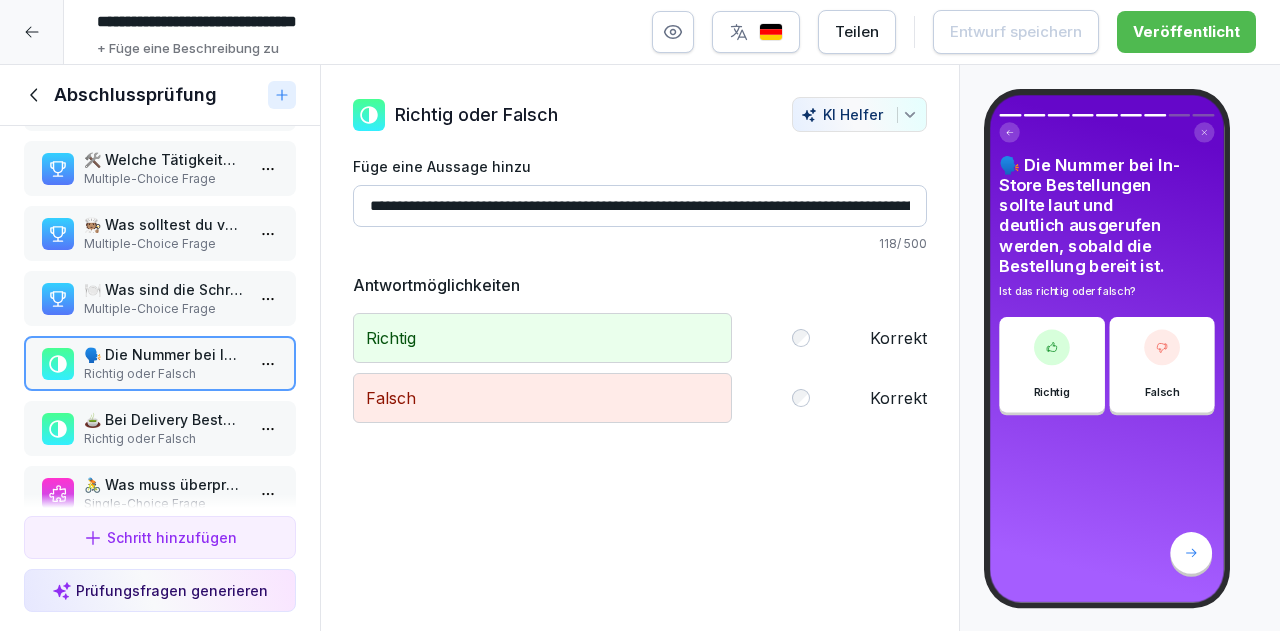 scroll, scrollTop: 254, scrollLeft: 0, axis: vertical 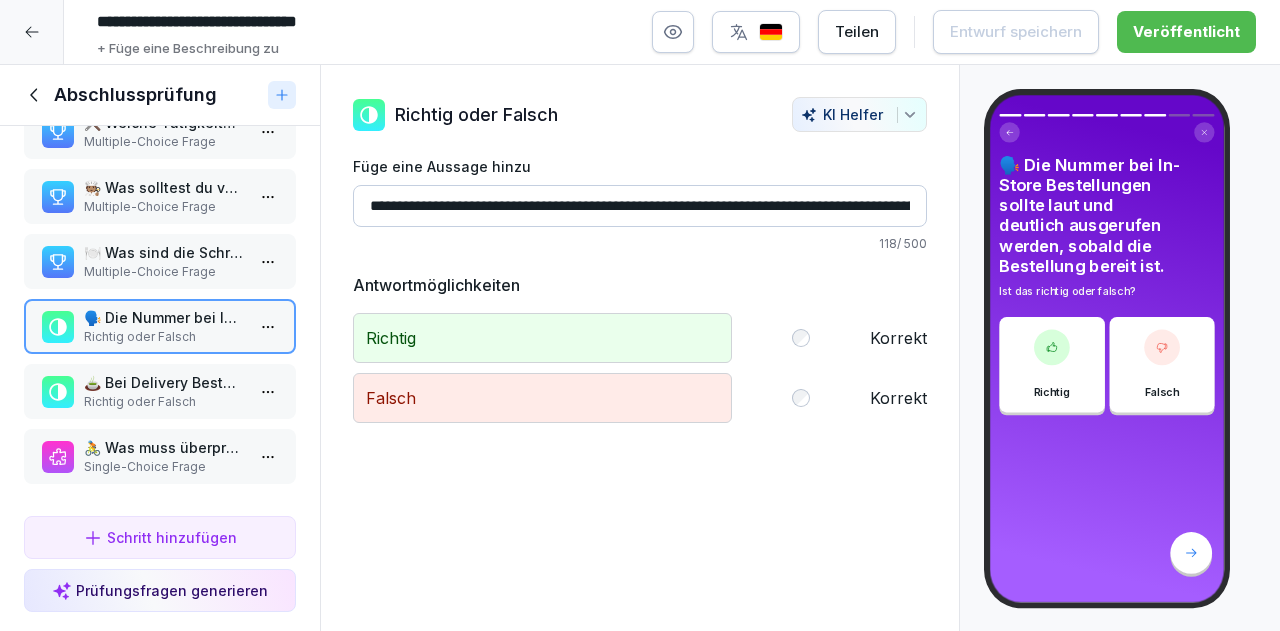 click on "🤔 Warum ist die Pass-Station so wichtig? Single-Choice Frage ✅ Beim Schichtwechsel sollte abgesprochen werden, welche Bestellung als nächstes bearbeitet werden muss. Richtig oder Falsch 🧾 Was steht auf den In-Store Bestellbons? Single-Choice Frage 🛠️ Welche Tätigkeiten gehören zur Vorbereitung der Pass-Station? Wähle alle zutreffenden Antworten. Multiple-Choice Frage 🧑🏽‍🍳 Was solltest du vor deiner Schicht an der Pass-Station überprüfen? Multiple-Choice Frage 🍽️ Was sind die Schritte bei der Vorbereitung einer In-Store-Bestellung? Wähle alle zutreffenden Antworten. Multiple-Choice Frage 🗣️ Die Nummer bei In-Store Bestellungen sollte laut und deutlich ausgerufen werden, sobald die Bestellung bereit ist. Richtig oder Falsch 🍵 Bei Delivery Bestellungen sollten Add-ons wie Cookies und Getränke erst hinzugefügt werden, wenn der Fahrer eintrifft. Richtig oder Falsch 🚴 Was muss überprüft werden, bevor die Bestellung dem Fahrer übergeben wird? Single-Choice Frage" at bounding box center [160, 317] 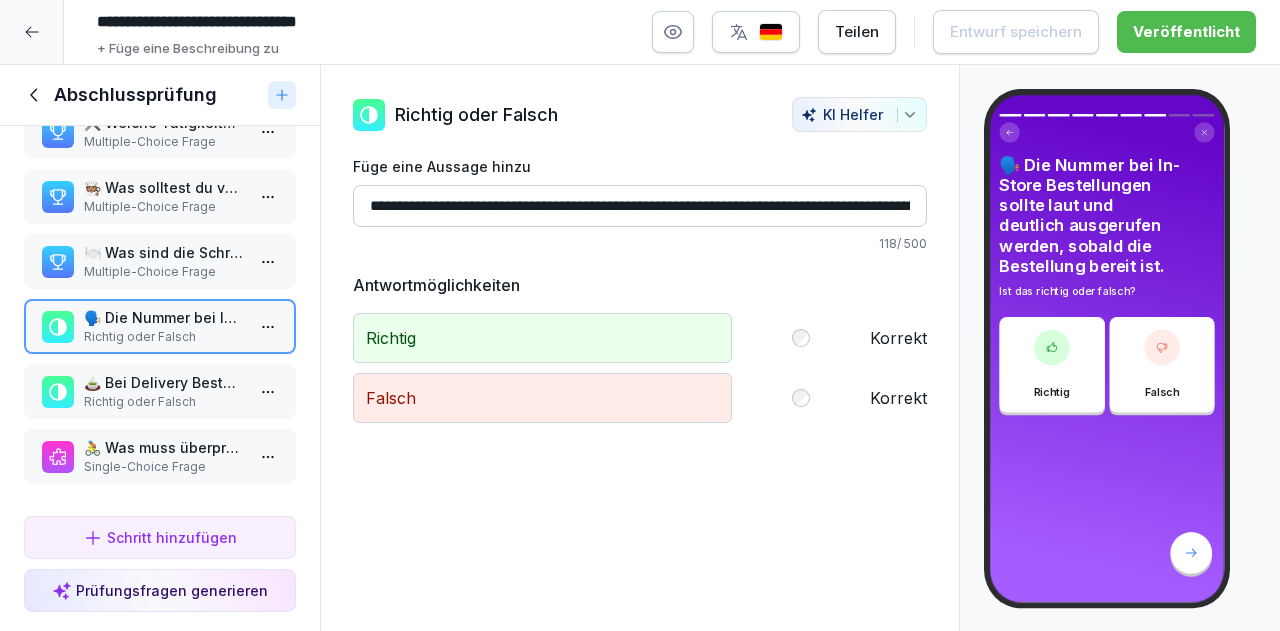 click on "🍵 Bei Delivery Bestellungen sollten Add-ons wie Cookies und Getränke erst hinzugefügt werden, wenn der Fahrer eintrifft." at bounding box center (164, 382) 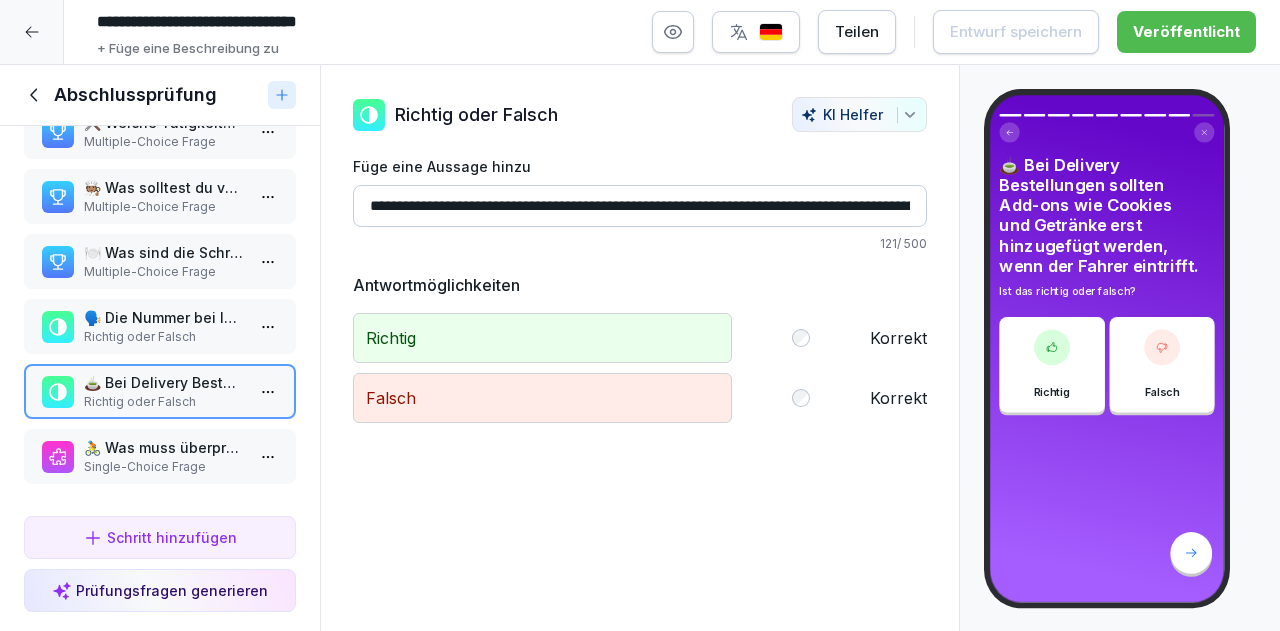 click on "Abschlussprüfung" at bounding box center [160, 95] 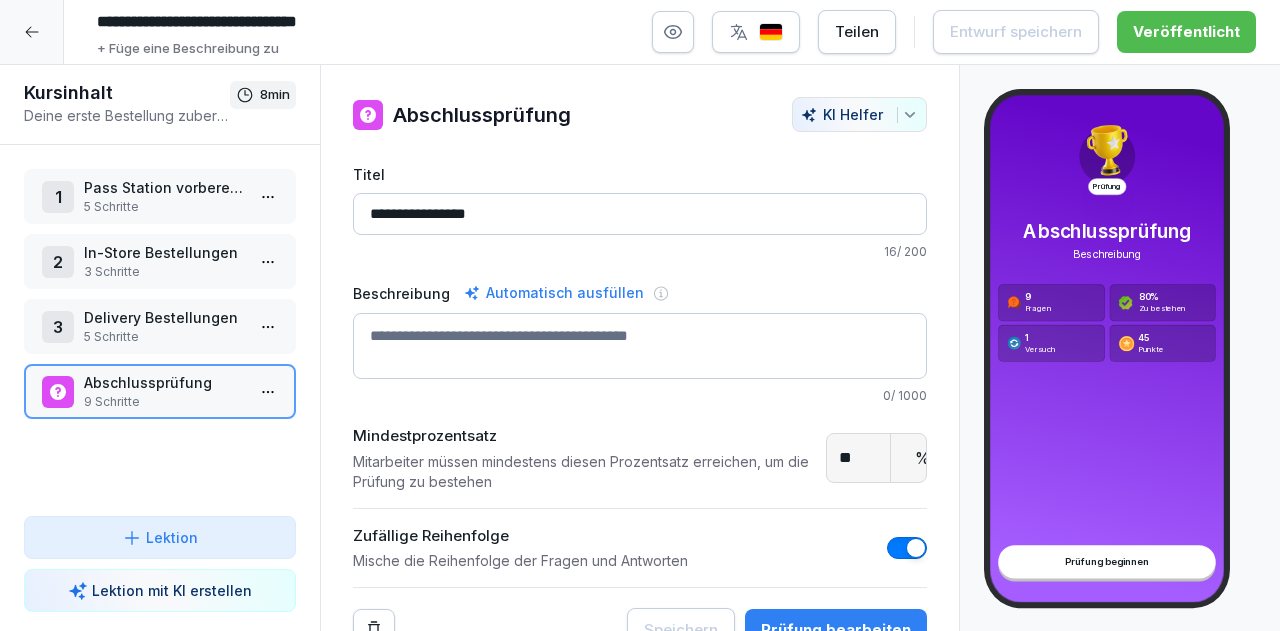 click on "Pass Station vorbereiten" at bounding box center (164, 187) 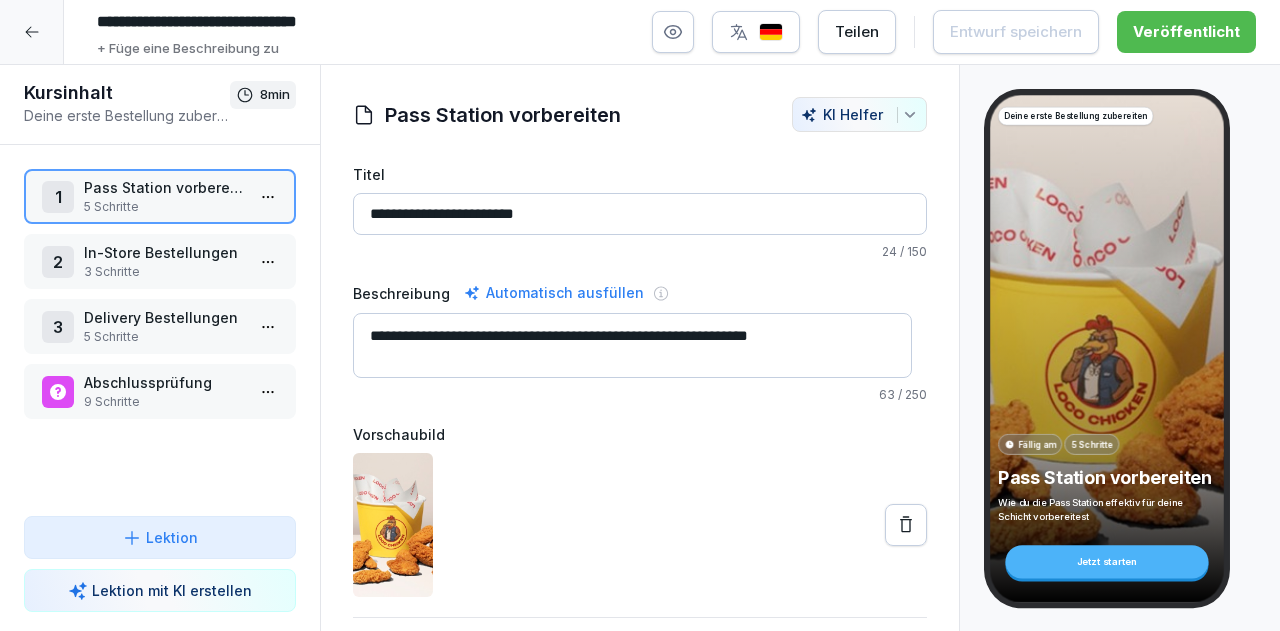 scroll, scrollTop: 63, scrollLeft: 0, axis: vertical 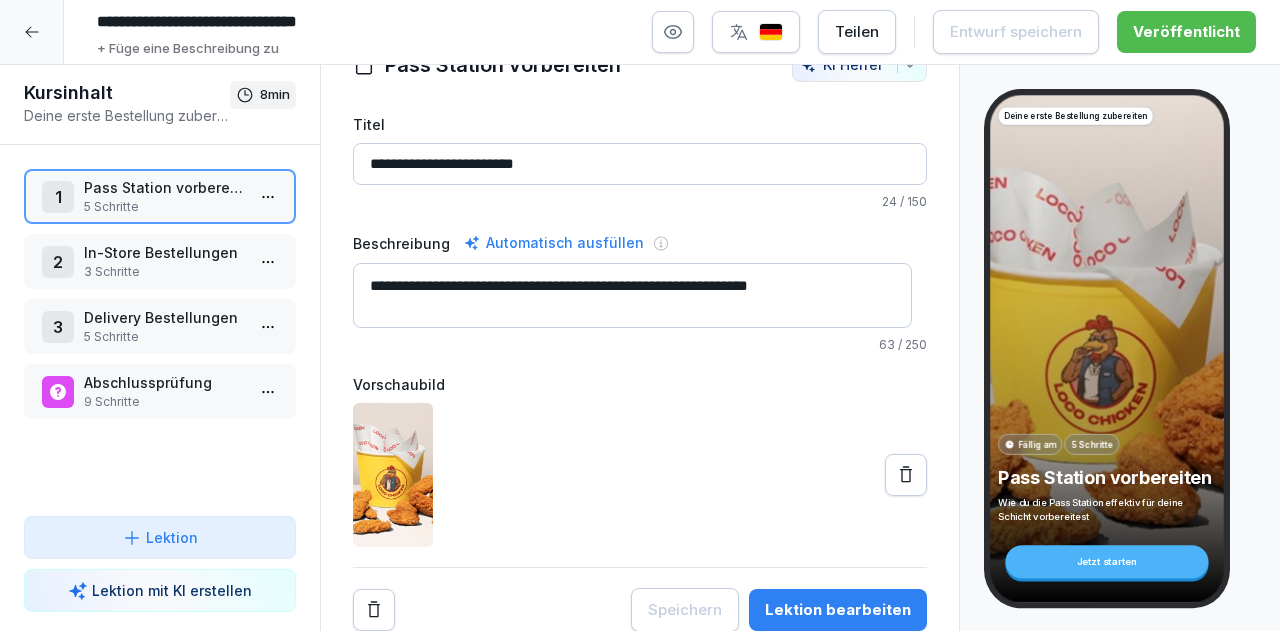 click on "5 Schritte" at bounding box center (164, 207) 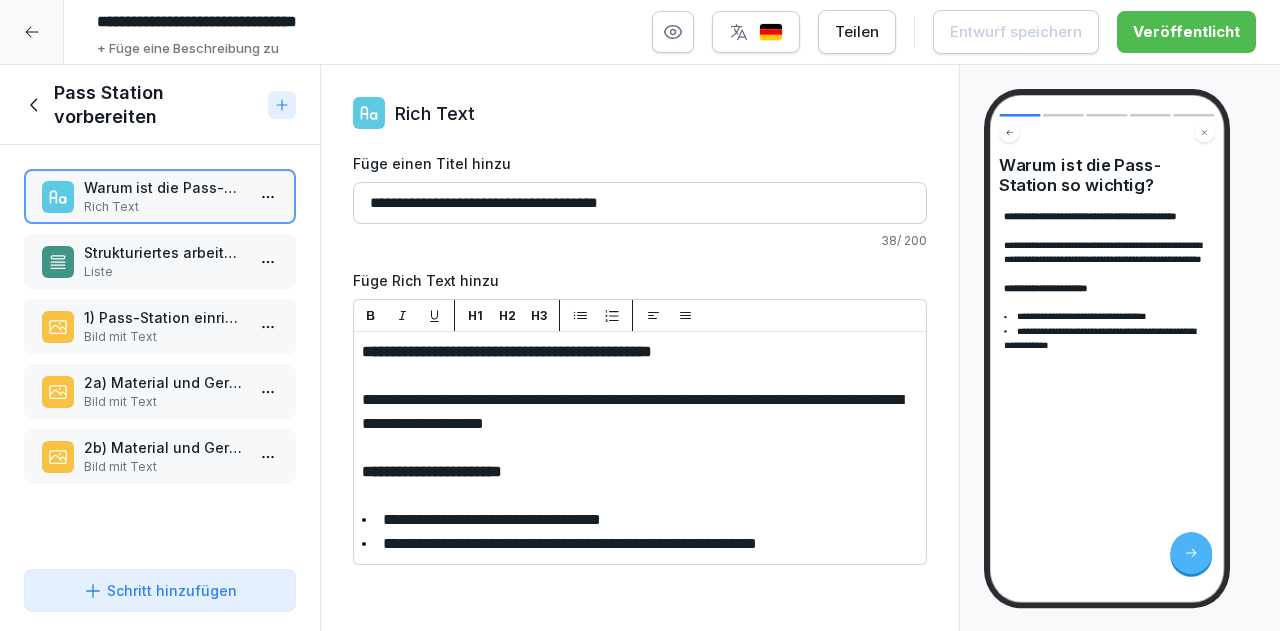 click 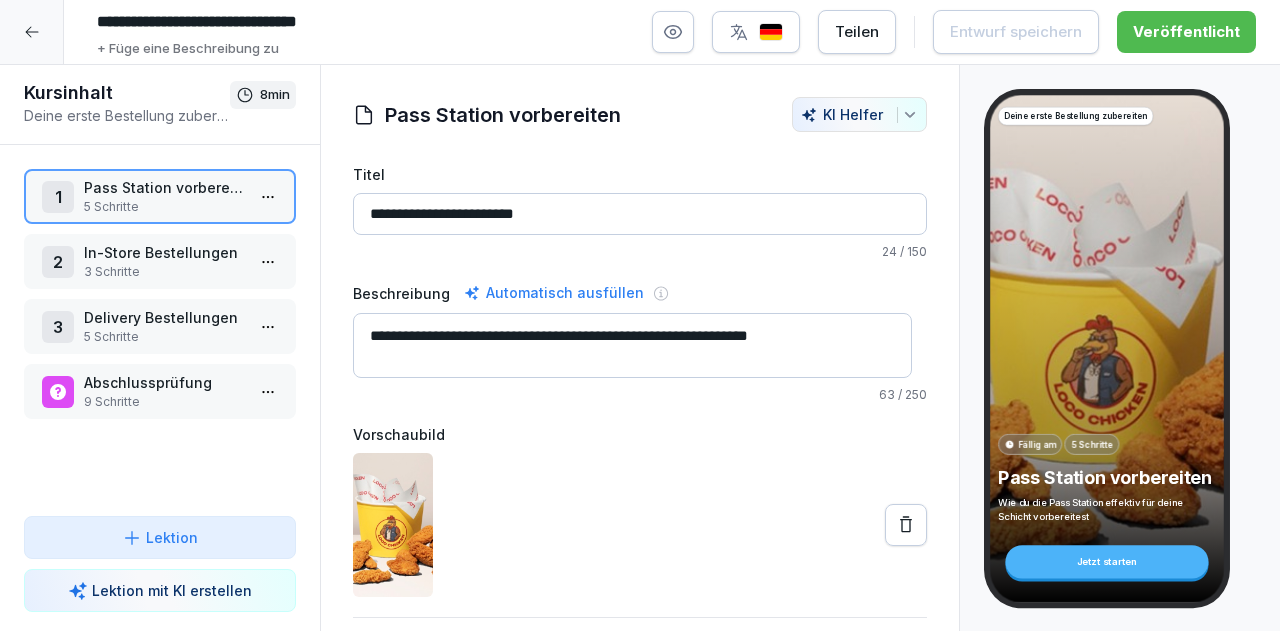 click 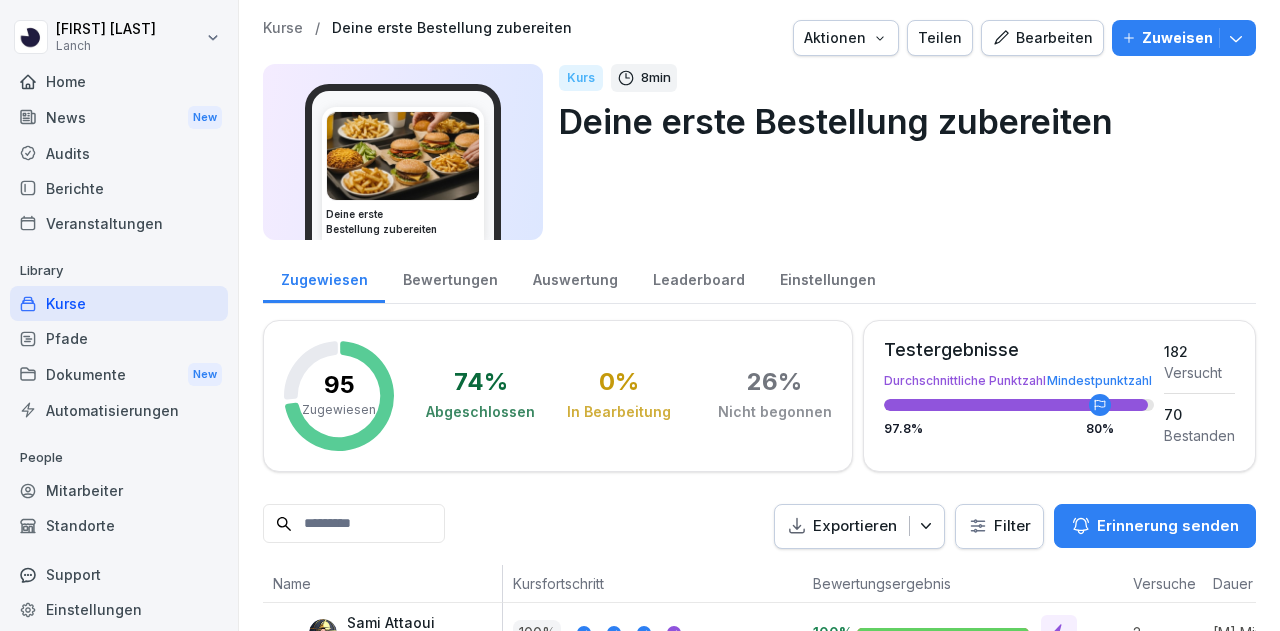 click on "Kurse" at bounding box center (283, 28) 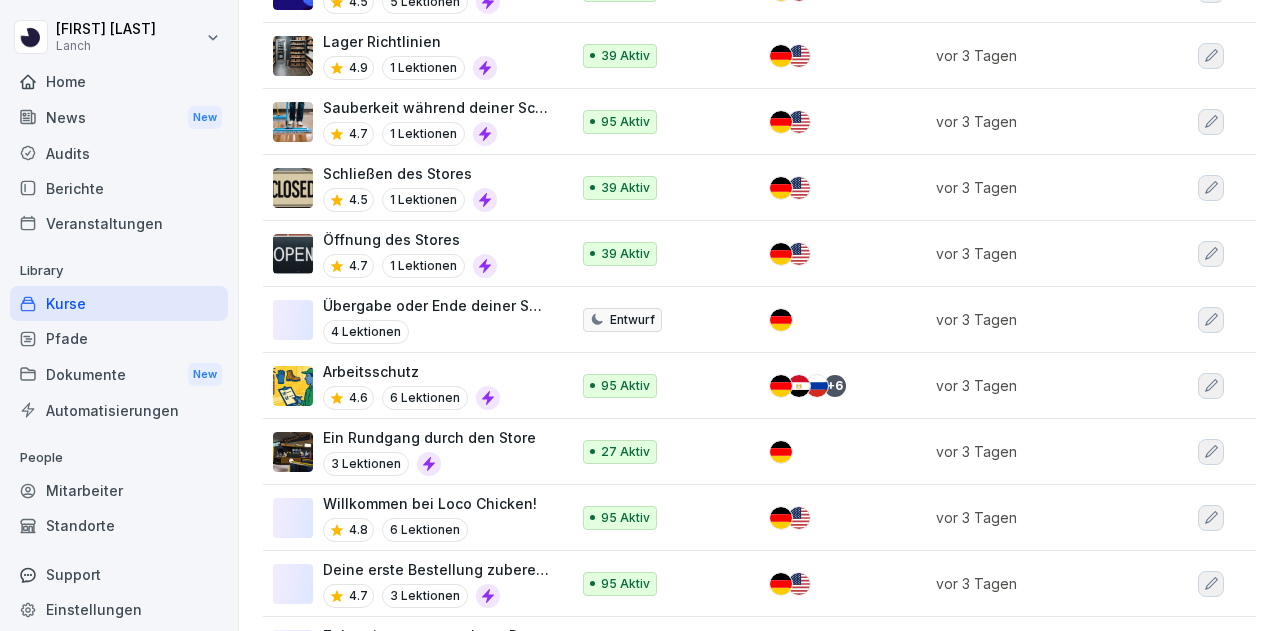 scroll, scrollTop: 600, scrollLeft: 0, axis: vertical 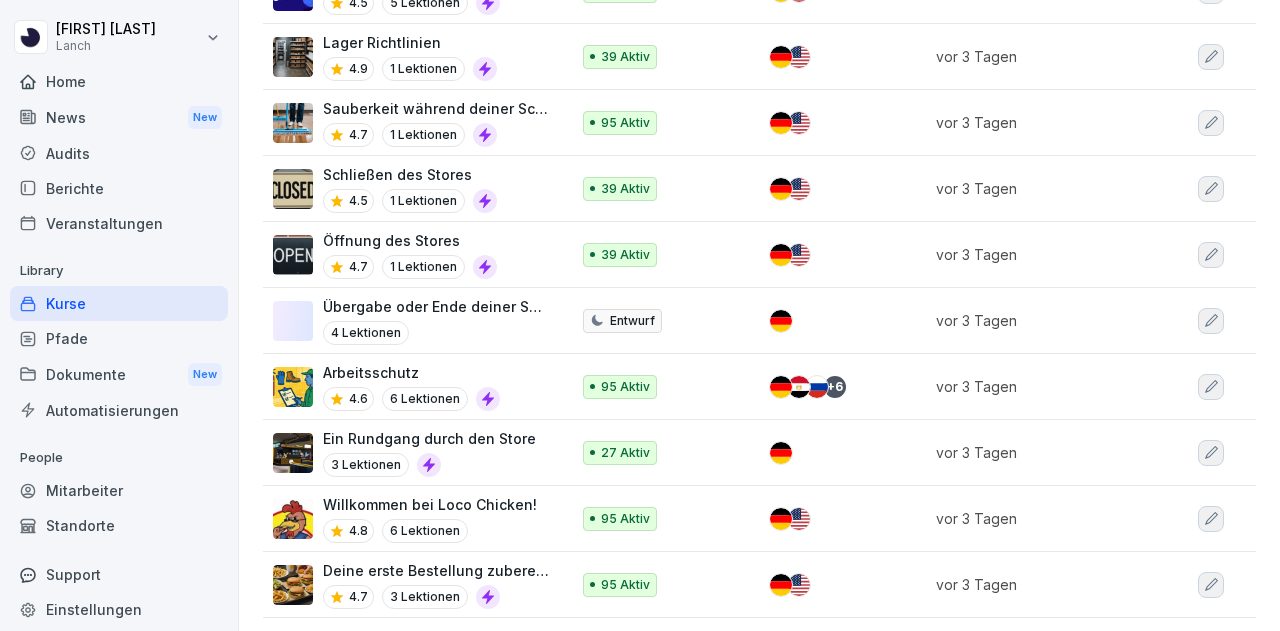 click on "Arbeitsschutz" at bounding box center (411, 372) 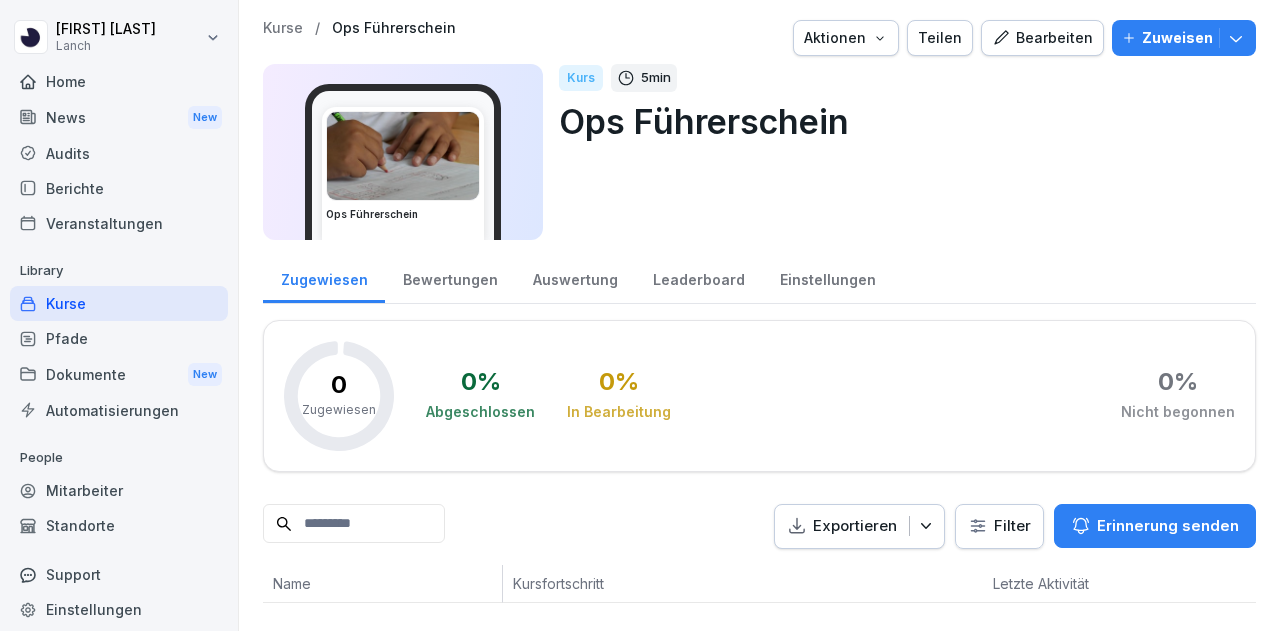 scroll, scrollTop: 0, scrollLeft: 0, axis: both 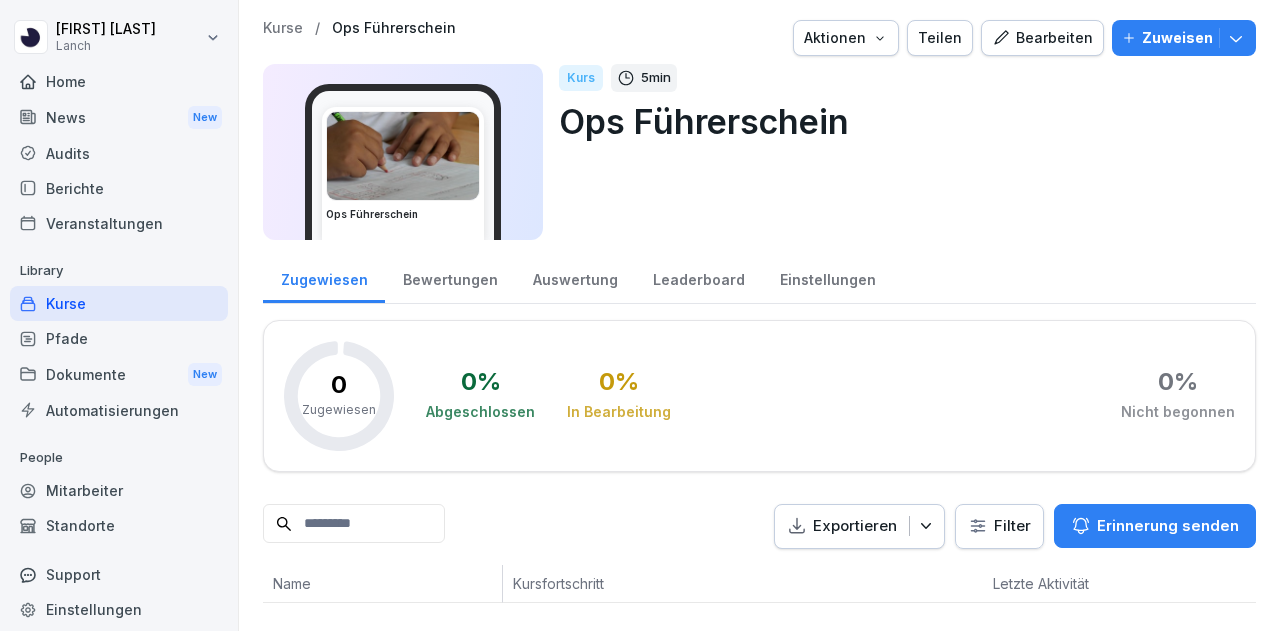 drag, startPoint x: 0, startPoint y: 0, endPoint x: 675, endPoint y: 170, distance: 696.0783 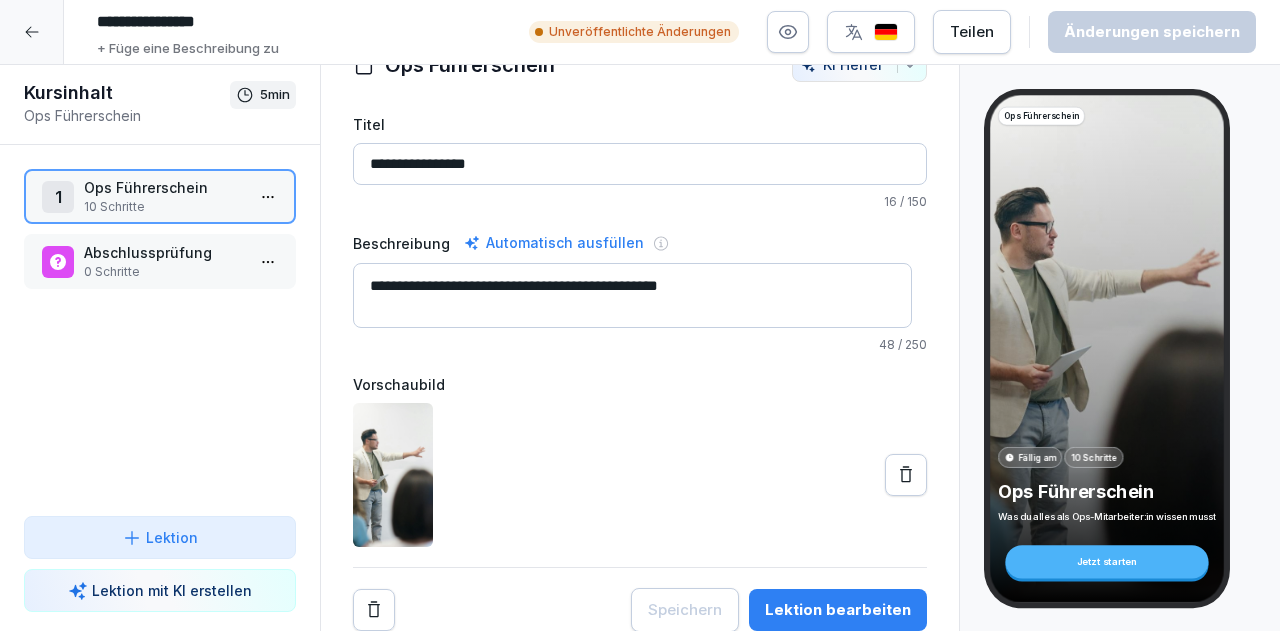 scroll, scrollTop: 0, scrollLeft: 0, axis: both 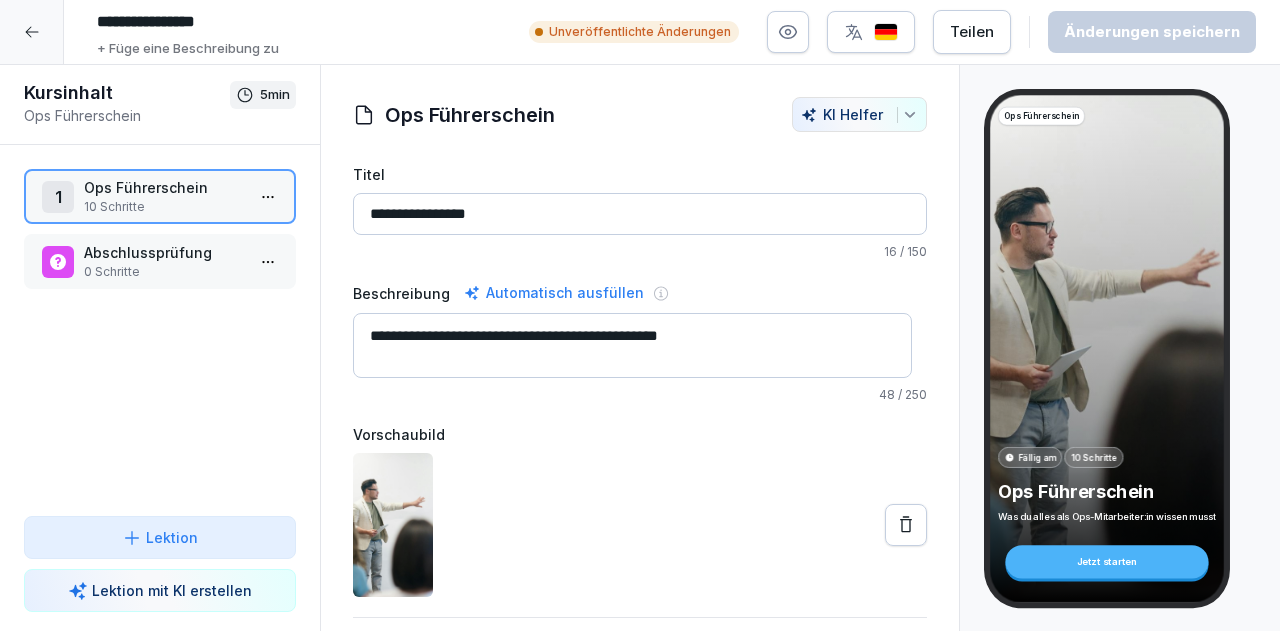 click on "10 Schritte" at bounding box center (164, 207) 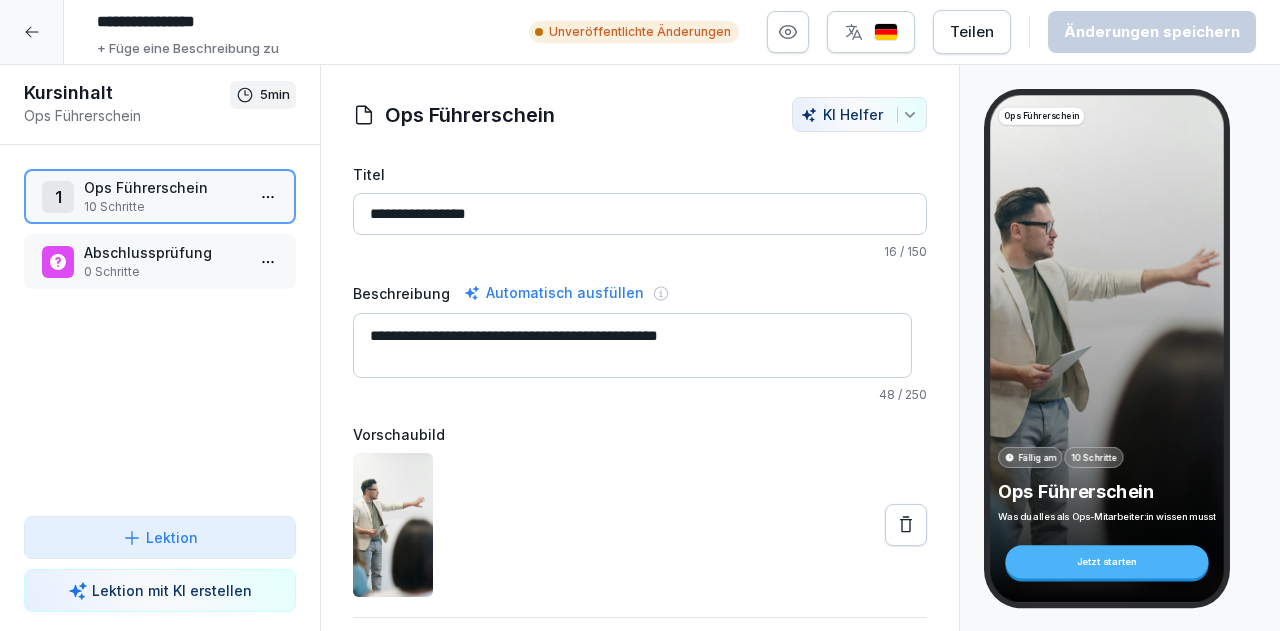 click on "10 Schritte" at bounding box center (164, 207) 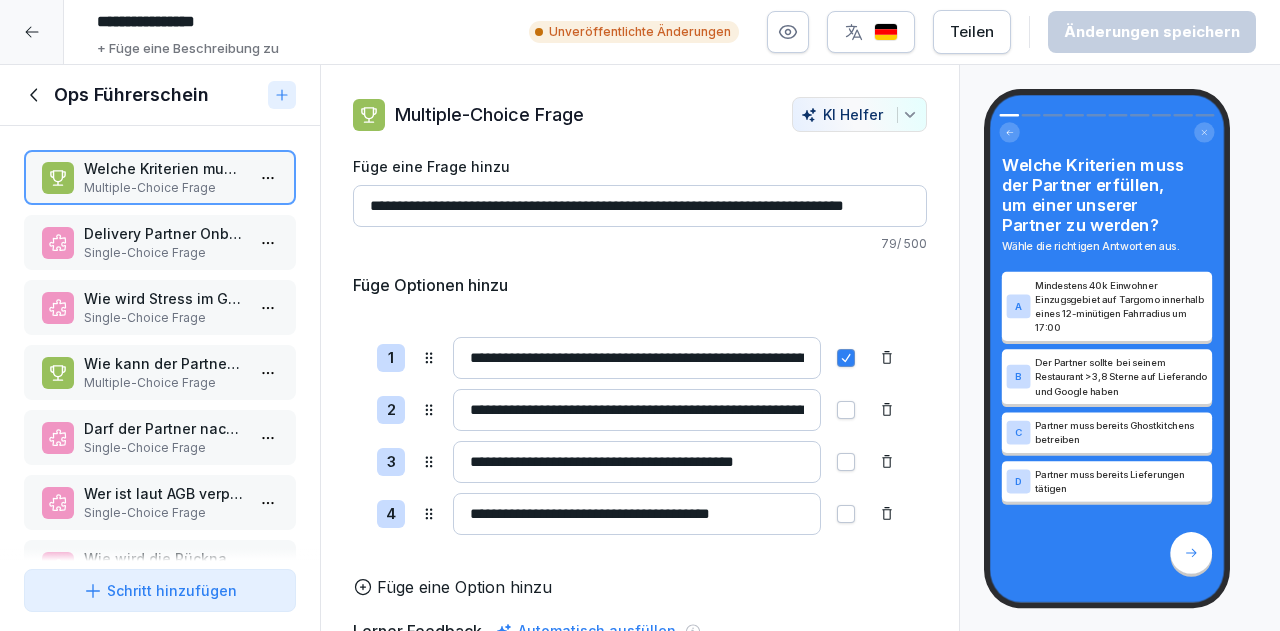 click on "Single-Choice Frage" at bounding box center (164, 253) 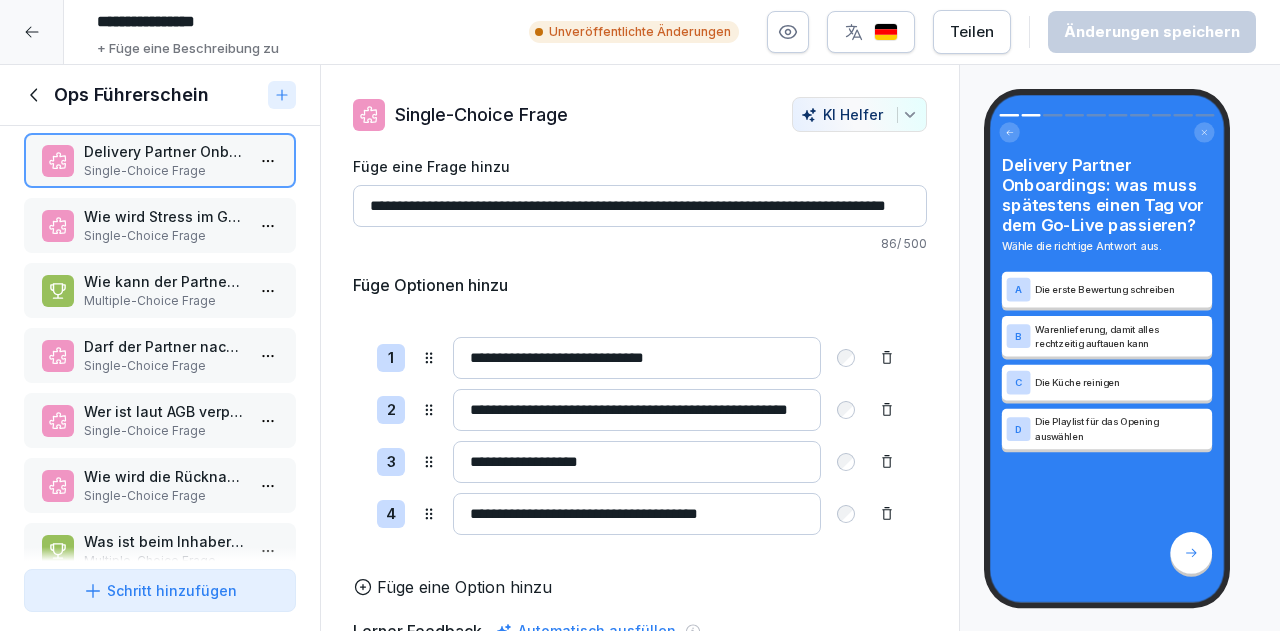scroll, scrollTop: 0, scrollLeft: 0, axis: both 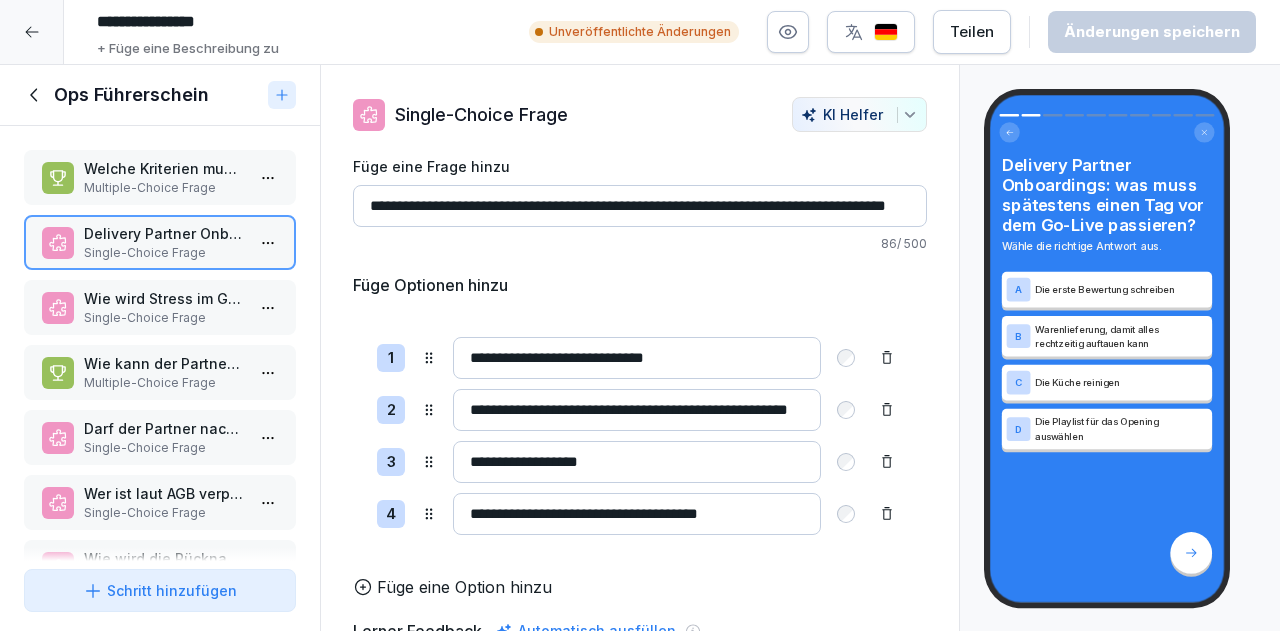 click on "**********" at bounding box center (640, 206) 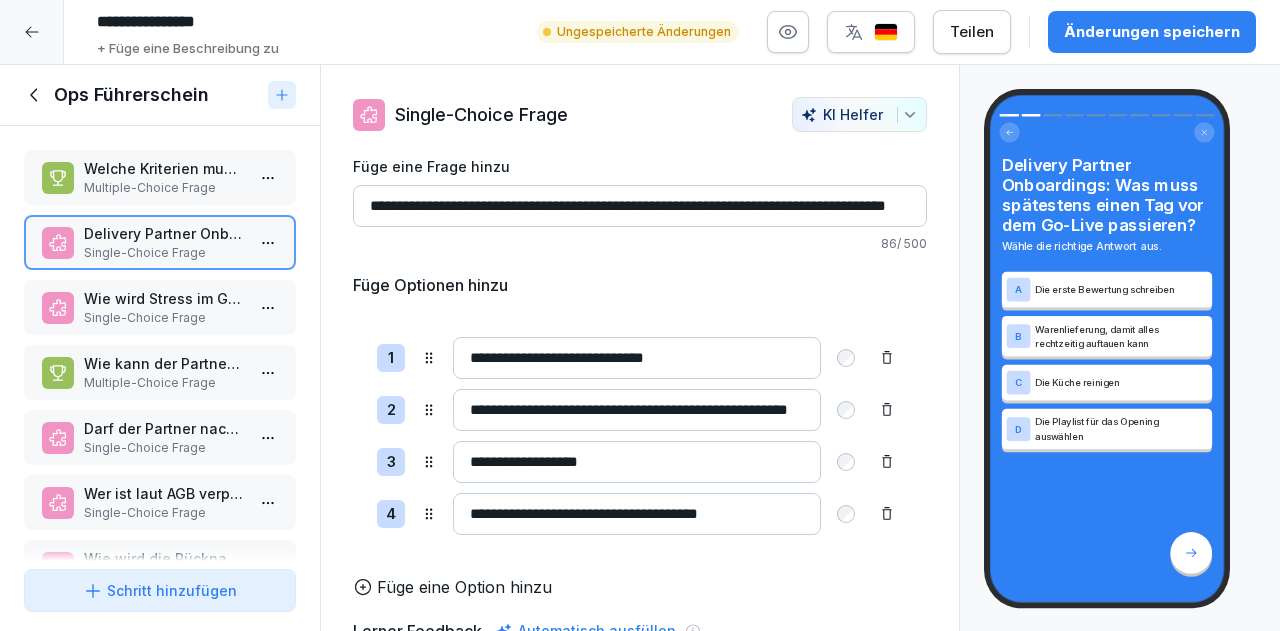 type on "**********" 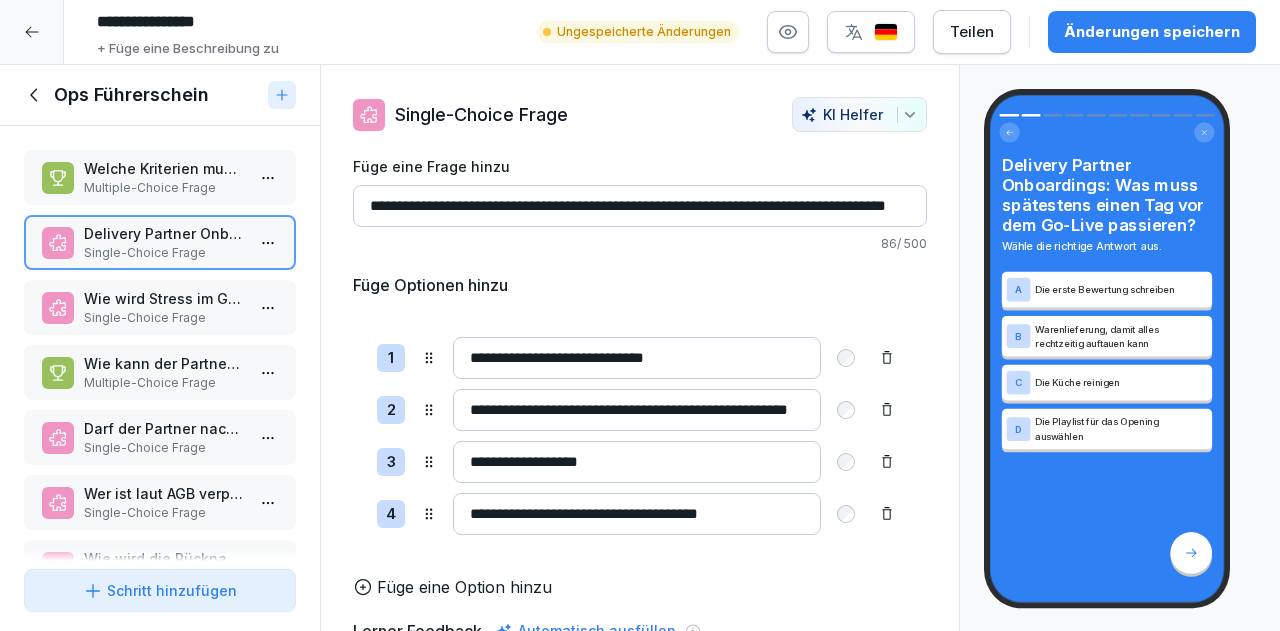 click on "Welche Kriterien muss der Partner erfüllen, um einer unserer Partner zu werden?" at bounding box center [164, 168] 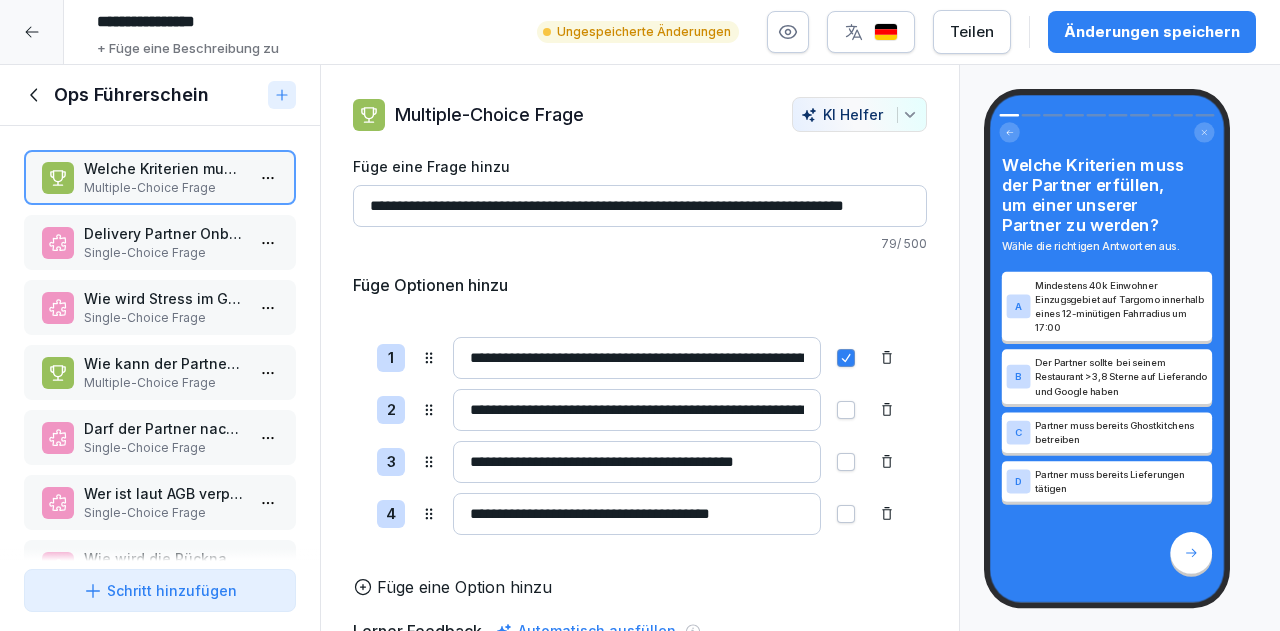 click on "Delivery Partner Onboardings: Was muss spätestens einen Tag vor dem Go-Live passieren?" at bounding box center (164, 233) 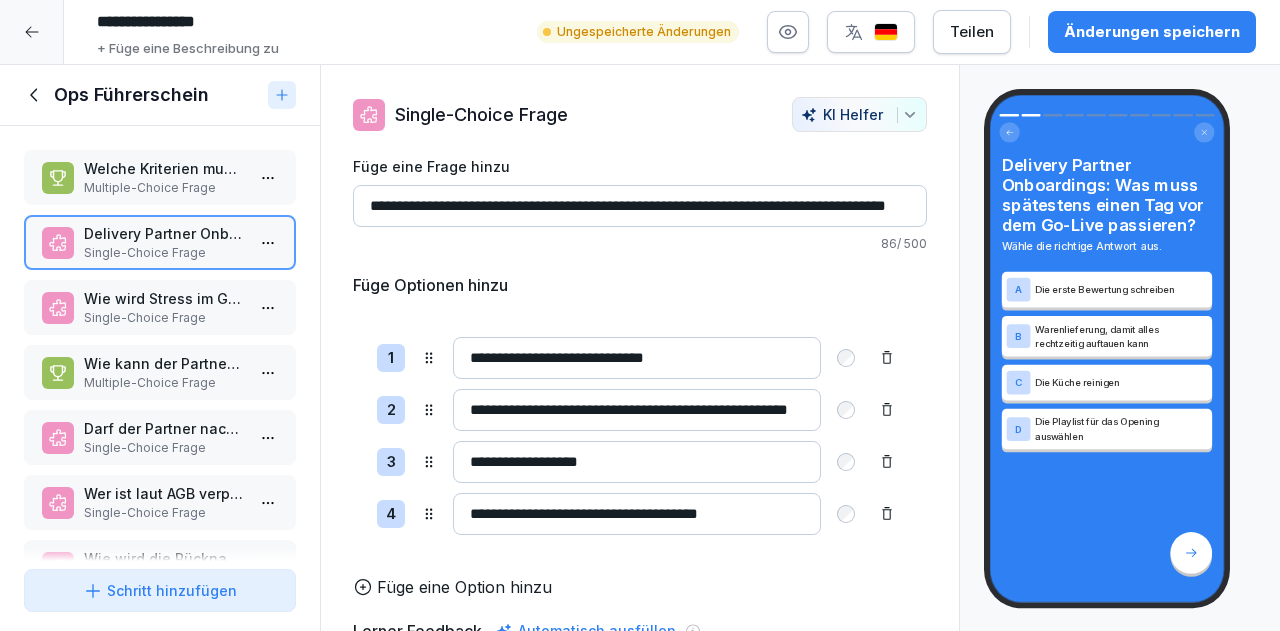 click on "Wie wird Stress im Go-Live erzeugt, damit der Partner lernt?" at bounding box center (164, 298) 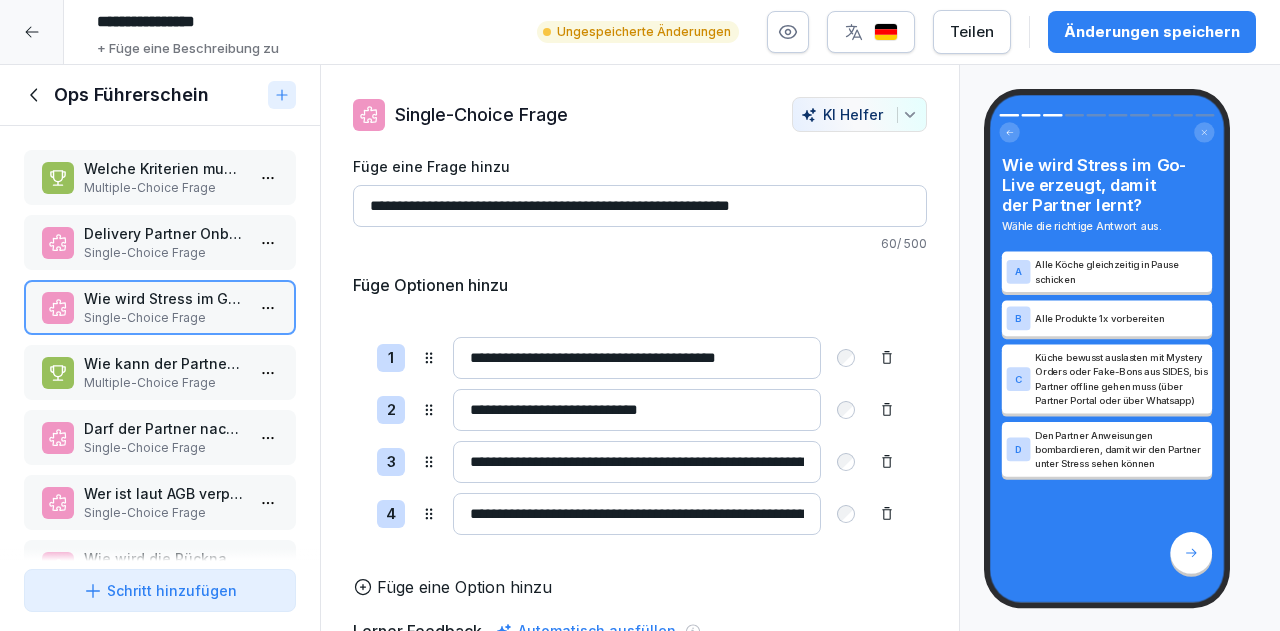 click on "Wie kann der Partner Produkte offline schalten?" at bounding box center (164, 363) 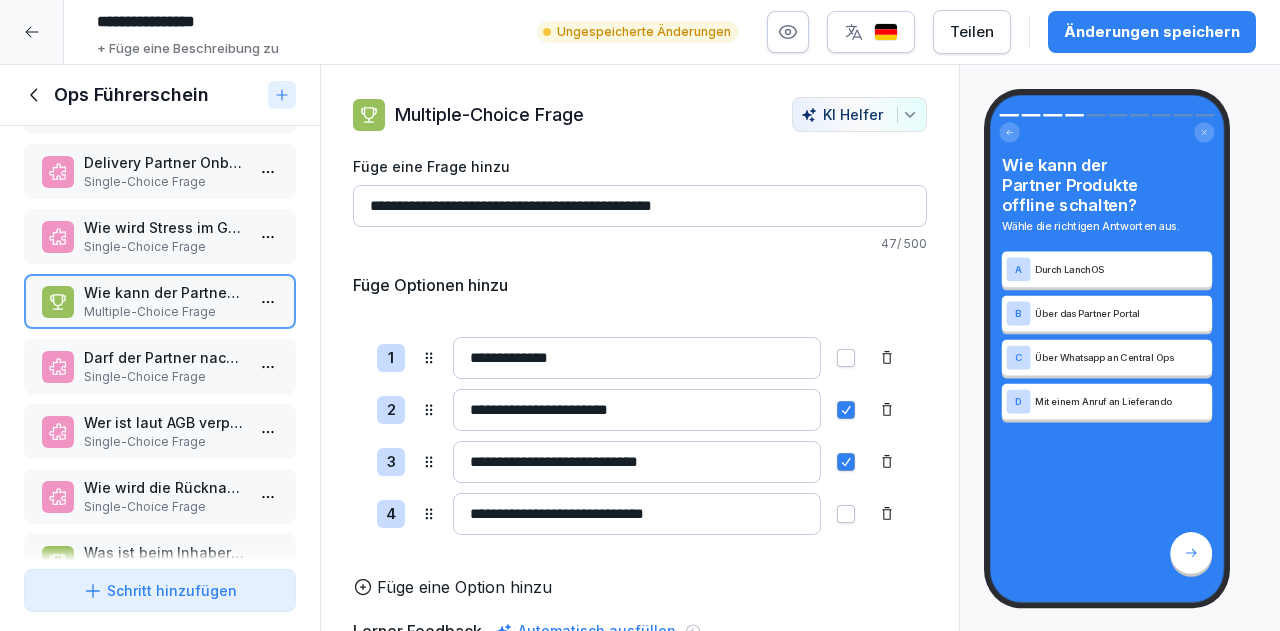 scroll, scrollTop: 72, scrollLeft: 0, axis: vertical 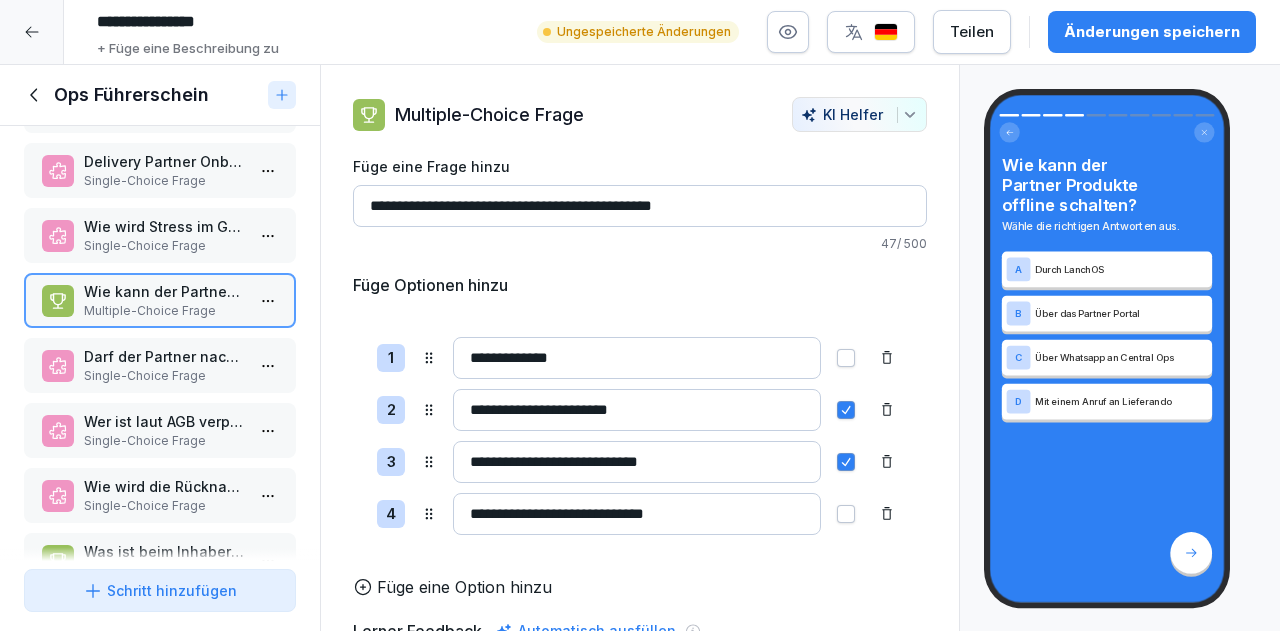 click on "Single-Choice Frage" at bounding box center (164, 376) 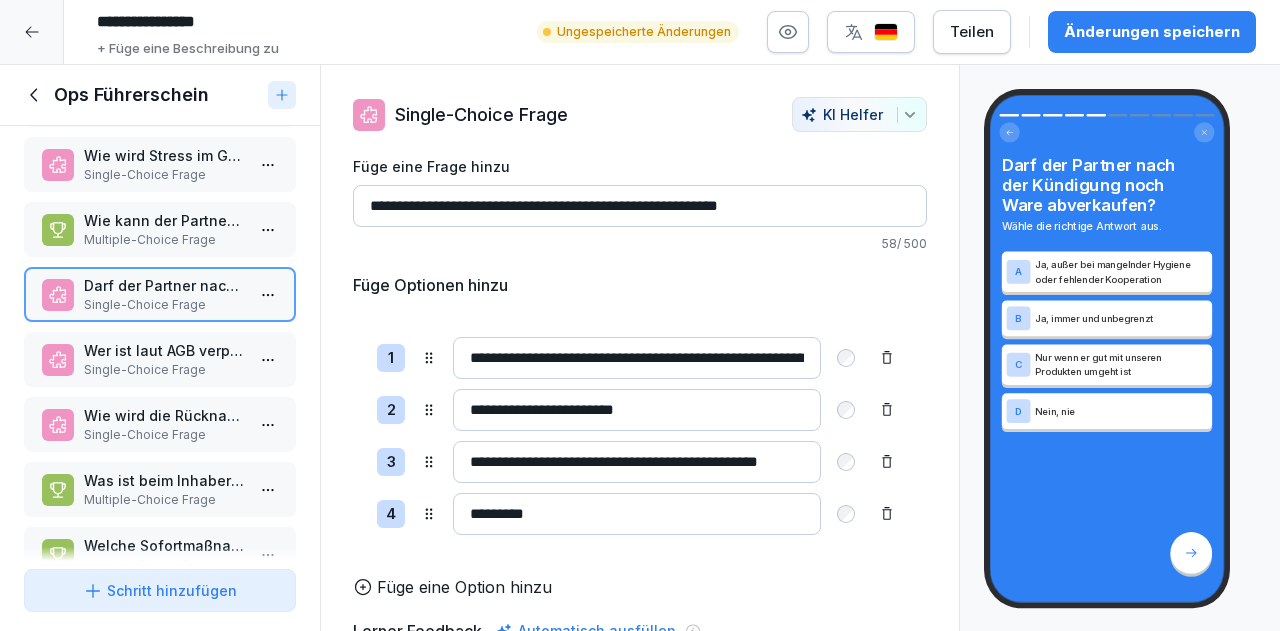 scroll, scrollTop: 144, scrollLeft: 0, axis: vertical 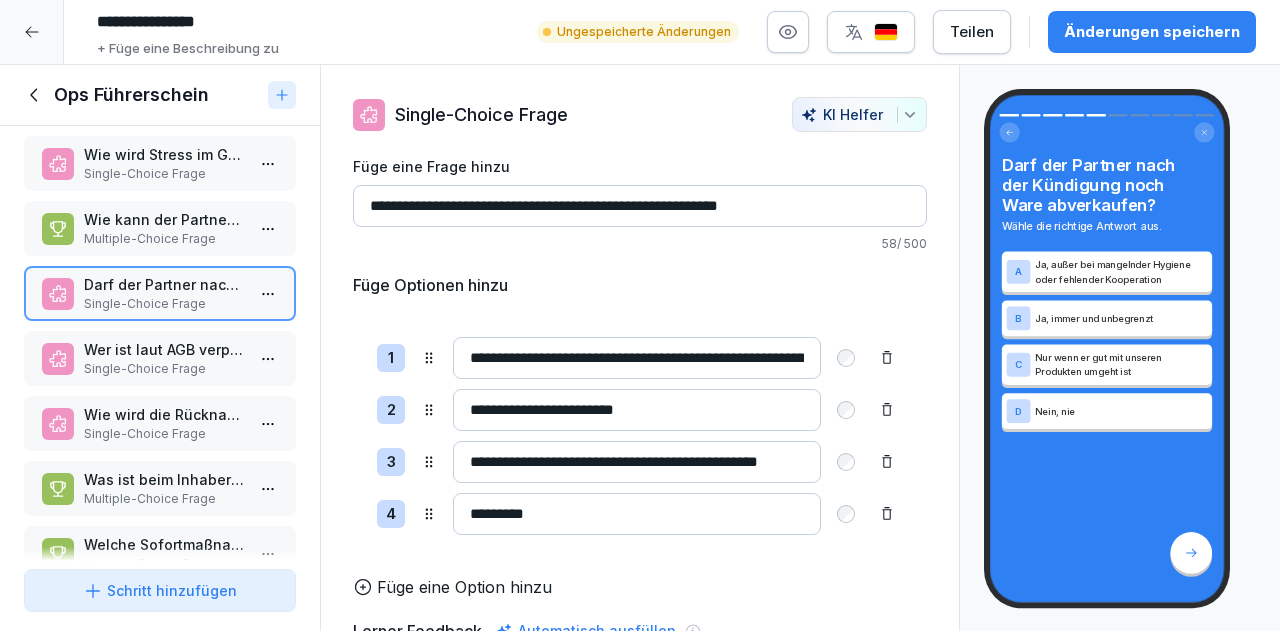 click on "Wer ist laut AGB verpflichtet, die restliche Ware nach Partner-Kündigung gutzuschreiben? Single-Choice Frage" at bounding box center [160, 358] 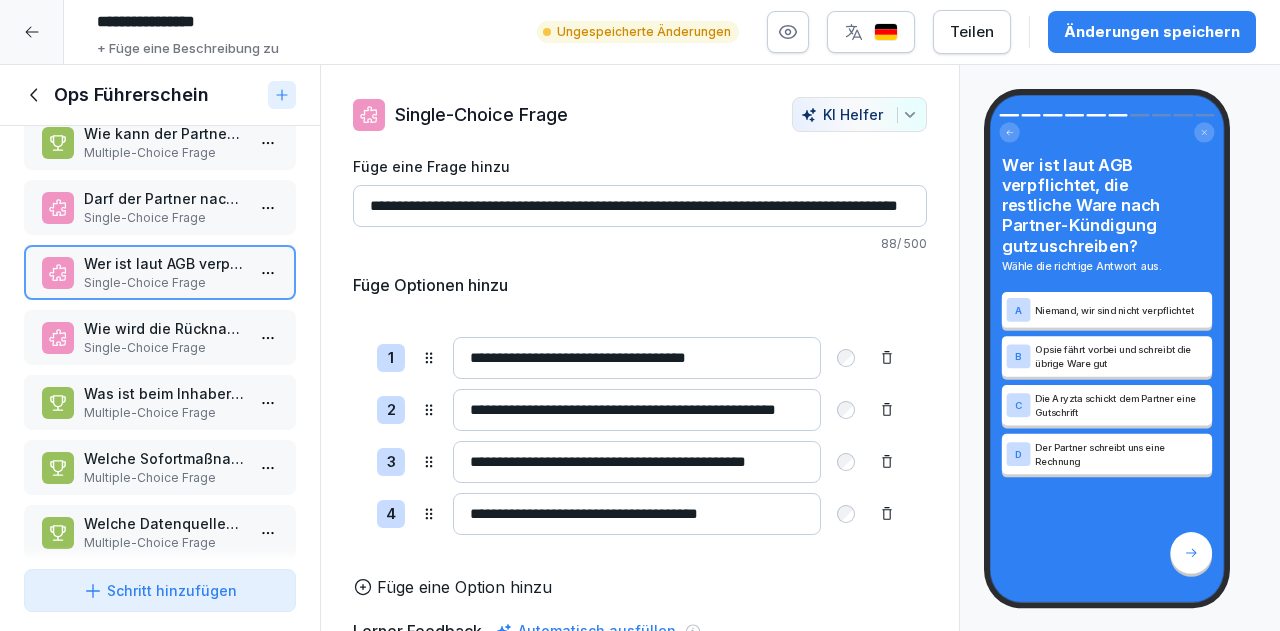 scroll, scrollTop: 231, scrollLeft: 0, axis: vertical 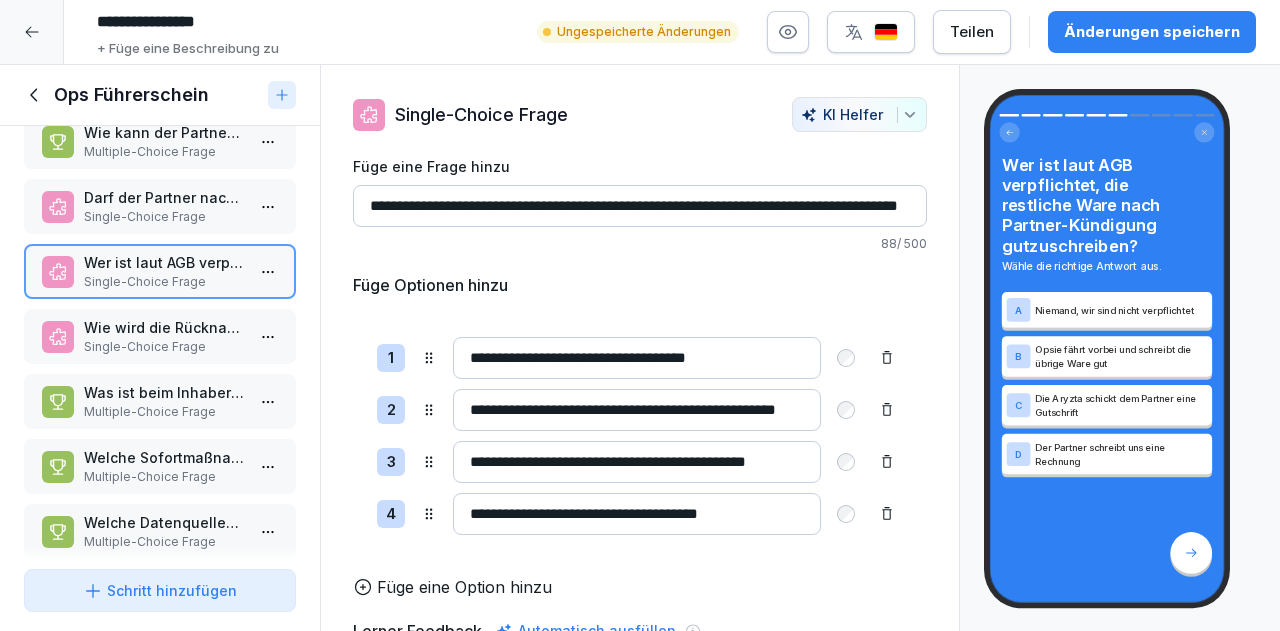 click on "Single-Choice Frage" at bounding box center [164, 347] 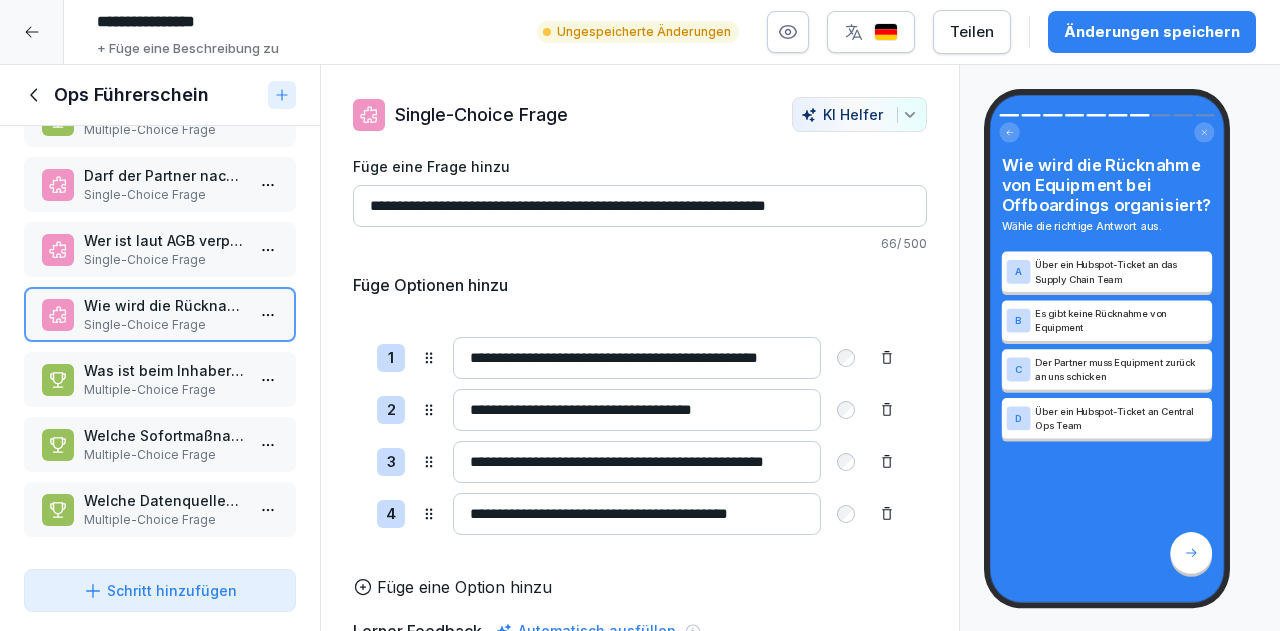 scroll, scrollTop: 266, scrollLeft: 0, axis: vertical 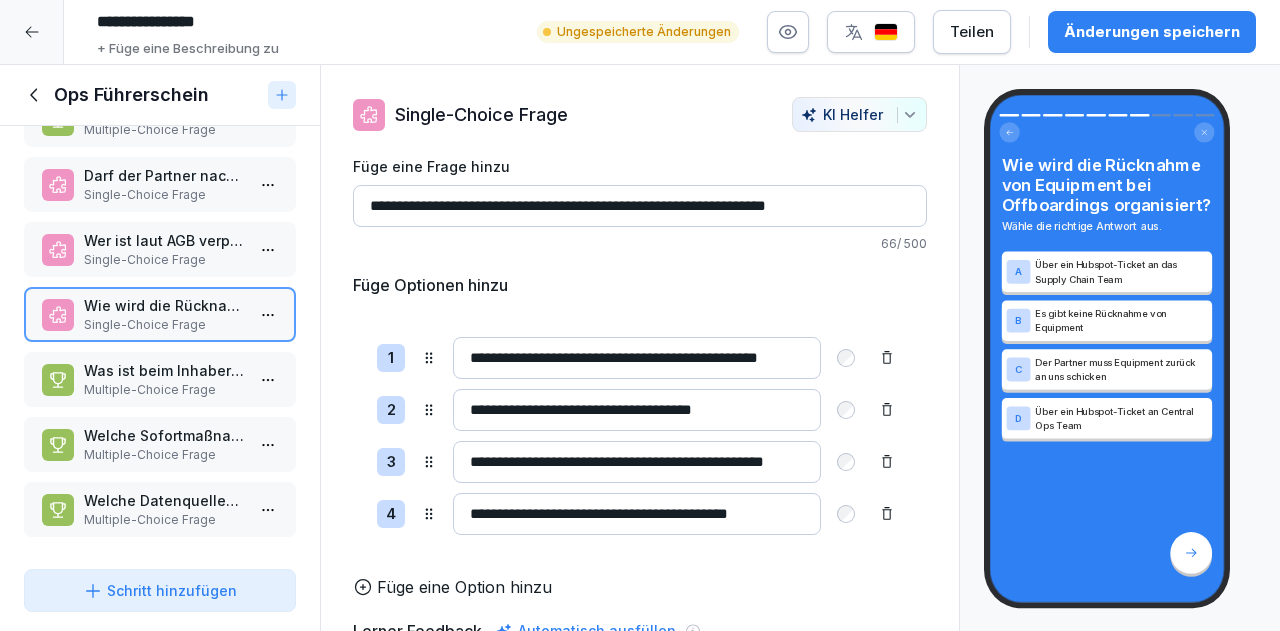 click on "Was ist beim Inhaberwechsel im Prozess für Hubspot zu beachten? Multiple-Choice Frage" at bounding box center (160, 379) 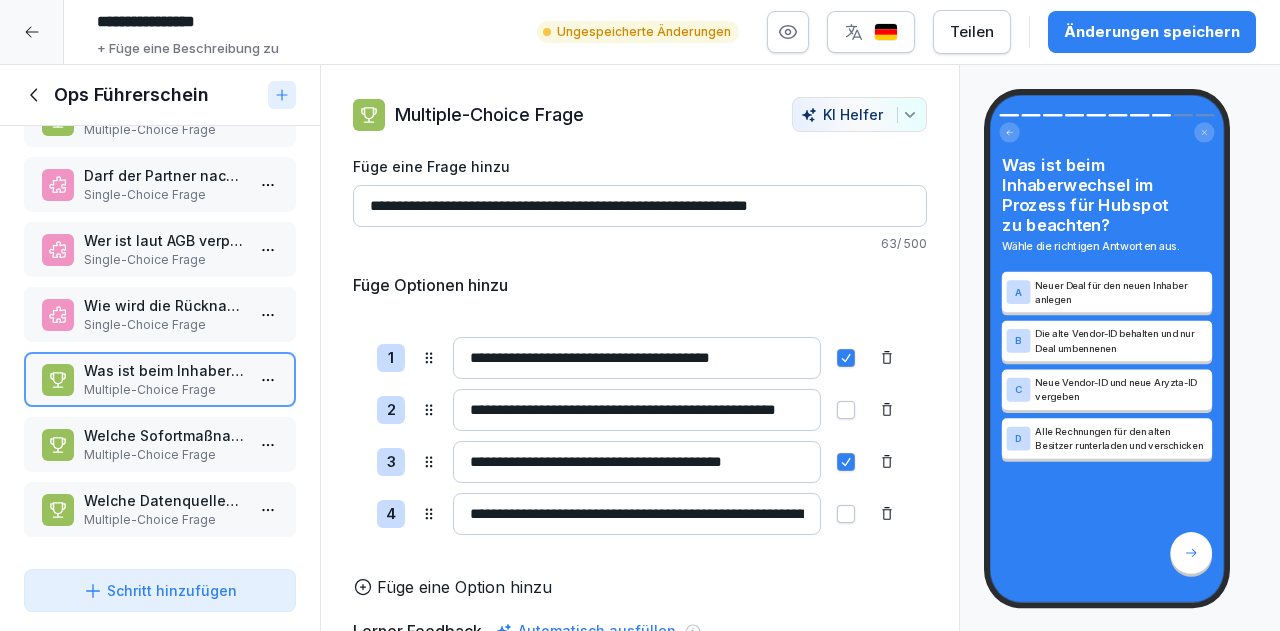 scroll, scrollTop: 266, scrollLeft: 0, axis: vertical 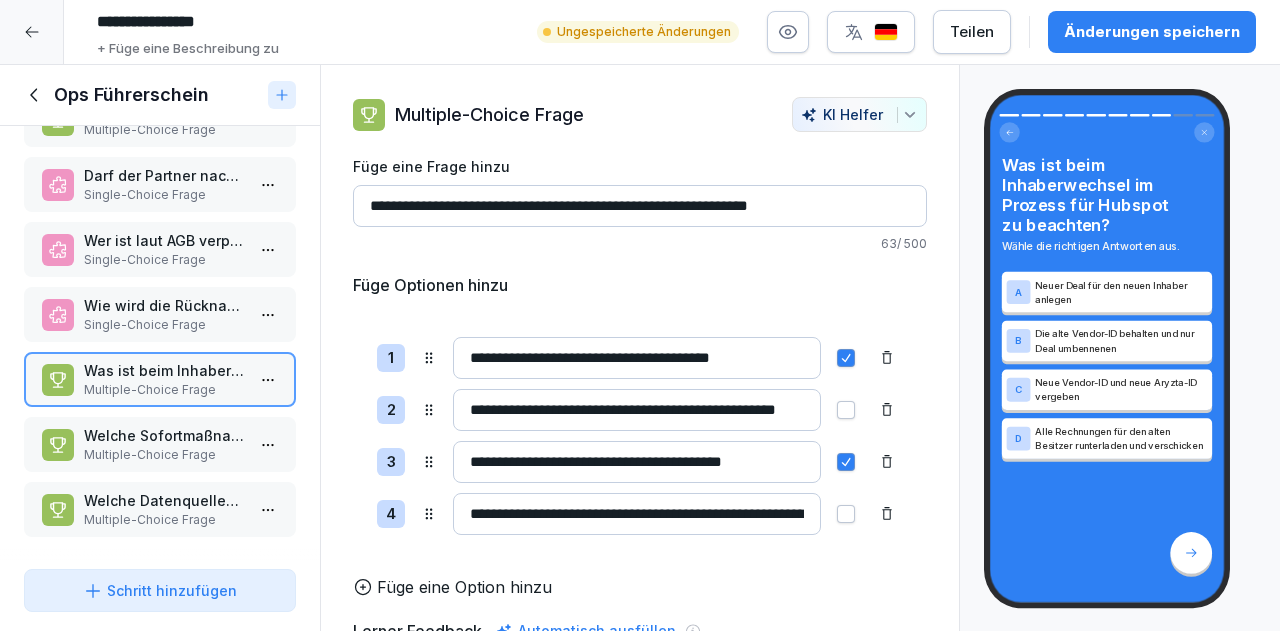 click on "Welche Sofortmaßnahmen müssen bei einem gemeldeten Hygieneproblem ergreifen?" at bounding box center (164, 435) 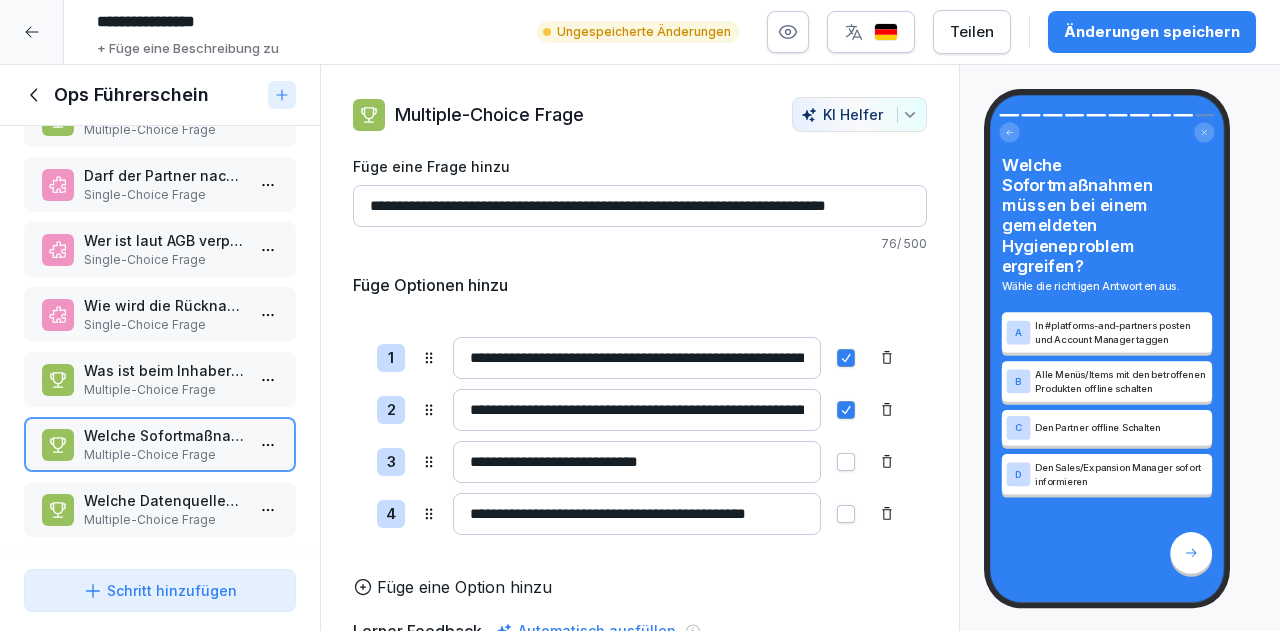 click on "Welche Datenquellen sollen für den Data Check beim Partner Visit genutzt werden? Multiple-Choice Frage" at bounding box center (160, 509) 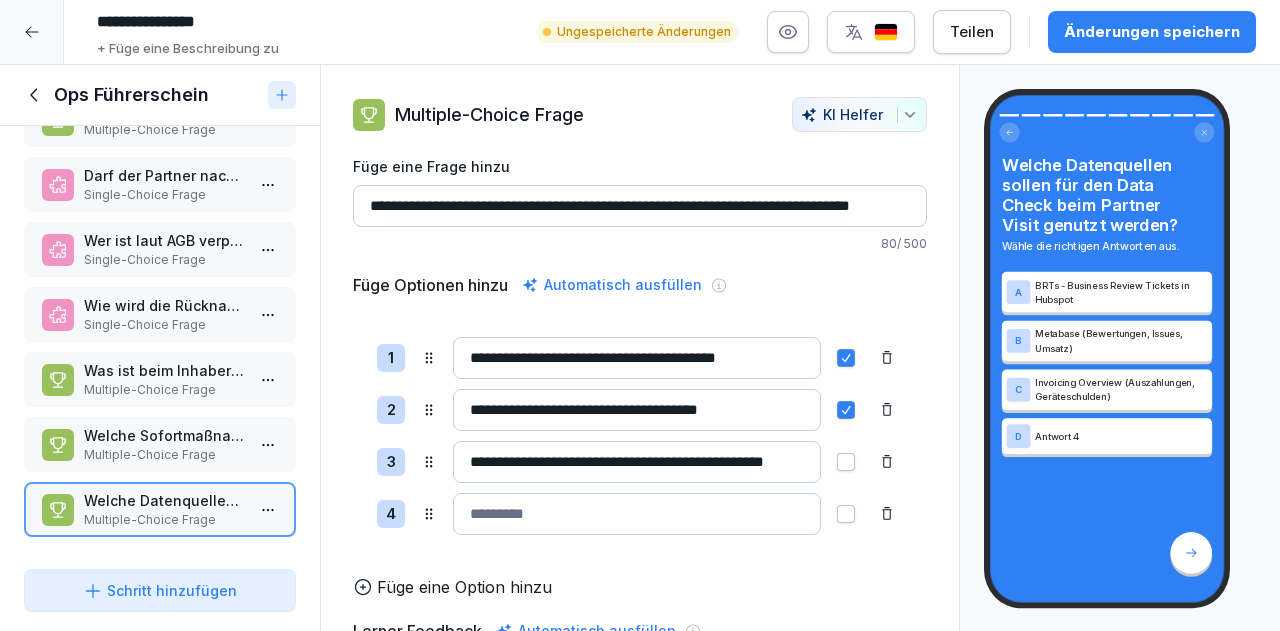 click at bounding box center [637, 514] 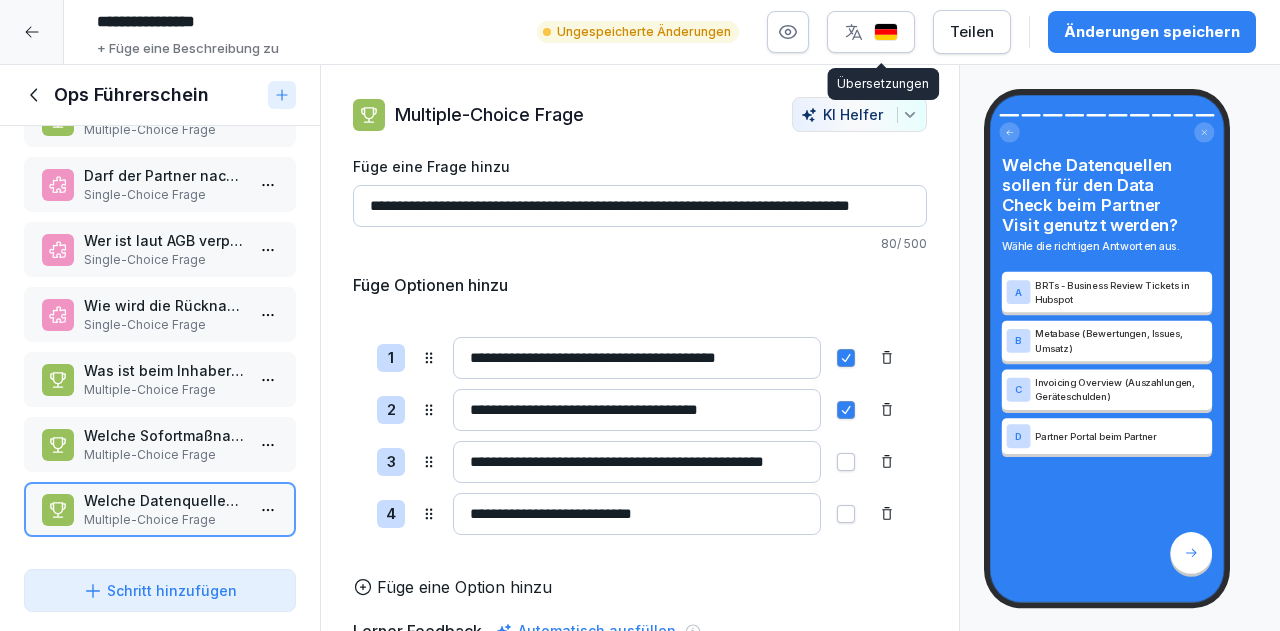 type on "**********" 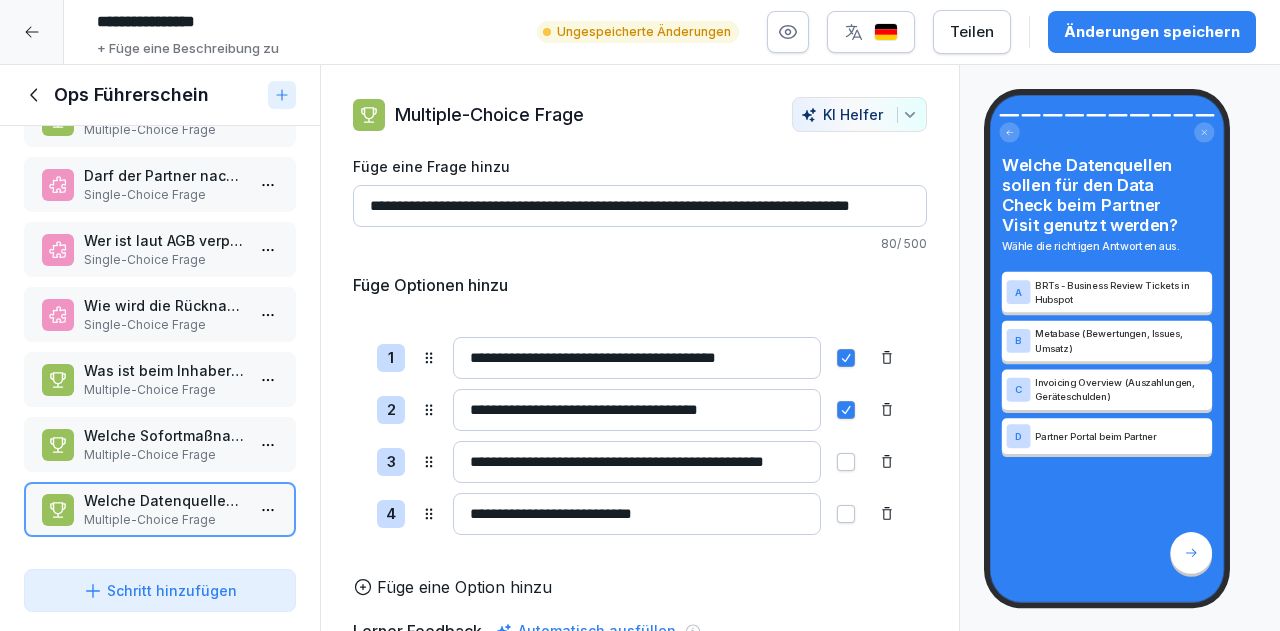 click at bounding box center (846, 462) 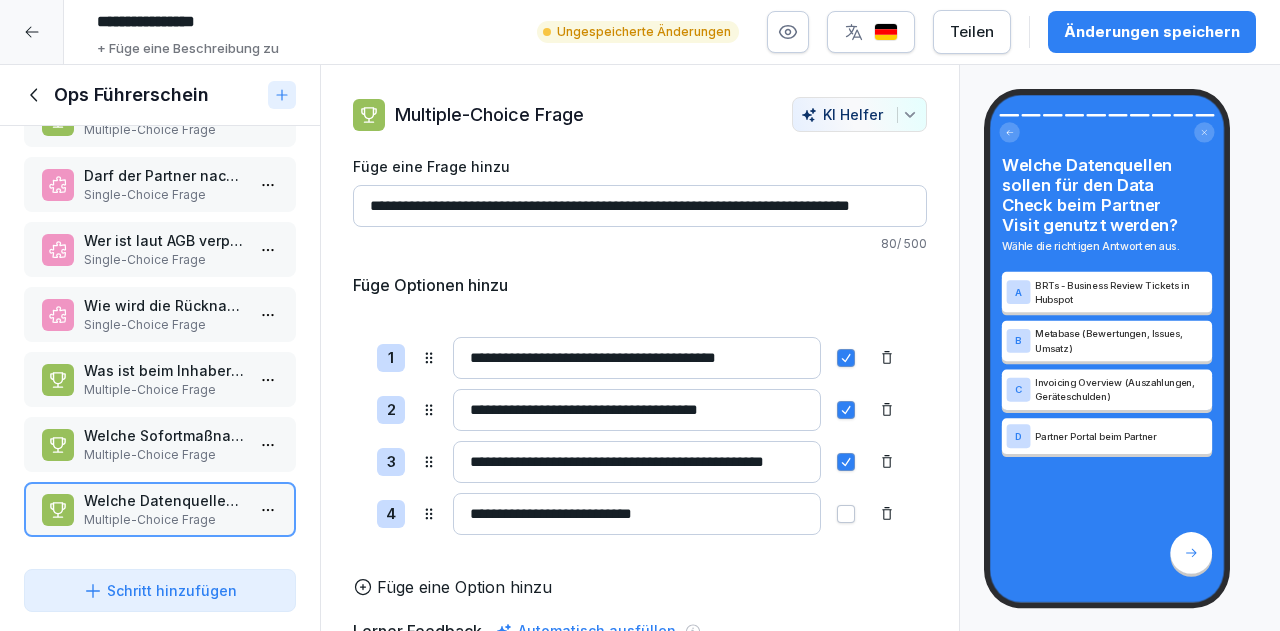click at bounding box center [846, 514] 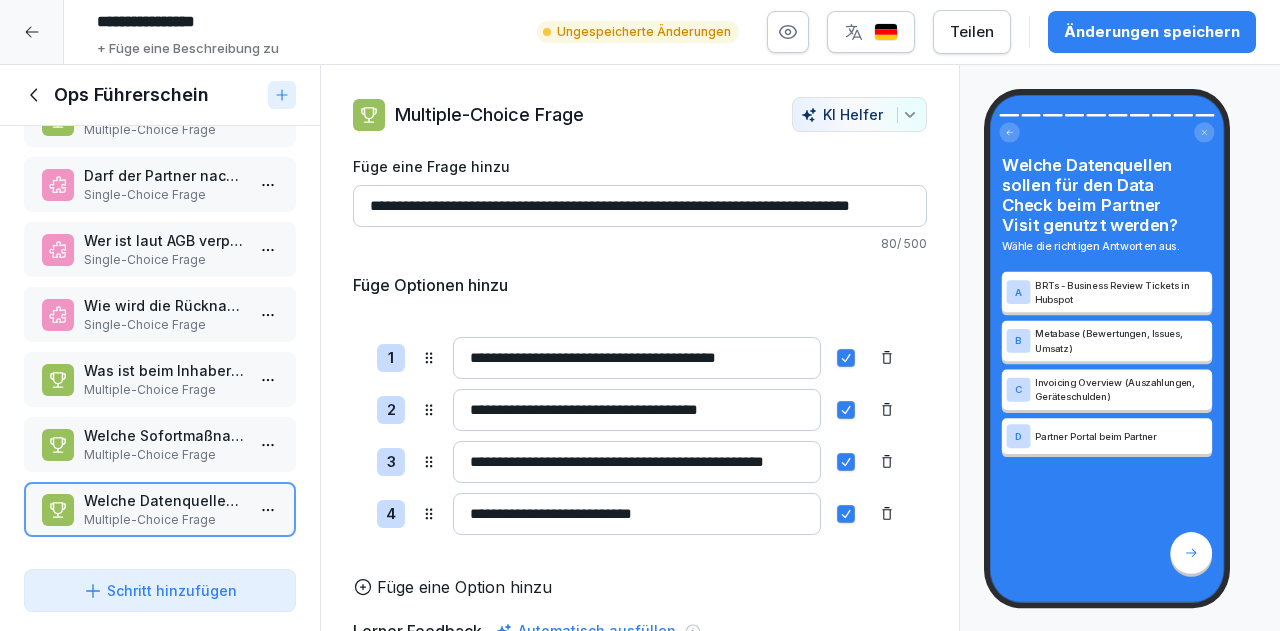 click on "Welche Sofortmaßnahmen müssen bei einem gemeldeten Hygieneproblem ergreifen?" at bounding box center [164, 435] 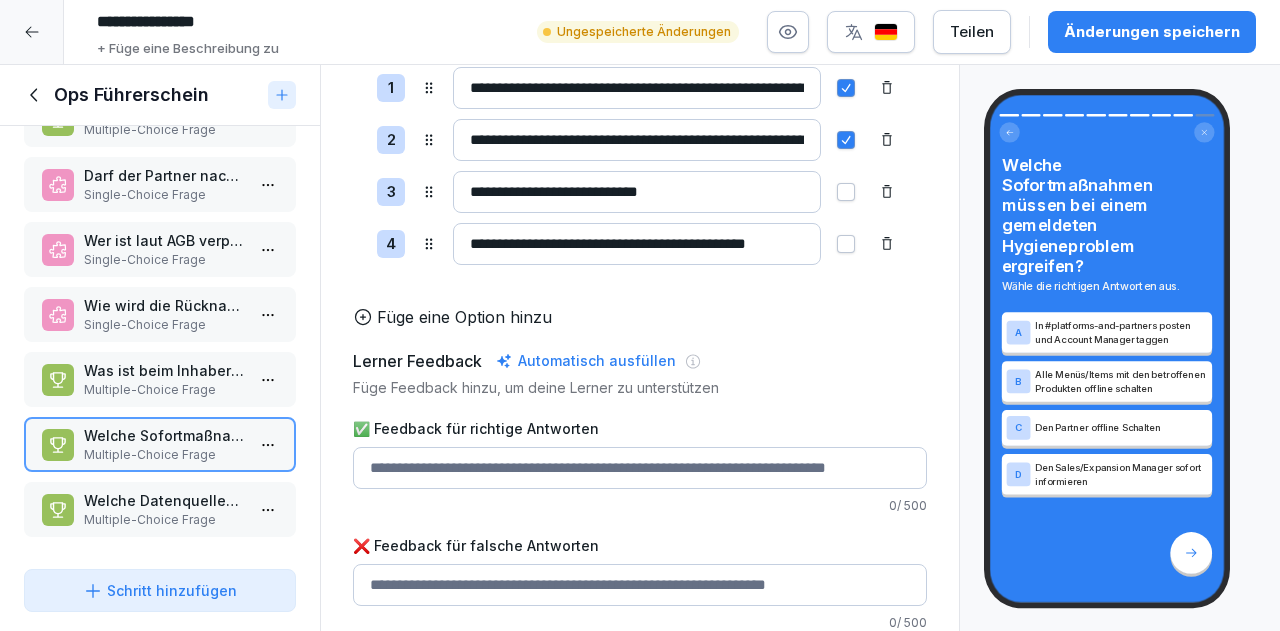 scroll, scrollTop: 295, scrollLeft: 0, axis: vertical 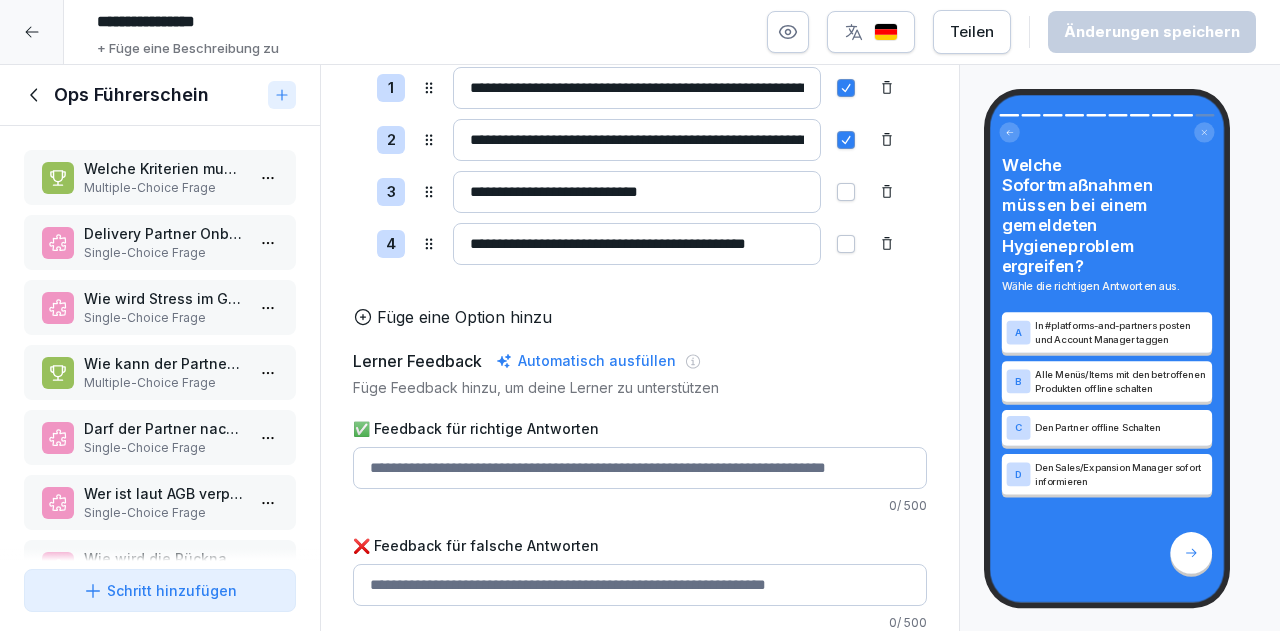 click on "Welche Kriterien muss der Partner erfüllen, um einer unserer Partner zu werden?" at bounding box center (164, 168) 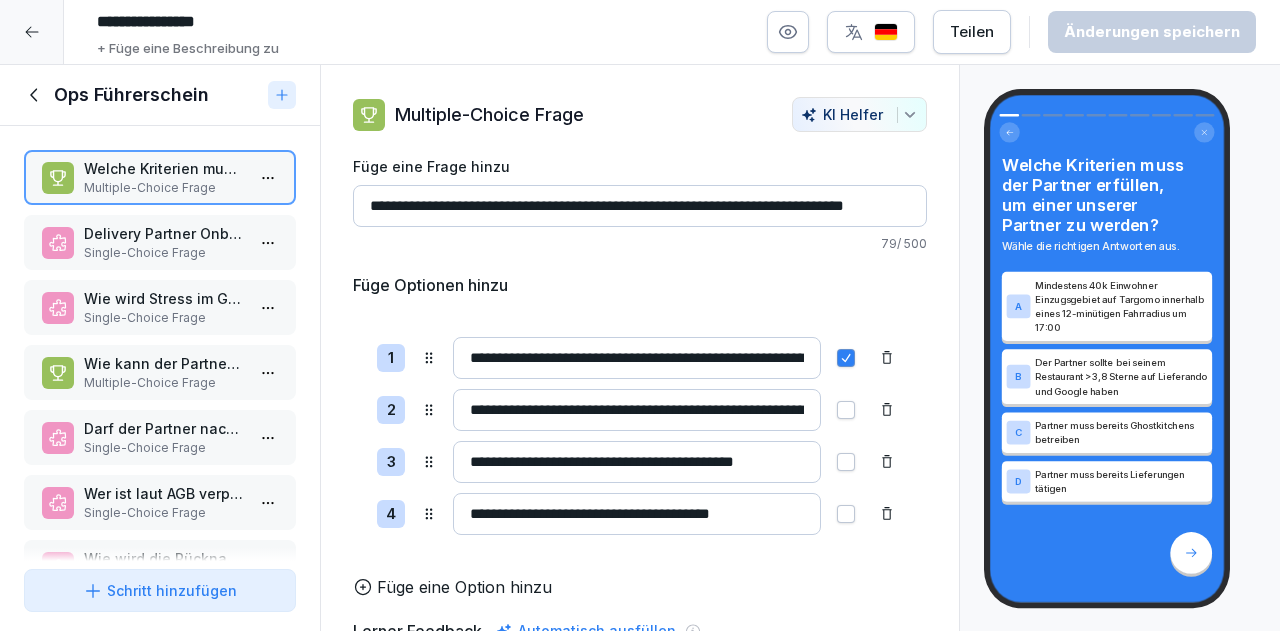 scroll, scrollTop: 76, scrollLeft: 0, axis: vertical 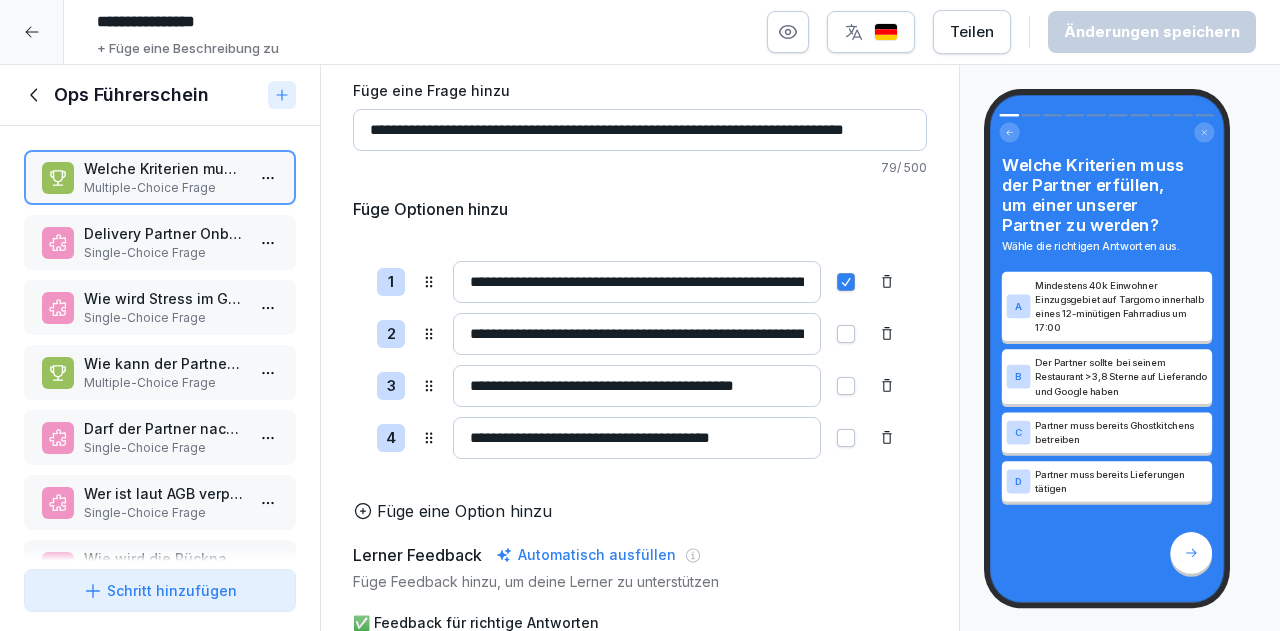 click 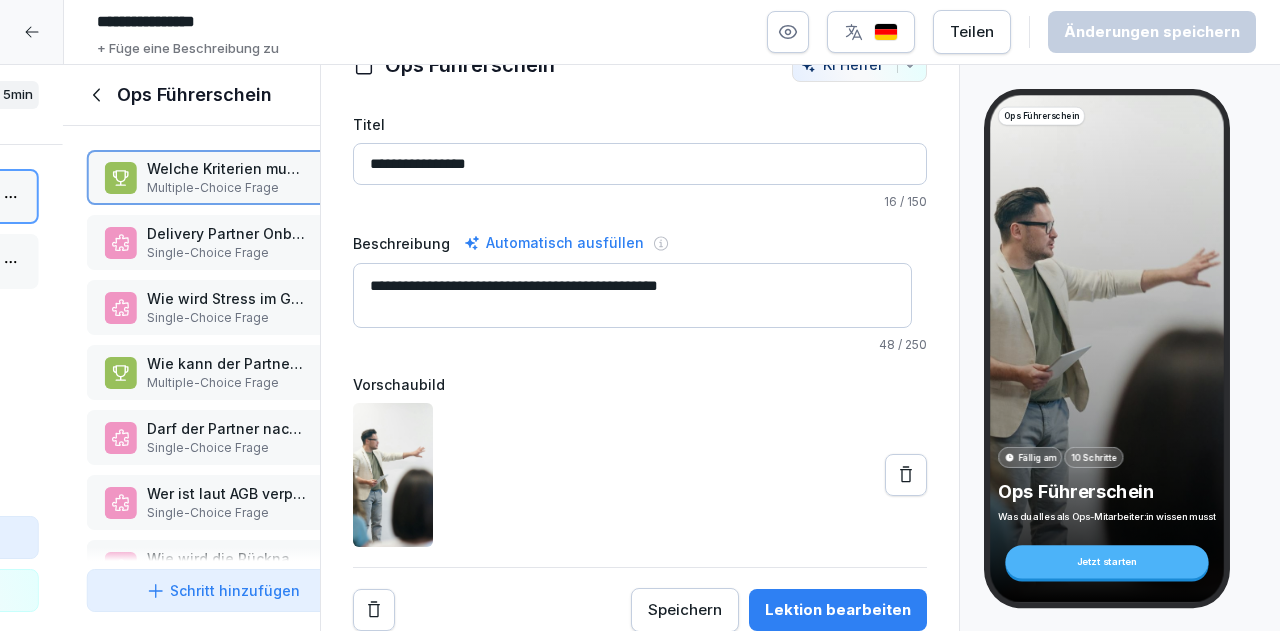 scroll, scrollTop: 63, scrollLeft: 0, axis: vertical 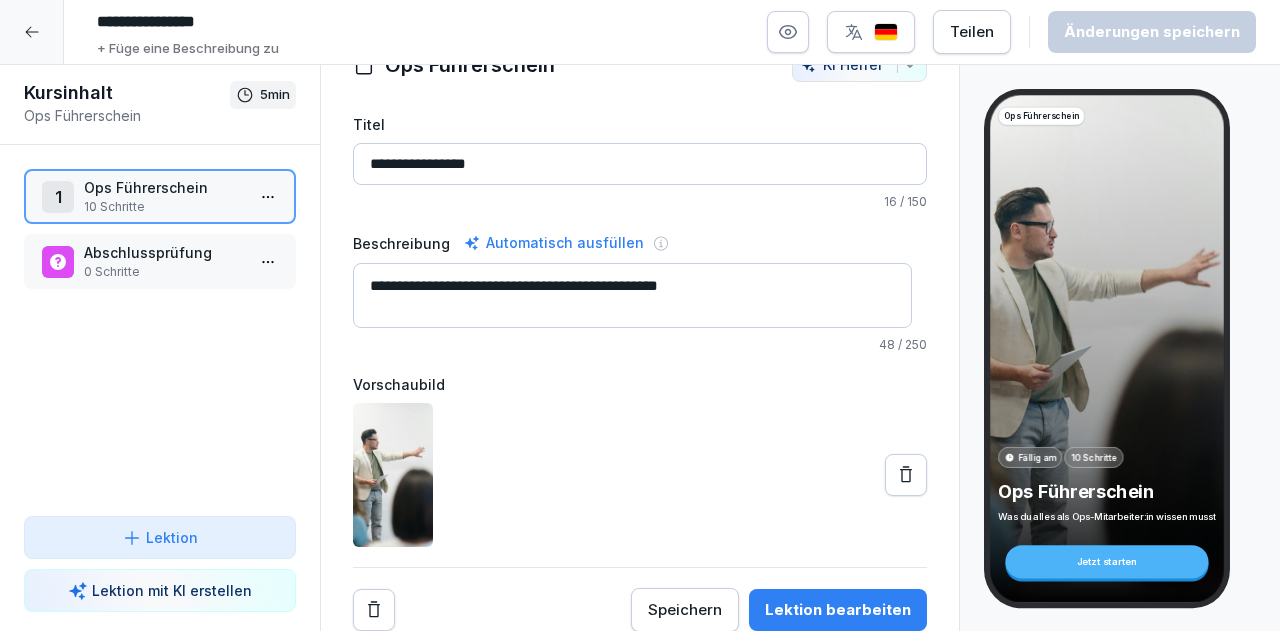 click on "0 Schritte" at bounding box center (164, 272) 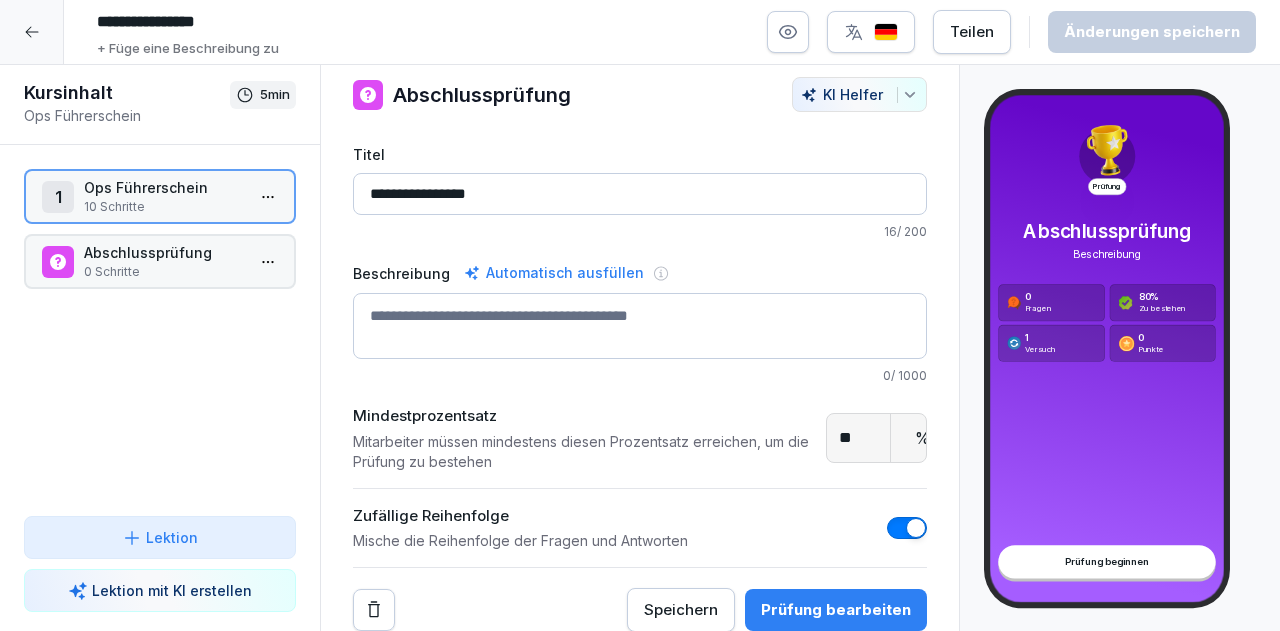 scroll, scrollTop: 32, scrollLeft: 0, axis: vertical 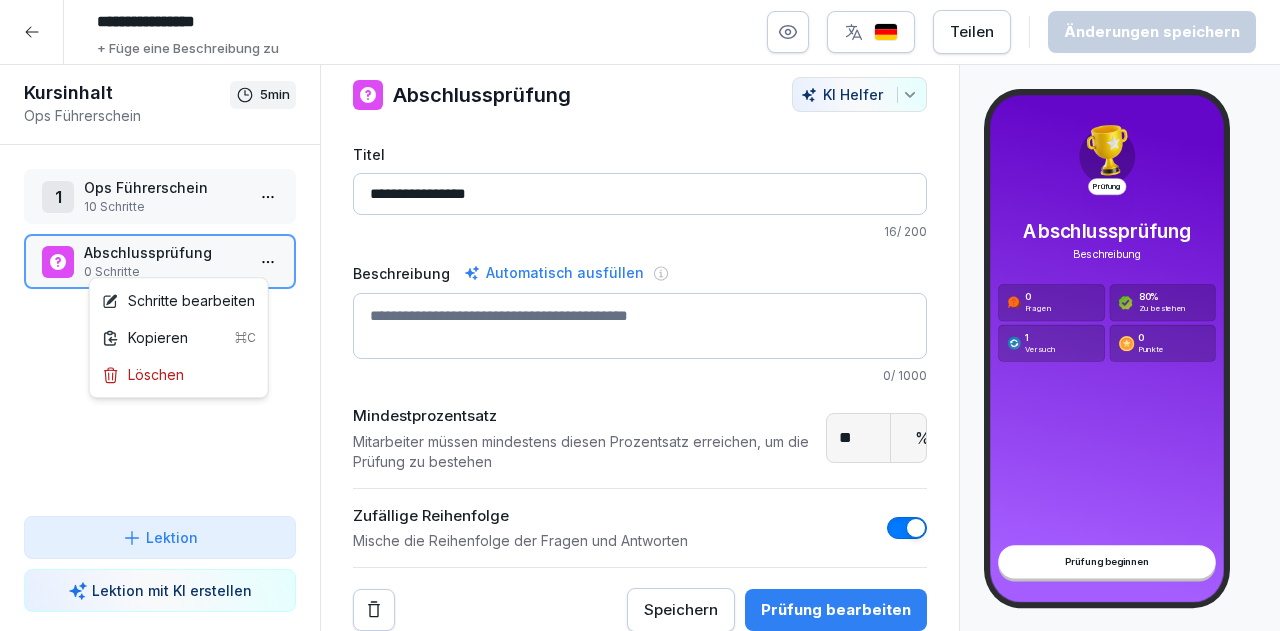 click on "**********" at bounding box center (640, 315) 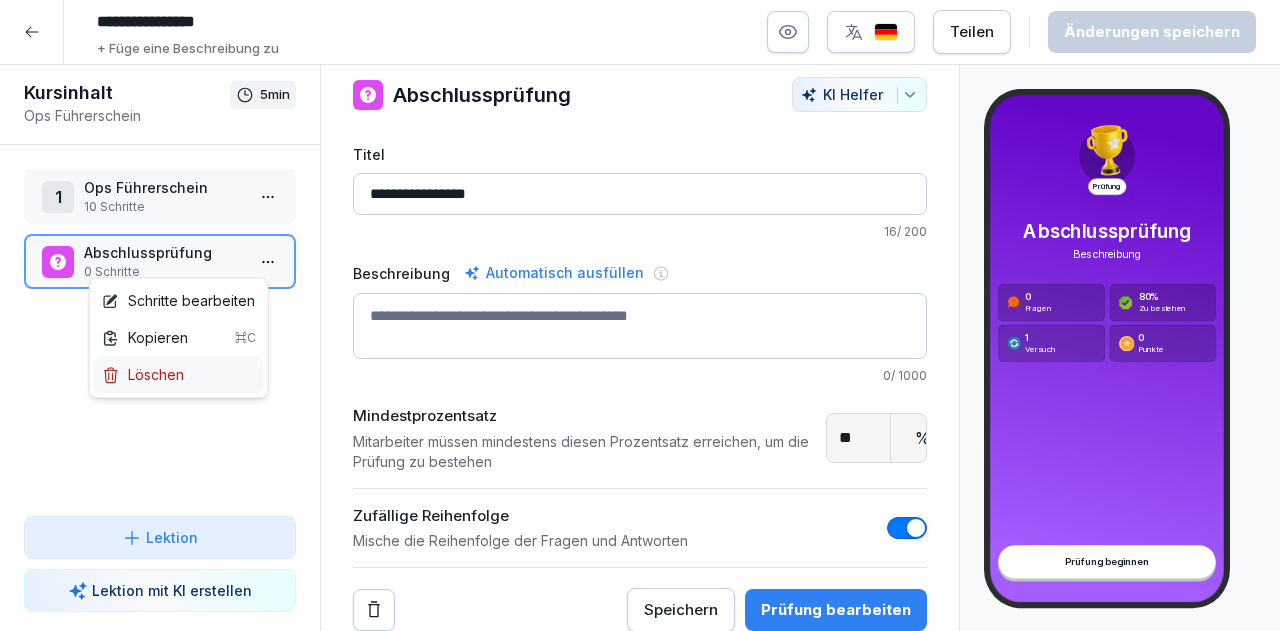 click on "Löschen" at bounding box center [179, 374] 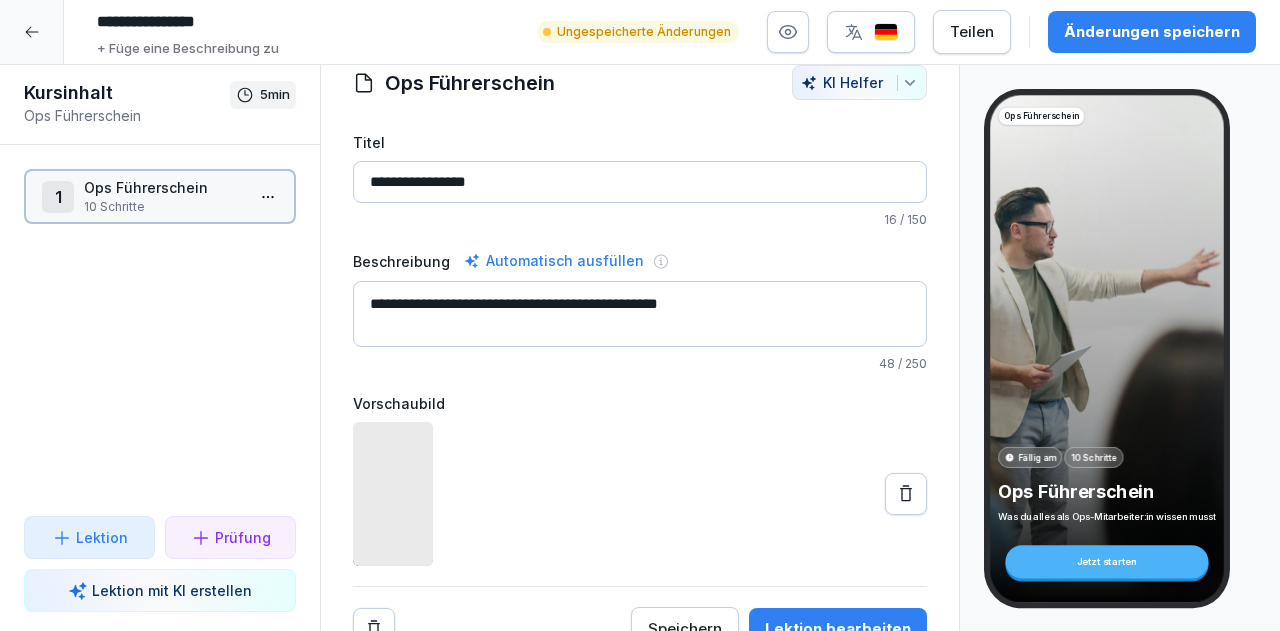 scroll, scrollTop: 63, scrollLeft: 0, axis: vertical 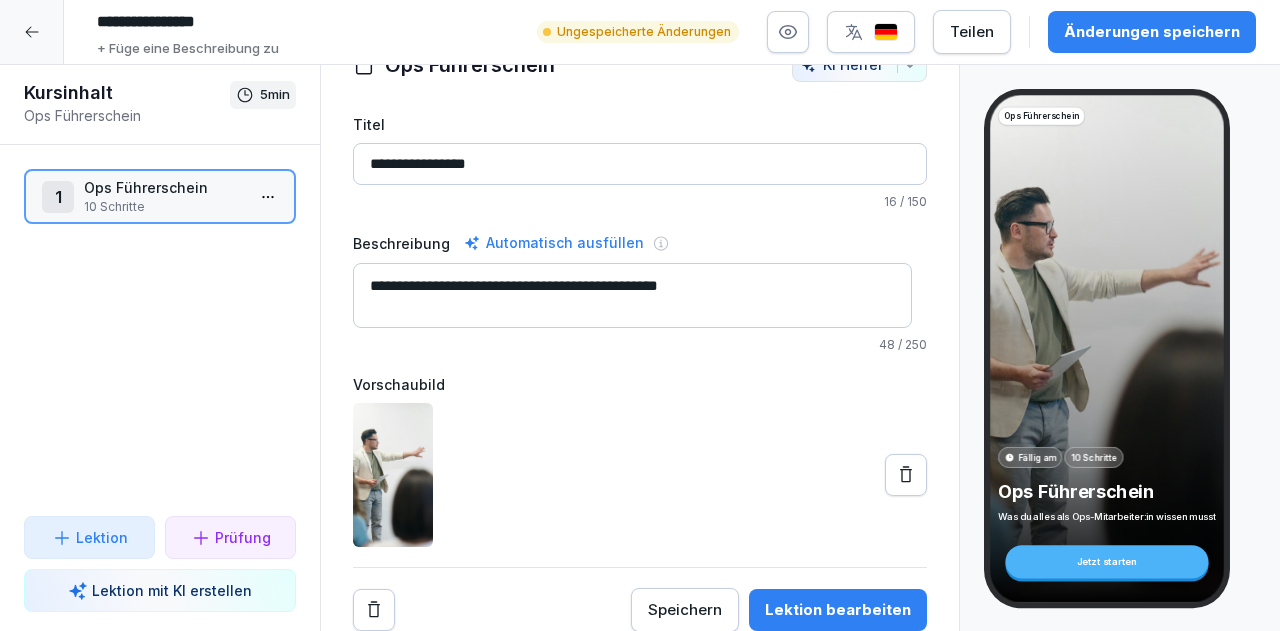 click on "Prüfung" at bounding box center (243, 537) 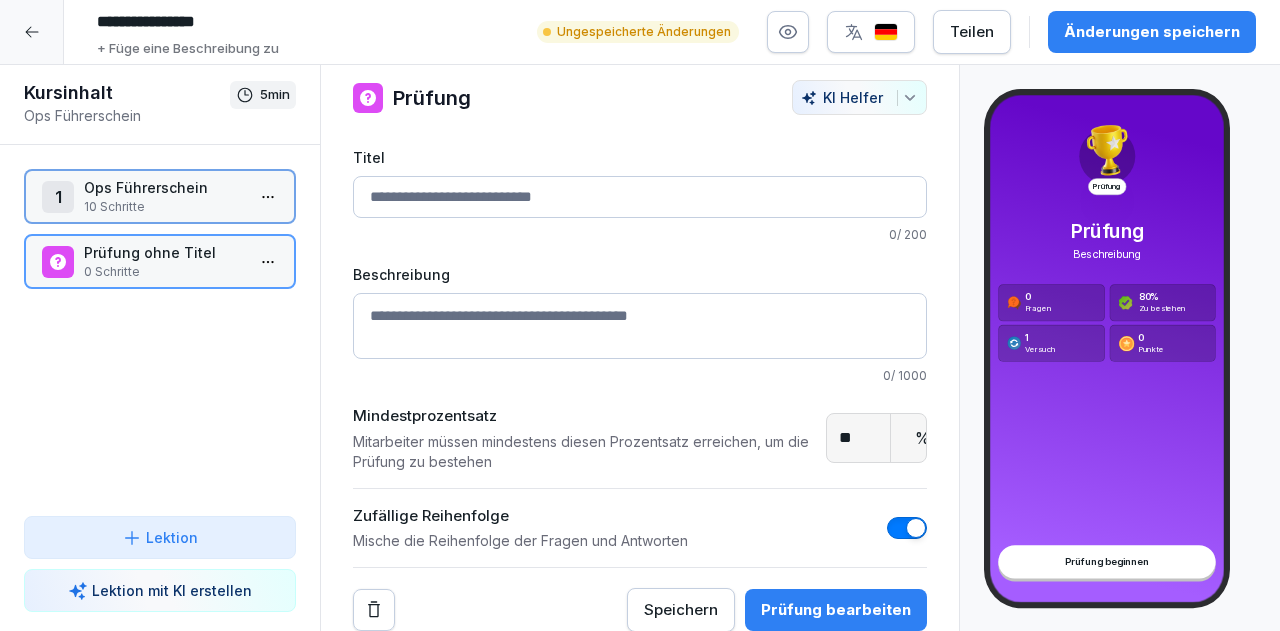 scroll, scrollTop: 28, scrollLeft: 0, axis: vertical 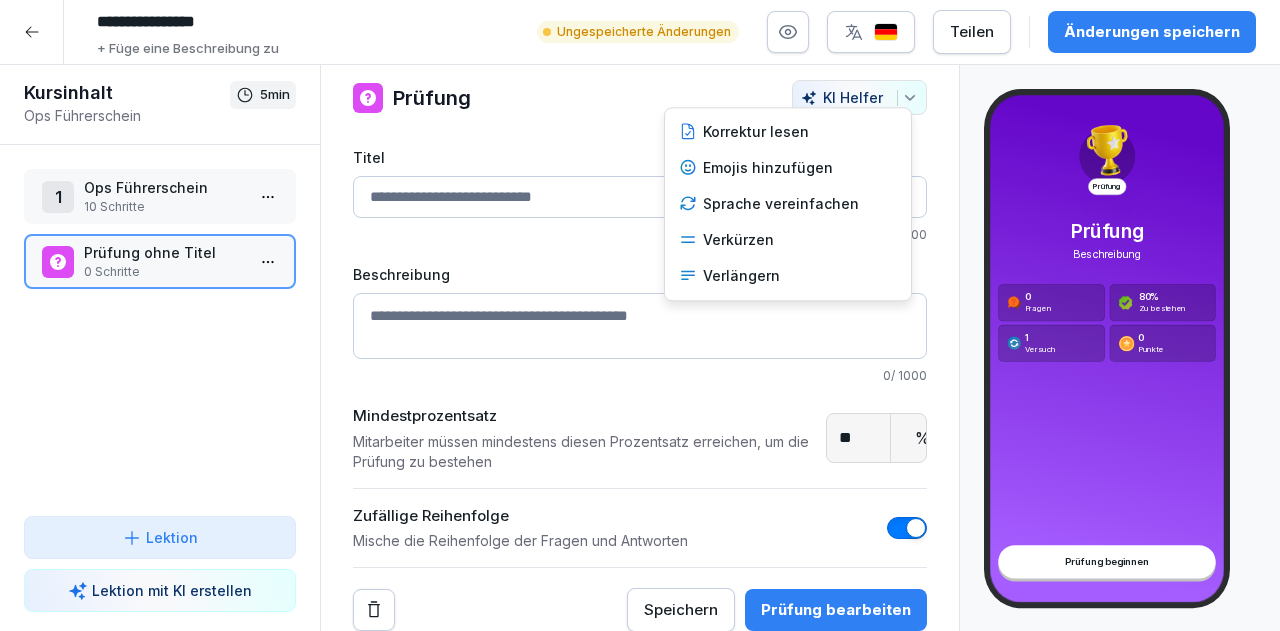 click on "KI Helfer" at bounding box center (859, 97) 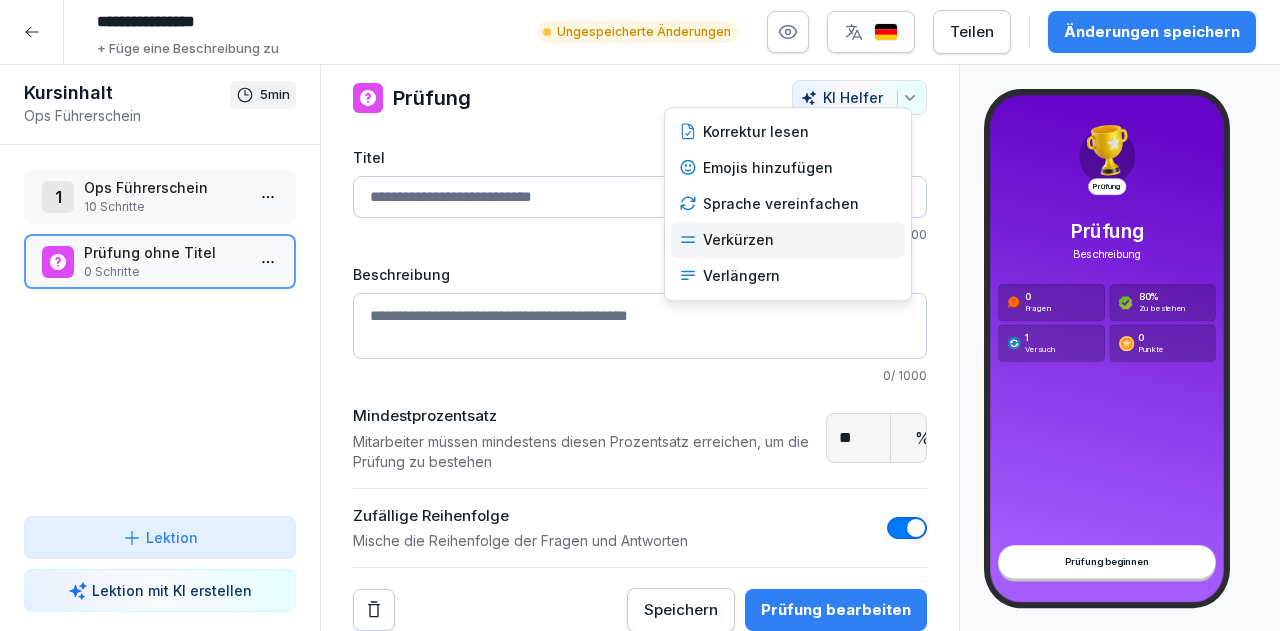 click on "Verkürzen" at bounding box center [788, 240] 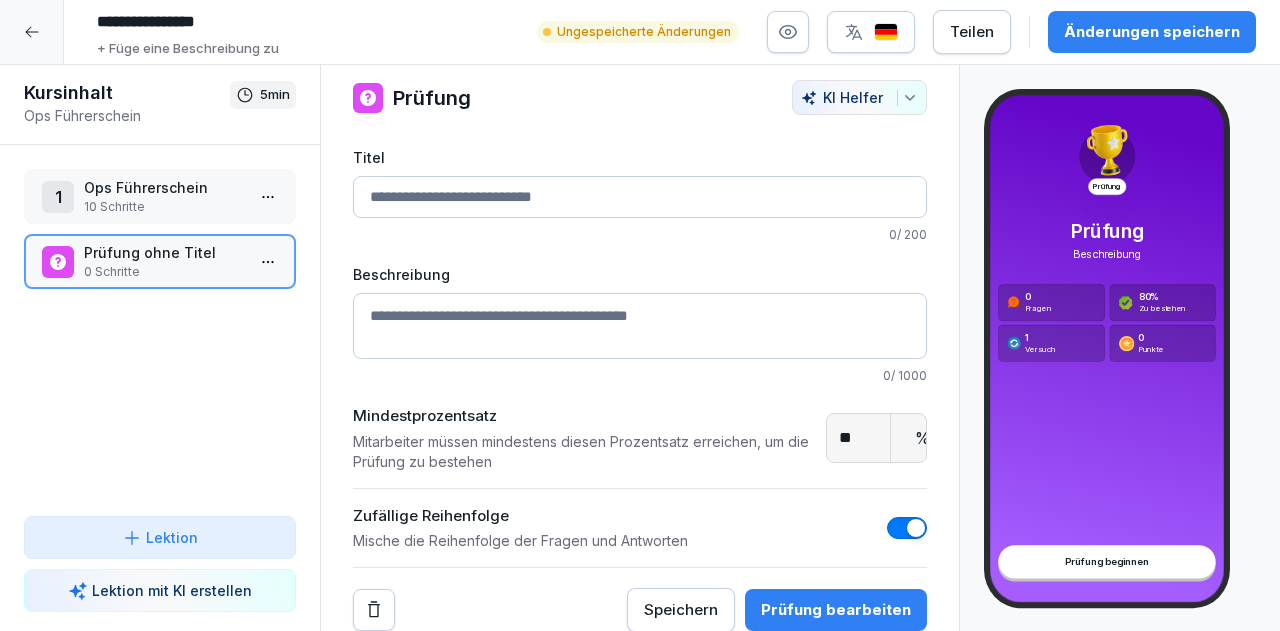 click on "Titel" at bounding box center [640, 197] 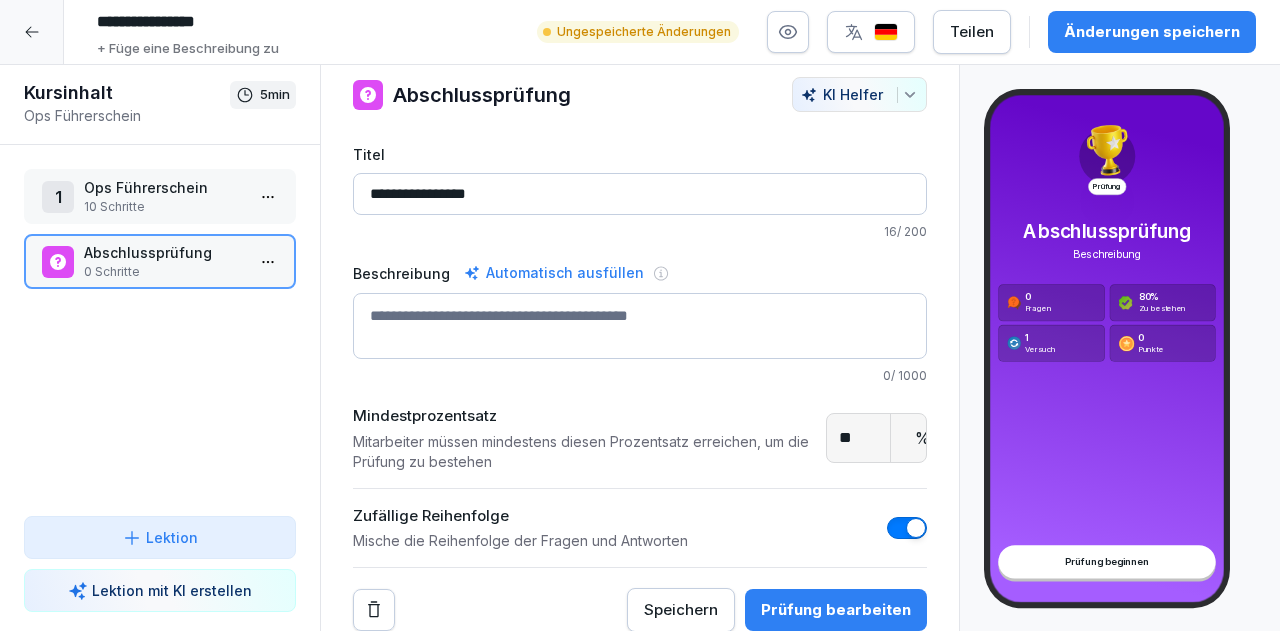 scroll, scrollTop: 32, scrollLeft: 0, axis: vertical 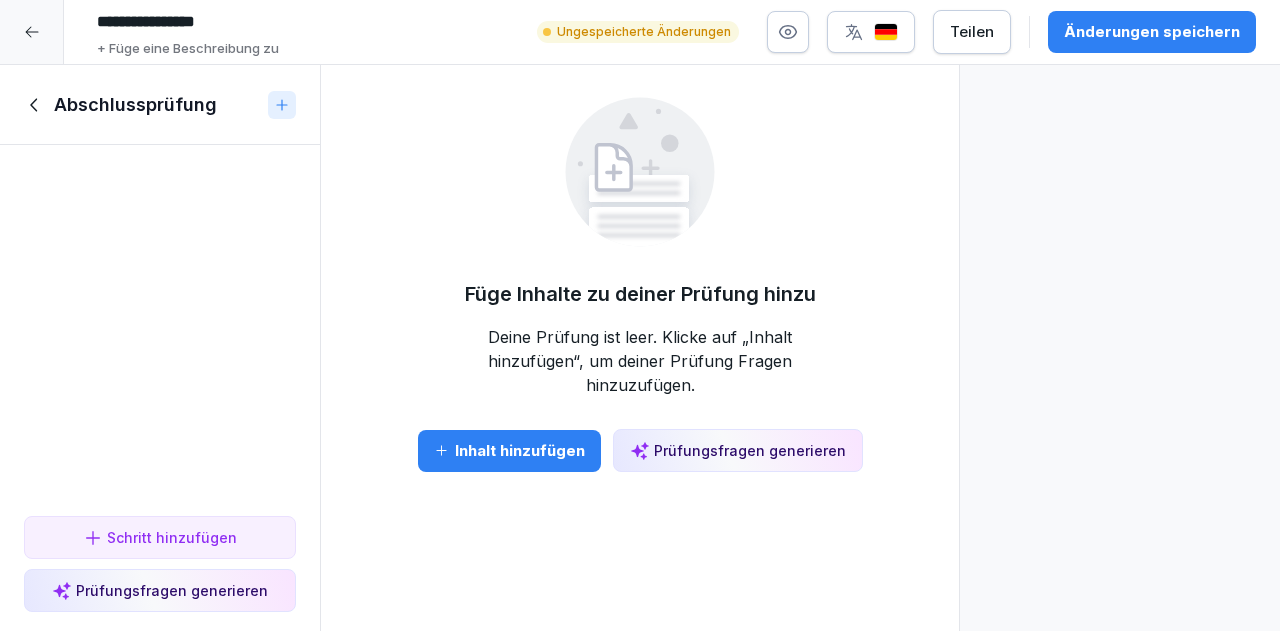 click on "Prüfungsfragen generieren" at bounding box center [160, 590] 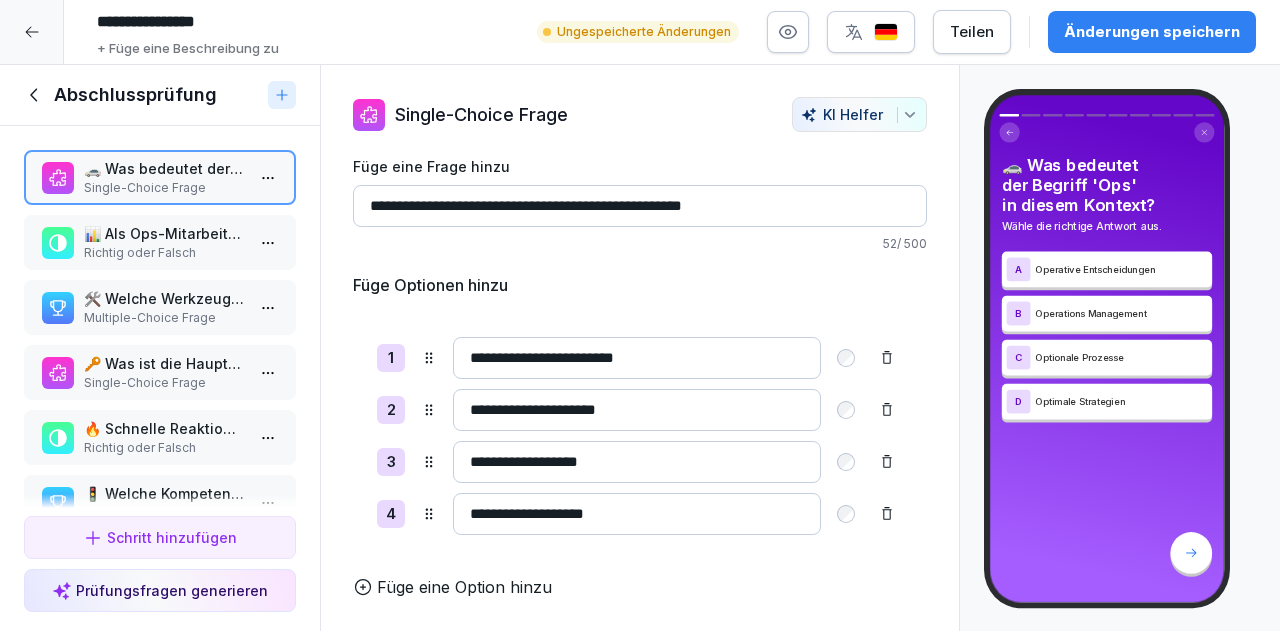 click on "Füge Optionen hinzu" at bounding box center (430, 285) 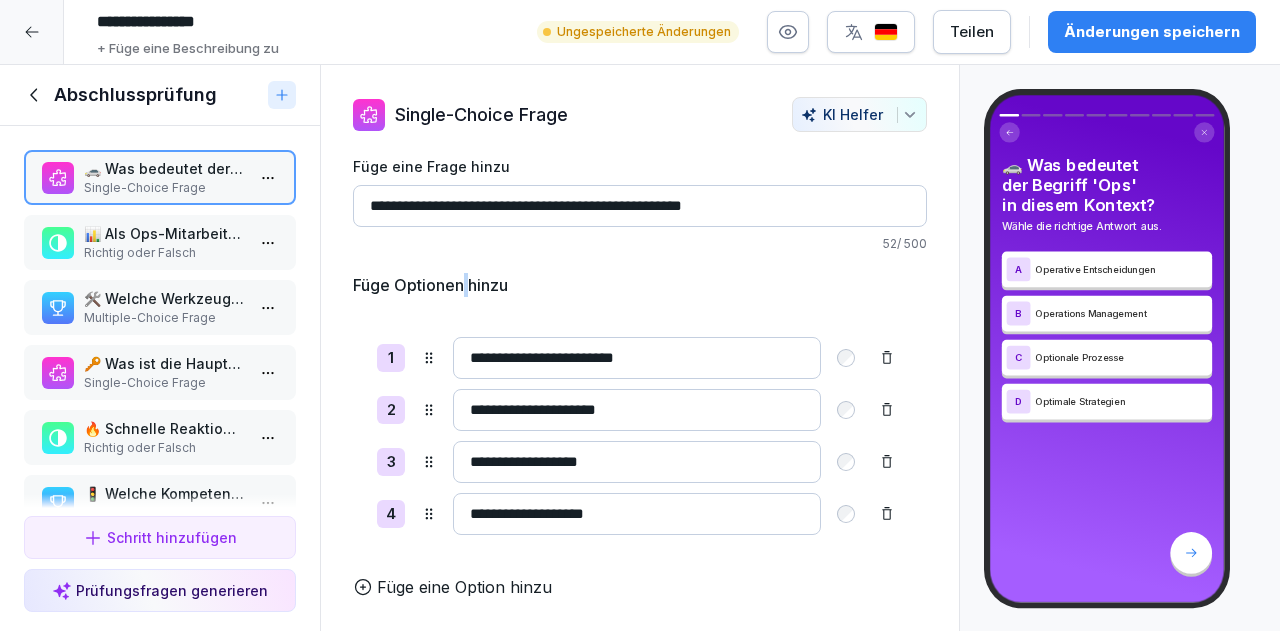 click on "Füge Optionen hinzu" at bounding box center (430, 285) 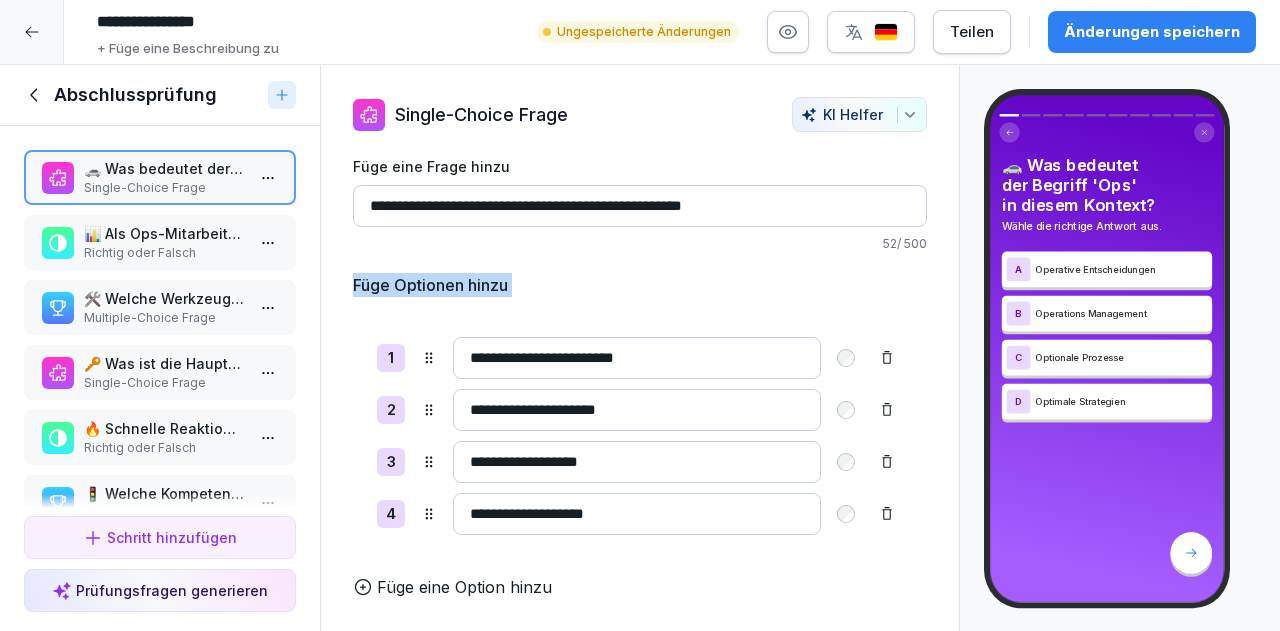 click on "Füge Optionen hinzu" at bounding box center (430, 285) 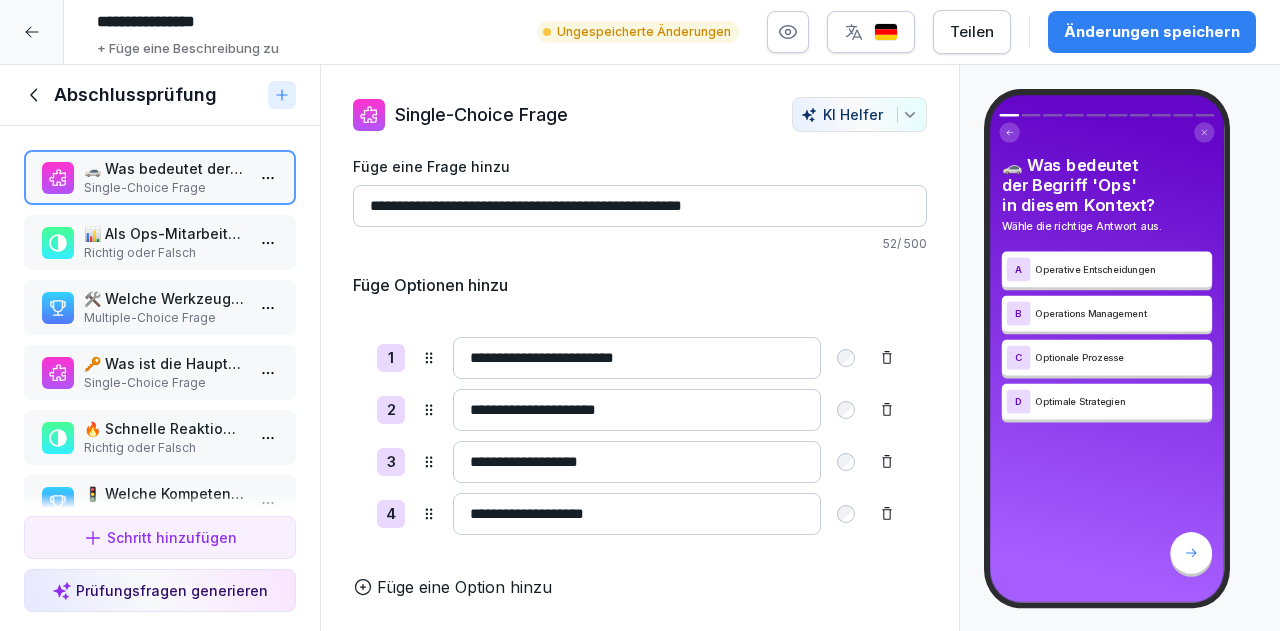 click on "Füge Optionen hinzu" at bounding box center [430, 285] 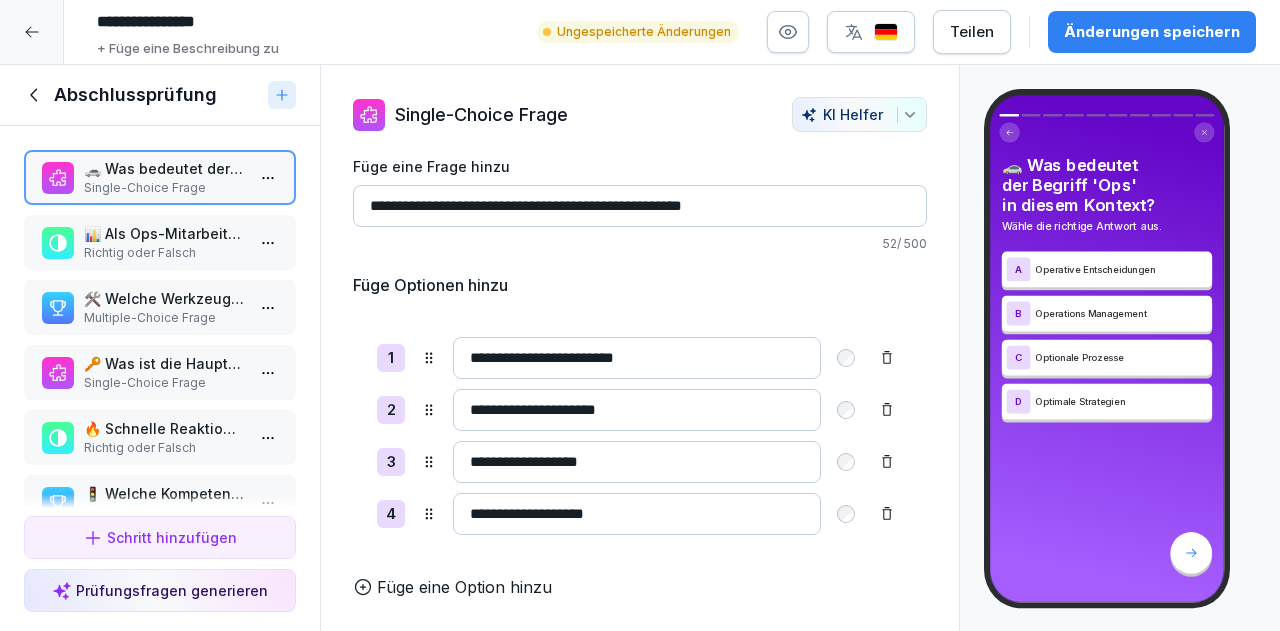 click on "📊 Als Ops-Mitarbeiter:in sind nur technische Fähigkeiten wichtig." at bounding box center (164, 233) 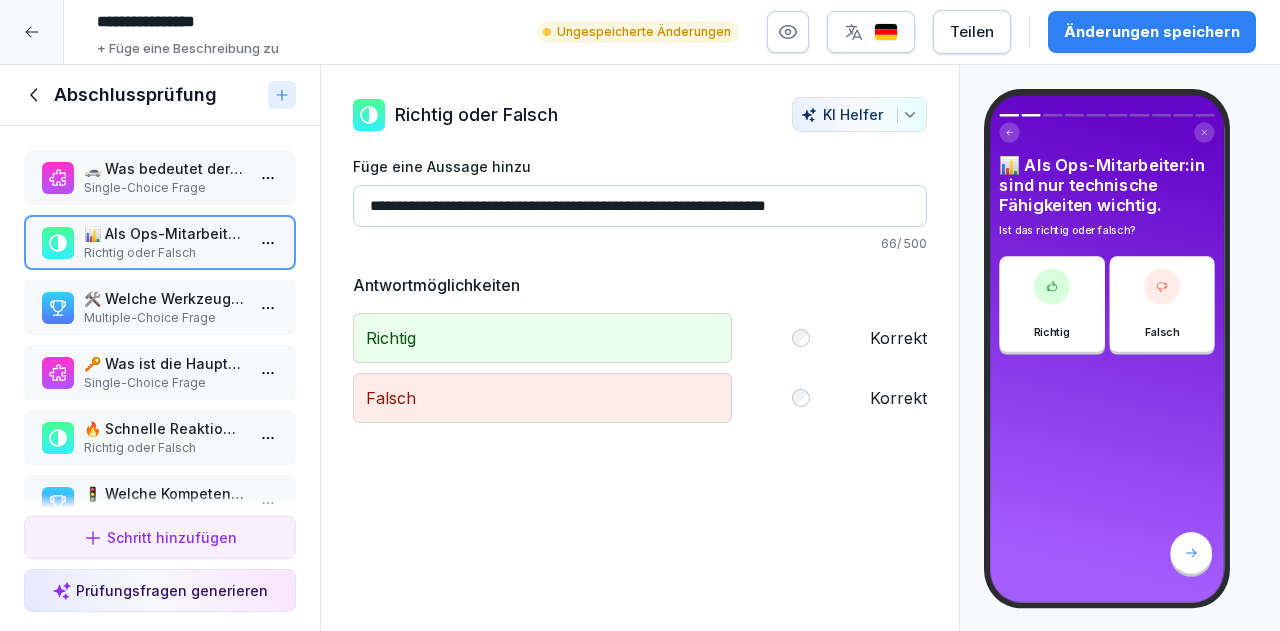 click on "🛠️ Welche Werkzeuge können Ops-Mitarbeiter:innen nutzen? Wählt alle zutreffenden Antworten aus." at bounding box center [164, 298] 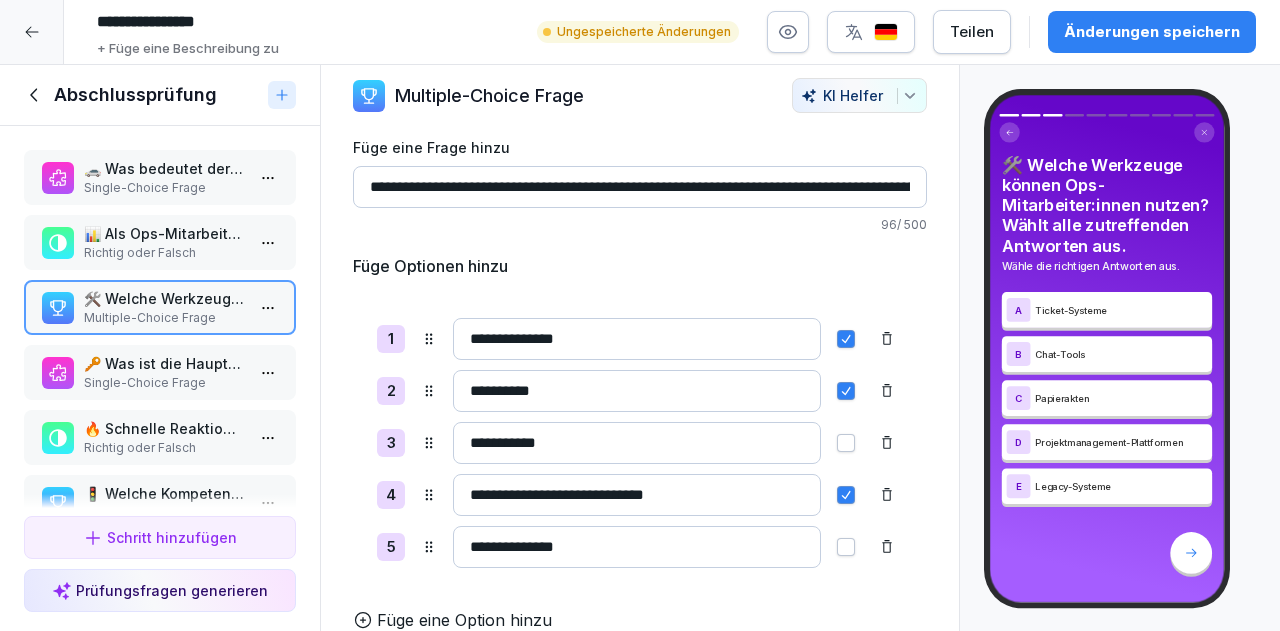 scroll, scrollTop: 44, scrollLeft: 0, axis: vertical 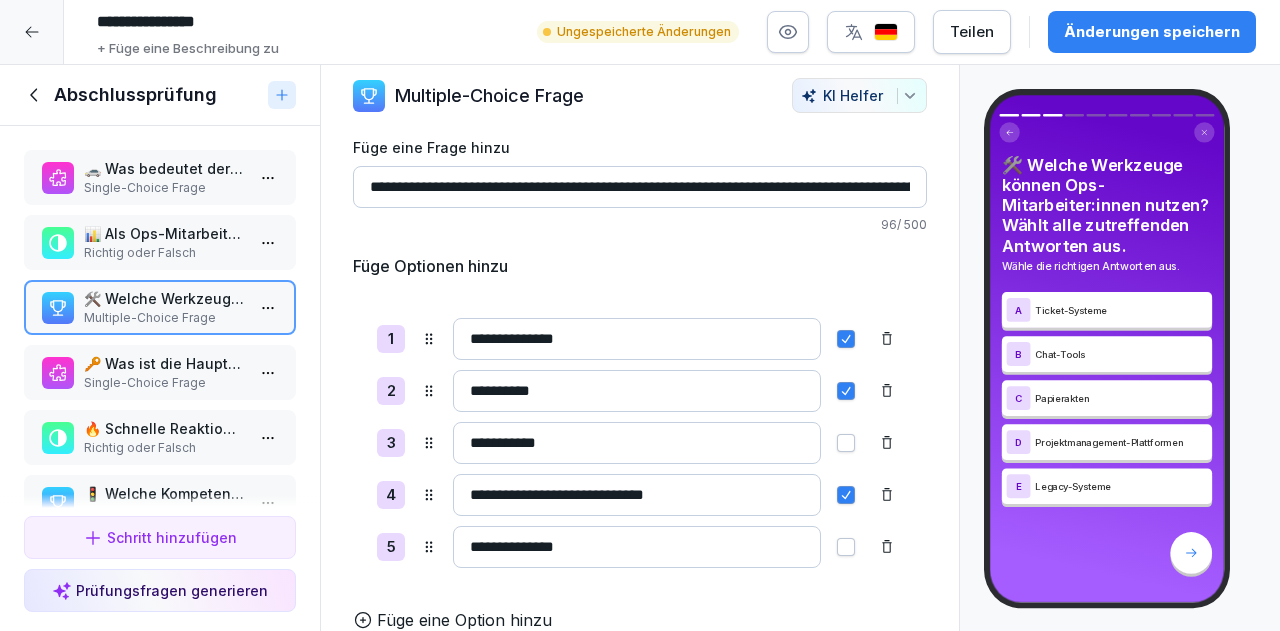 click on "Single-Choice Frage" at bounding box center (164, 383) 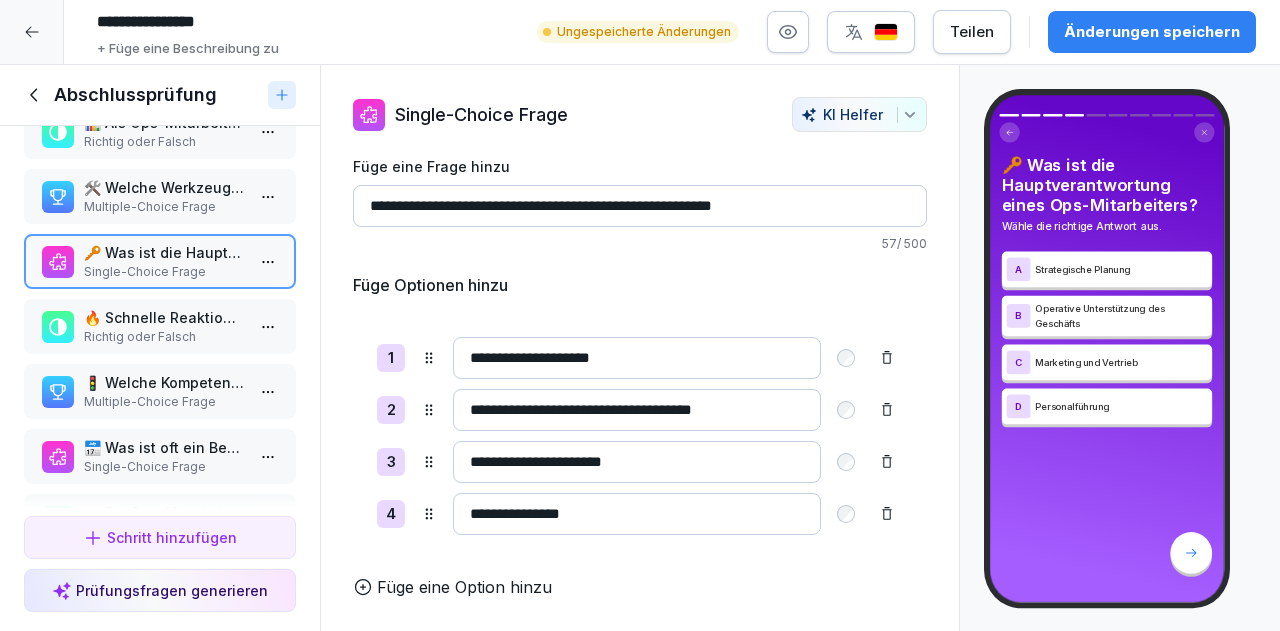 scroll, scrollTop: 71, scrollLeft: 0, axis: vertical 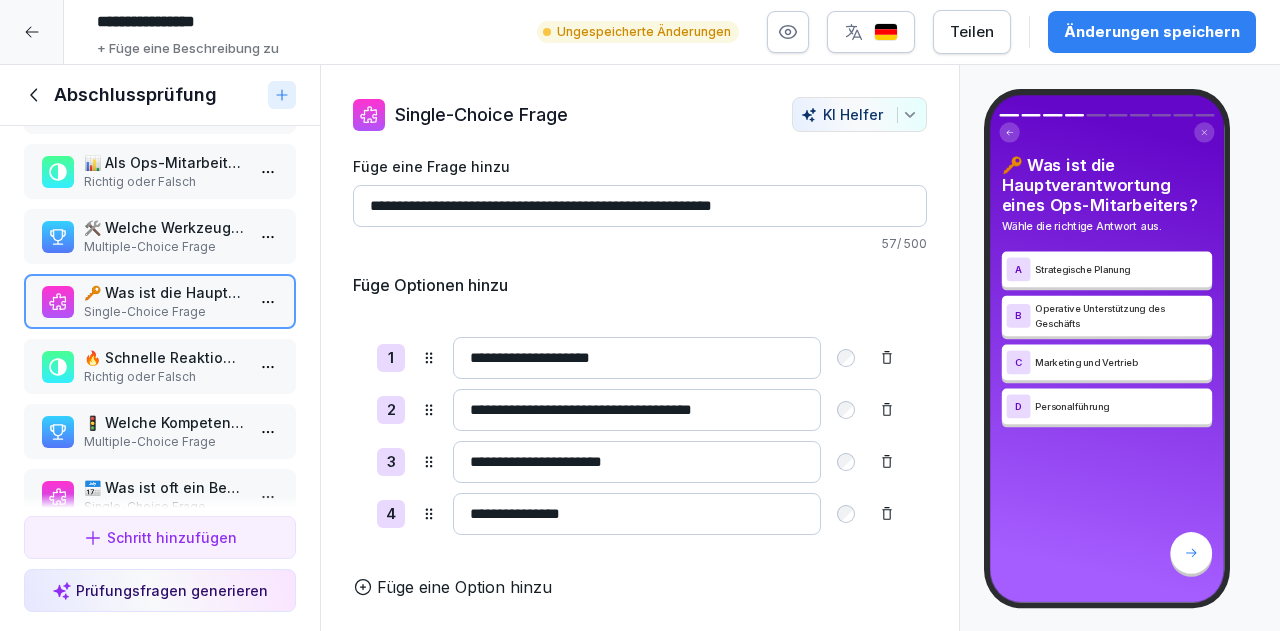 click on "🔥 Schnelle Reaktionsfähigkeit ist eine Schlüsselkompetenz in Ops." at bounding box center (164, 357) 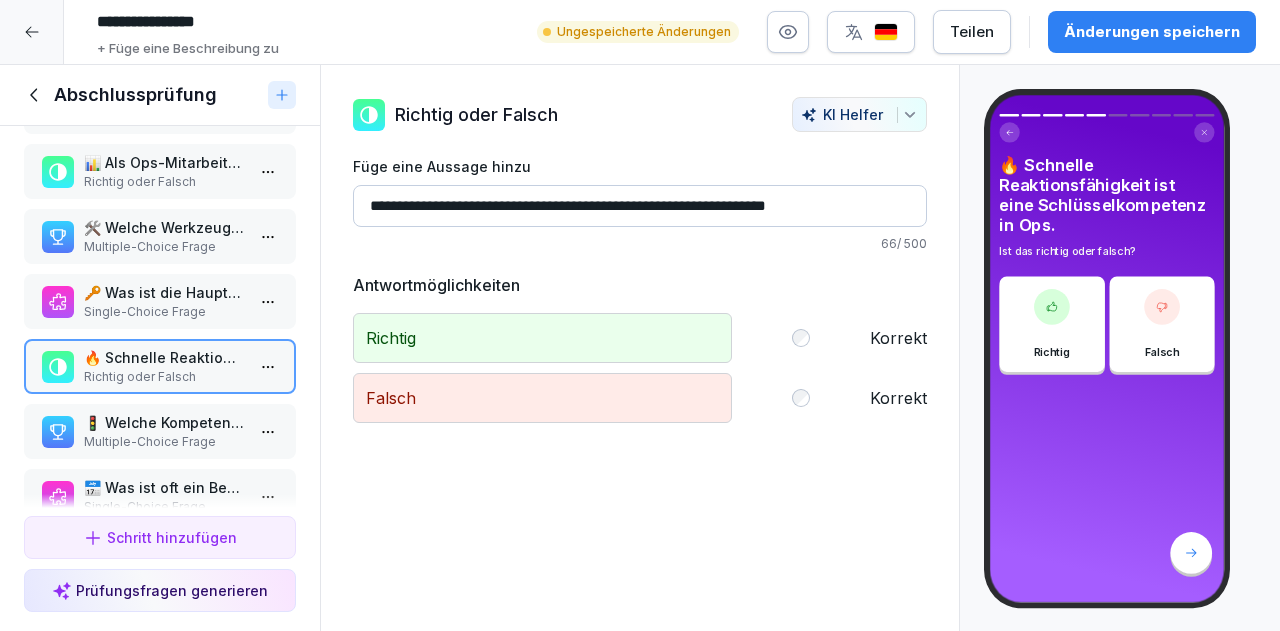 scroll, scrollTop: 294, scrollLeft: 0, axis: vertical 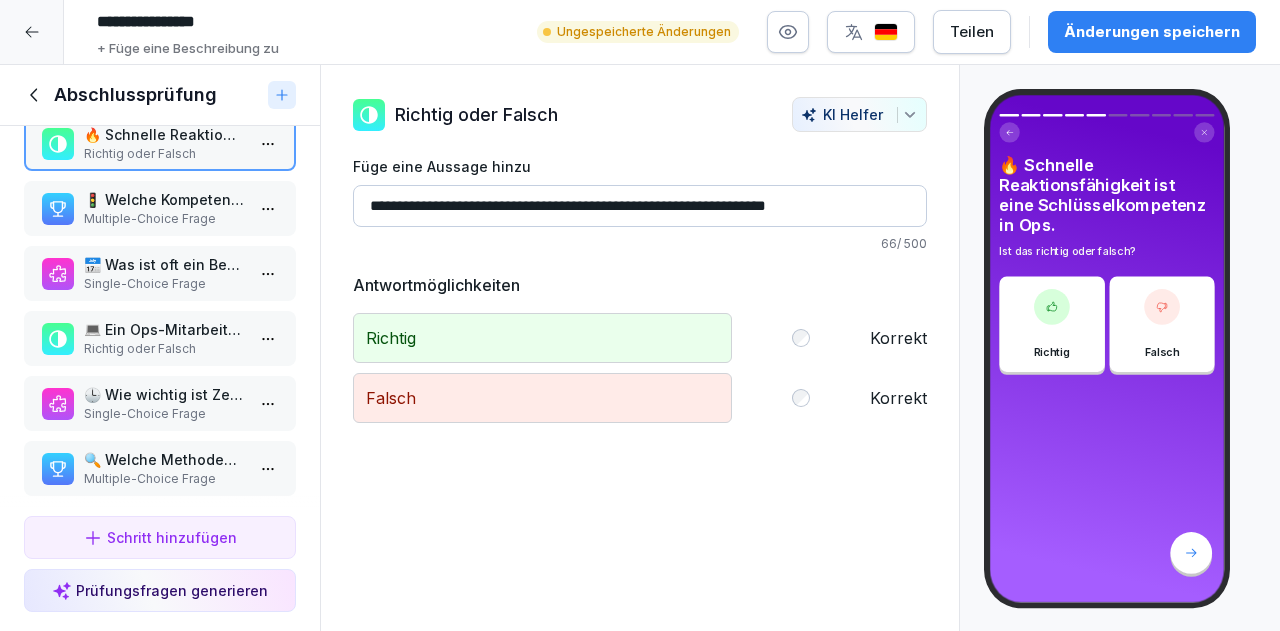 click on "🚦 Welche Kompetenzen sind für Erfolg in Ops notwendig? Wählt alle passenden Antworten." at bounding box center (164, 199) 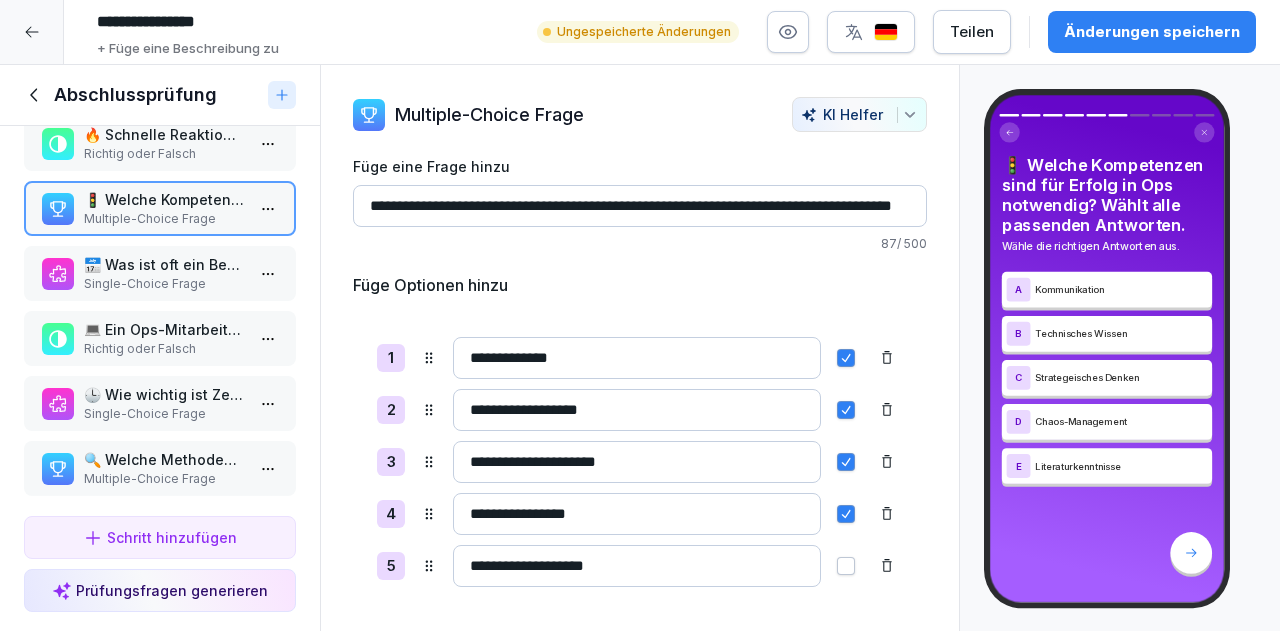 scroll, scrollTop: 44, scrollLeft: 0, axis: vertical 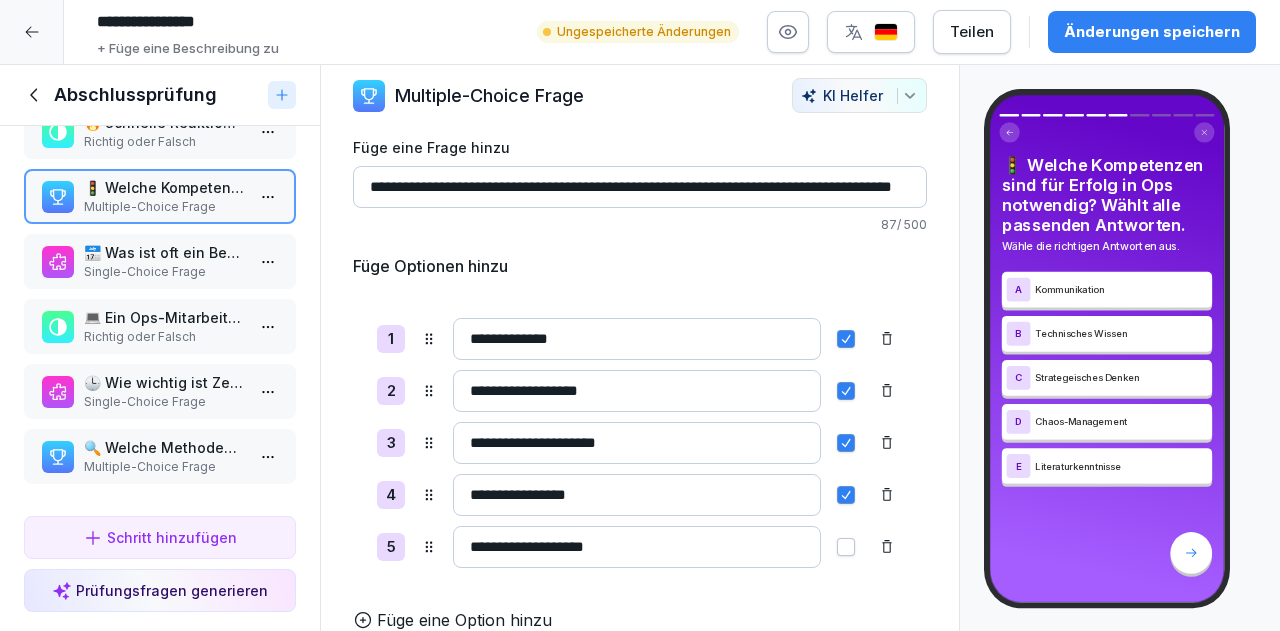 click on "Single-Choice Frage" at bounding box center [164, 272] 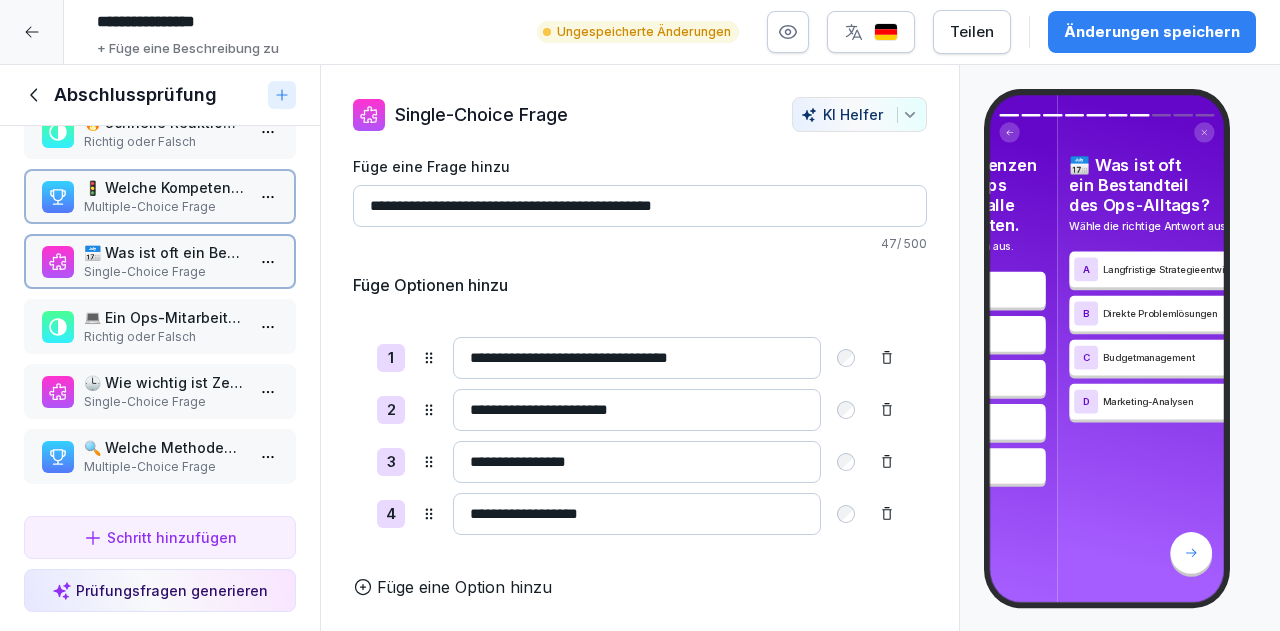 scroll, scrollTop: 0, scrollLeft: 0, axis: both 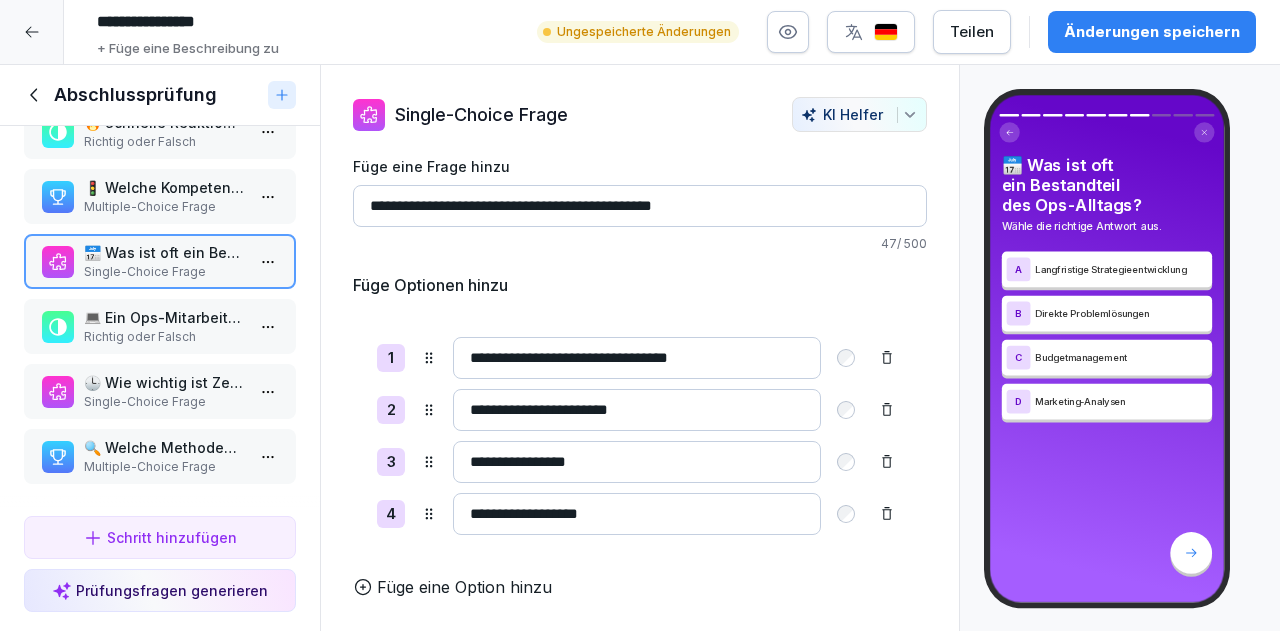 click on "💻 Ein Ops-Mitarbeiter arbeitet nie mit Kunden." at bounding box center [164, 317] 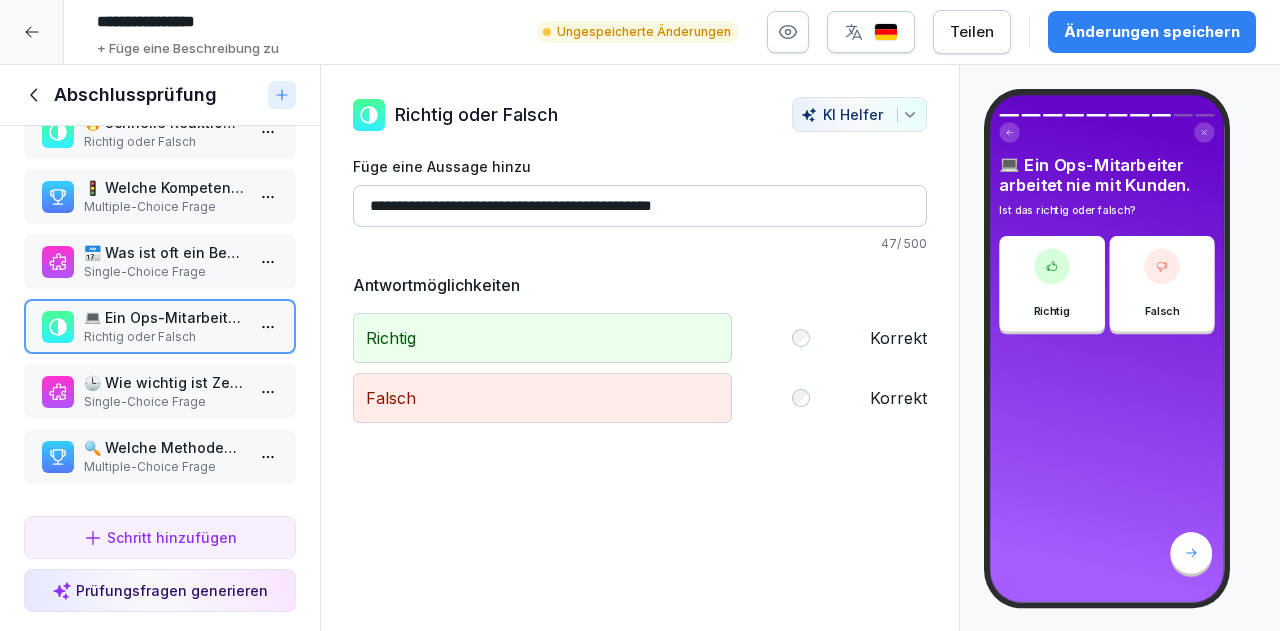 click on "🕒 Wie wichtig ist Zeitmanagement im Ops-Bereich?" at bounding box center [164, 382] 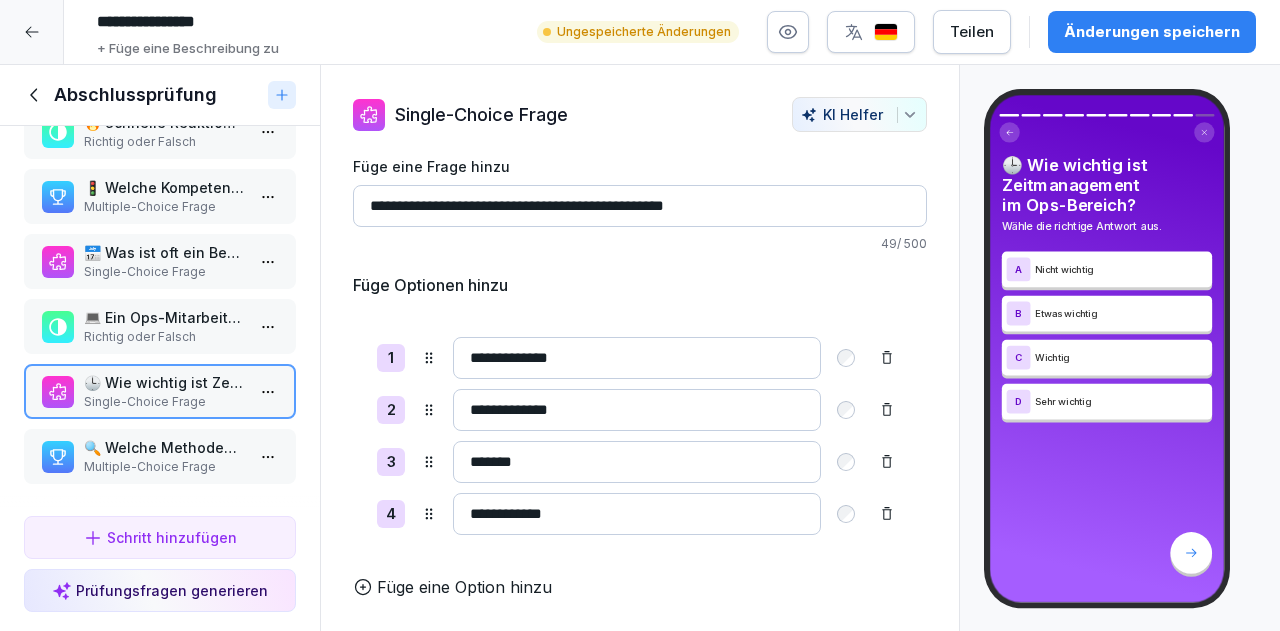click on "🔍 Welche Methoden helfen beim Priorisieren von Aufgaben im Ops-Bereich?" at bounding box center (164, 447) 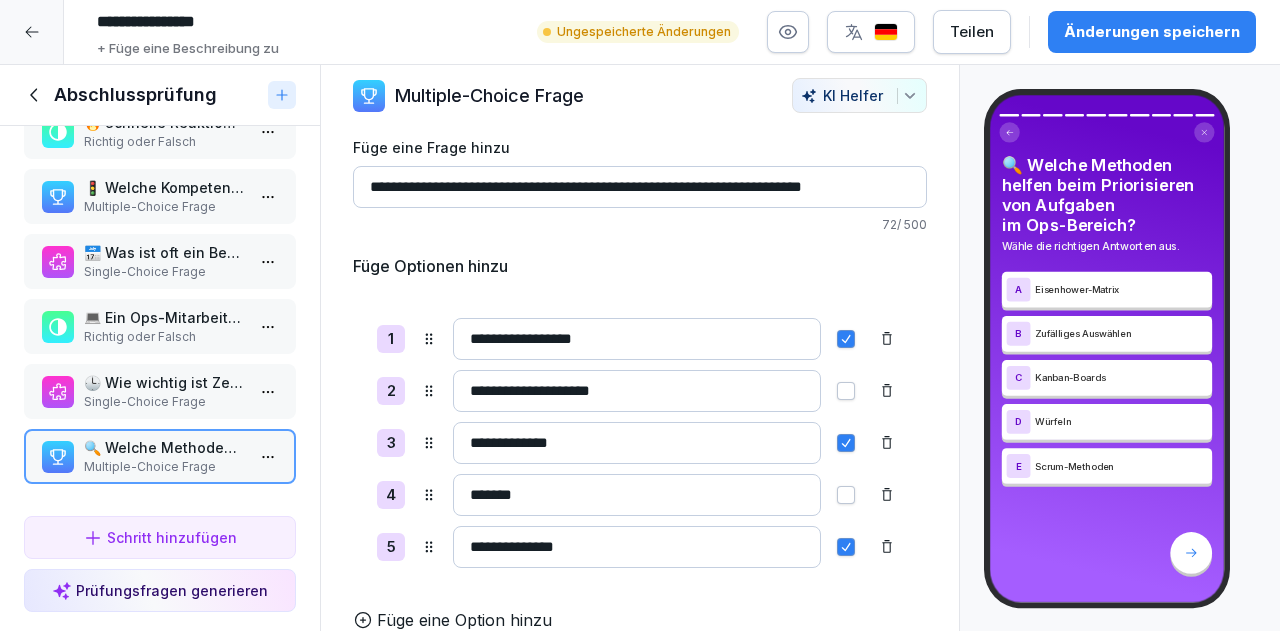 scroll, scrollTop: 0, scrollLeft: 0, axis: both 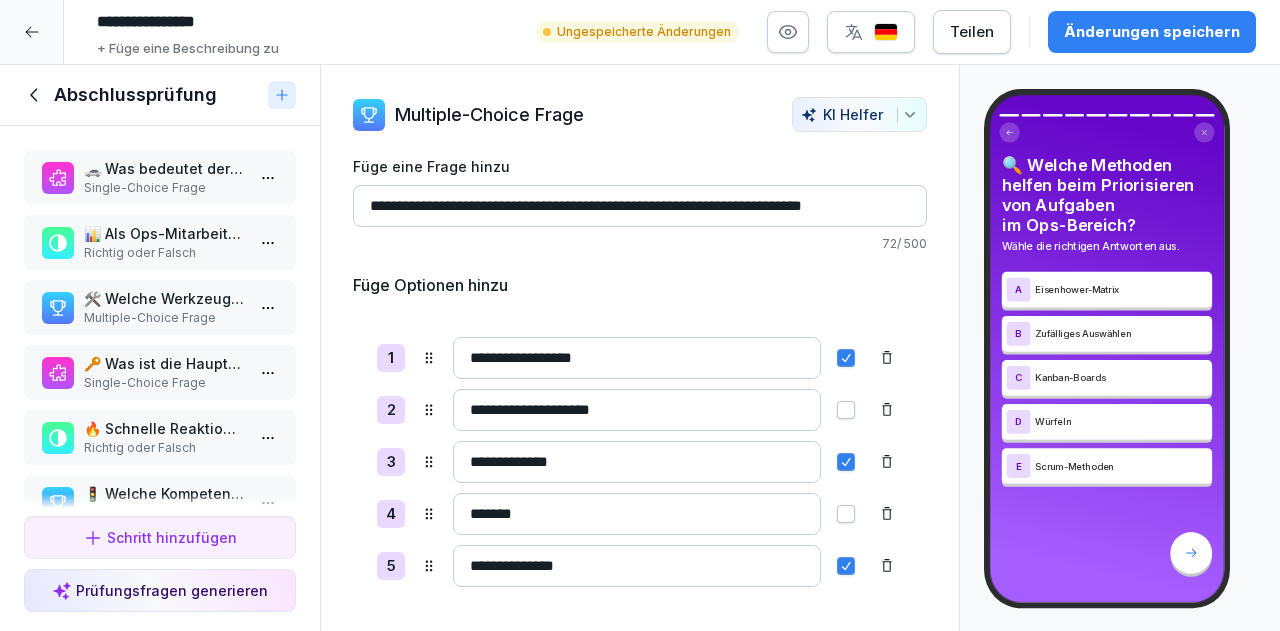 click 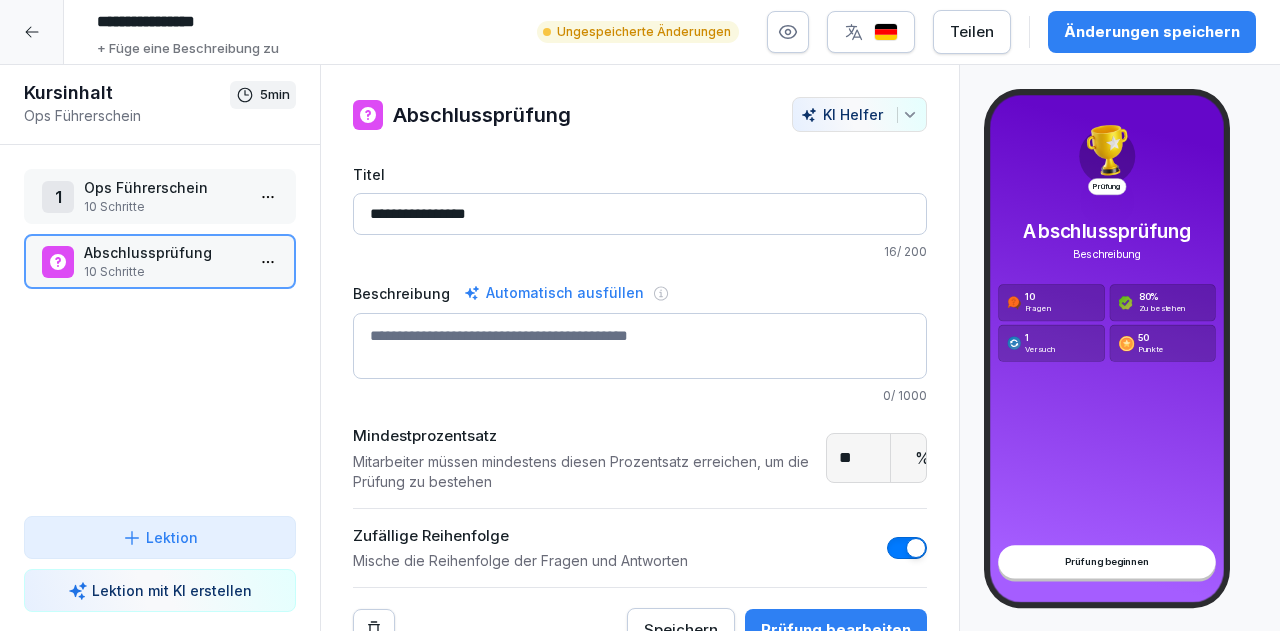 click on "Ops Führerschein" at bounding box center (164, 187) 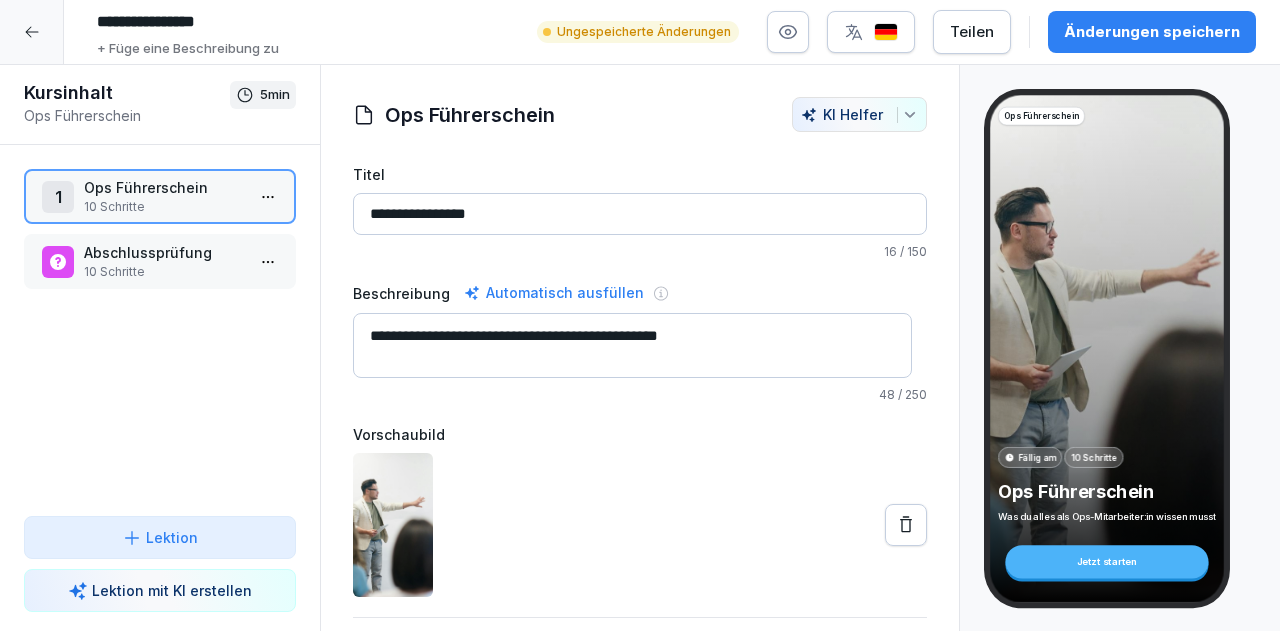 click on "1 Ops Führerschein 10 Schritte" at bounding box center (160, 196) 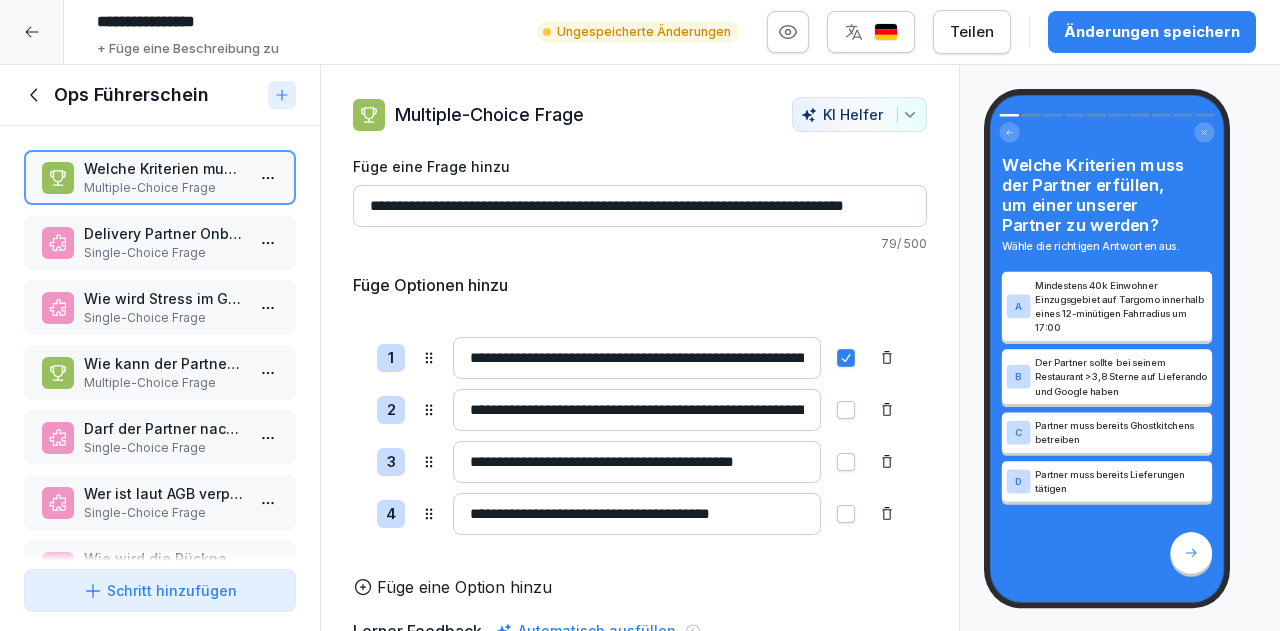 click at bounding box center [846, 410] 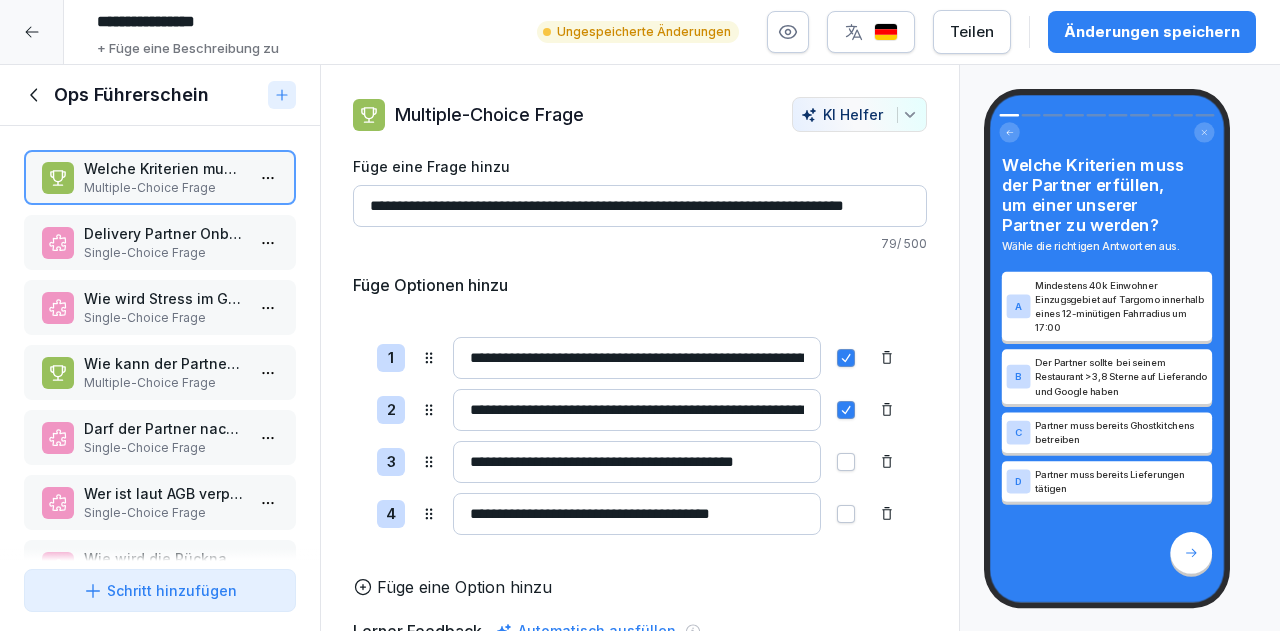 click on "Single-Choice Frage" at bounding box center (164, 253) 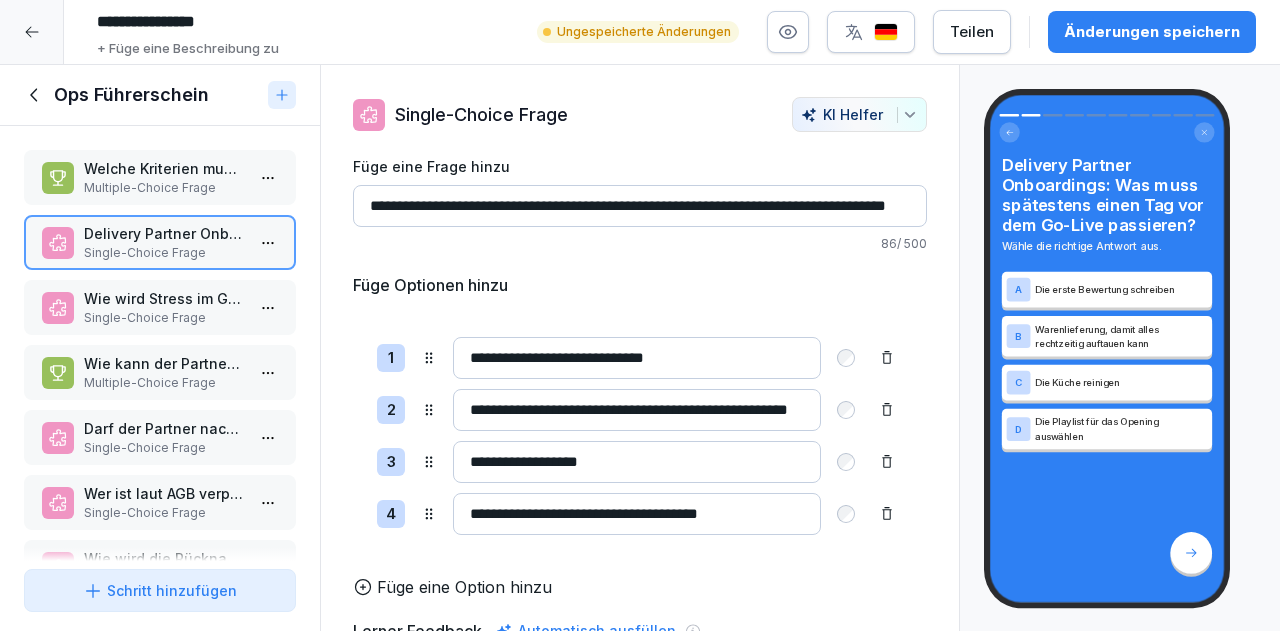 click on "Single-Choice Frage" at bounding box center [164, 318] 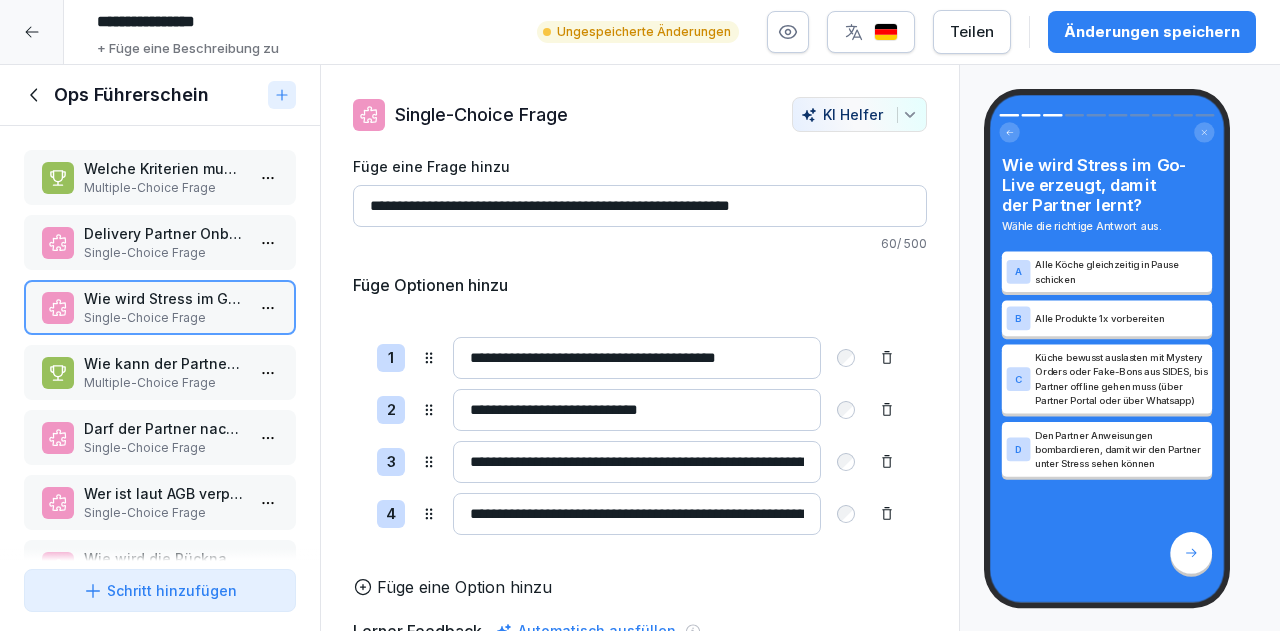 click on "Multiple-Choice Frage" at bounding box center (164, 383) 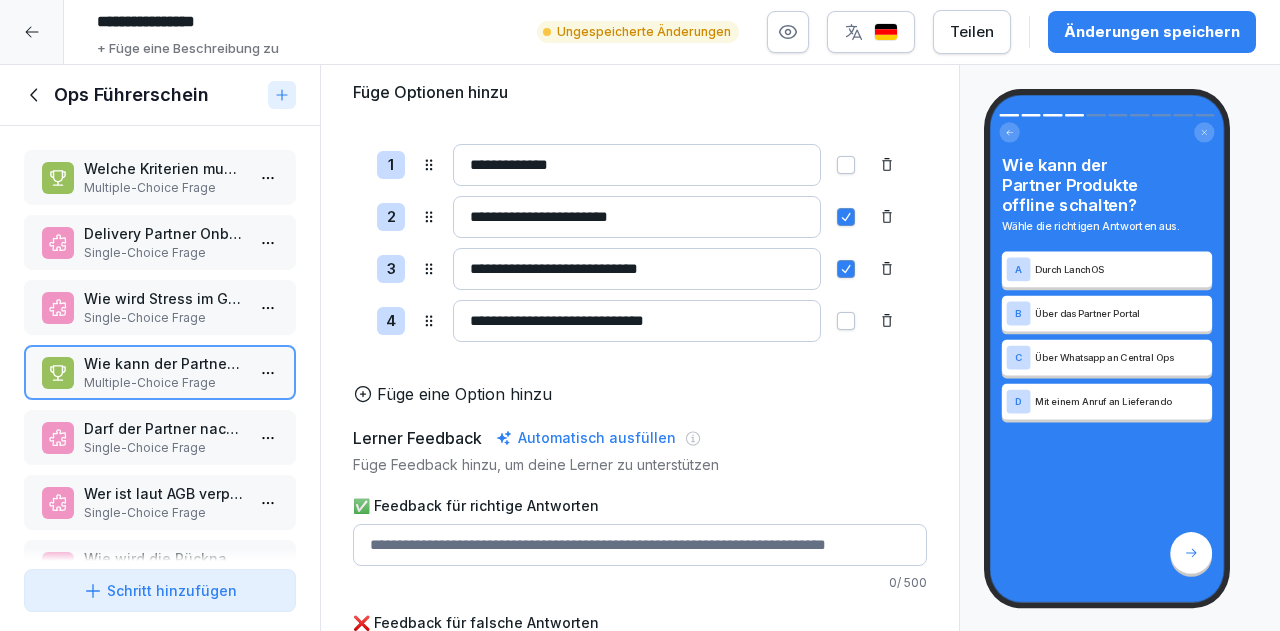 scroll, scrollTop: 182, scrollLeft: 0, axis: vertical 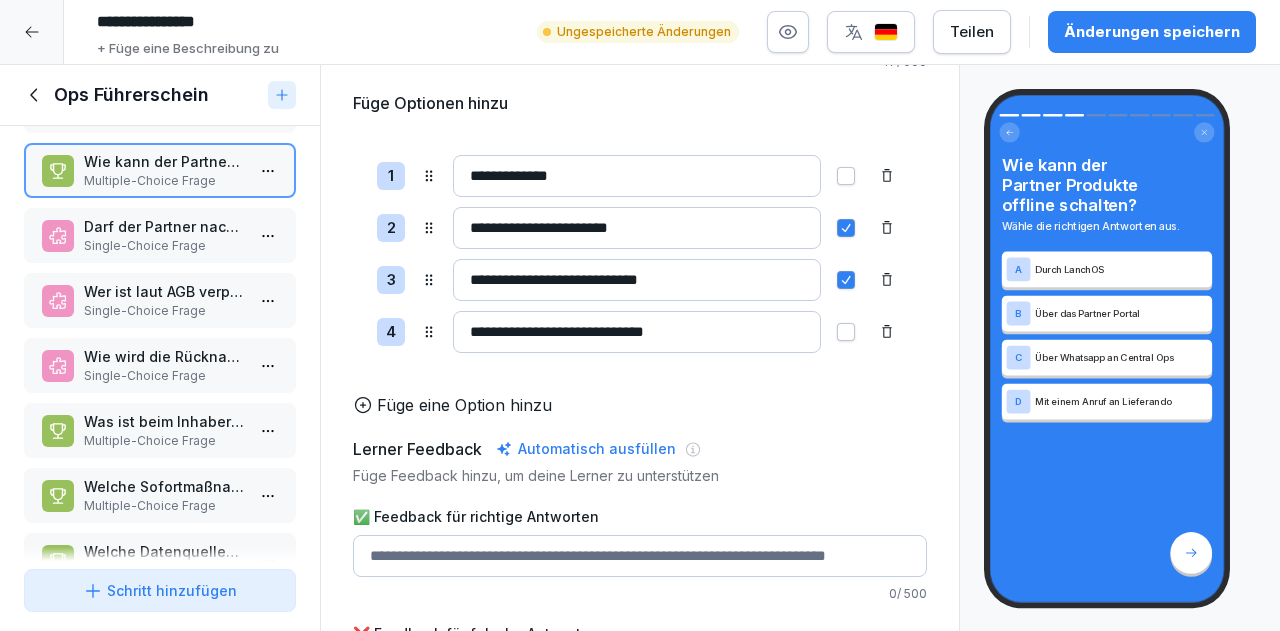 click on "Single-Choice Frage" at bounding box center (164, 246) 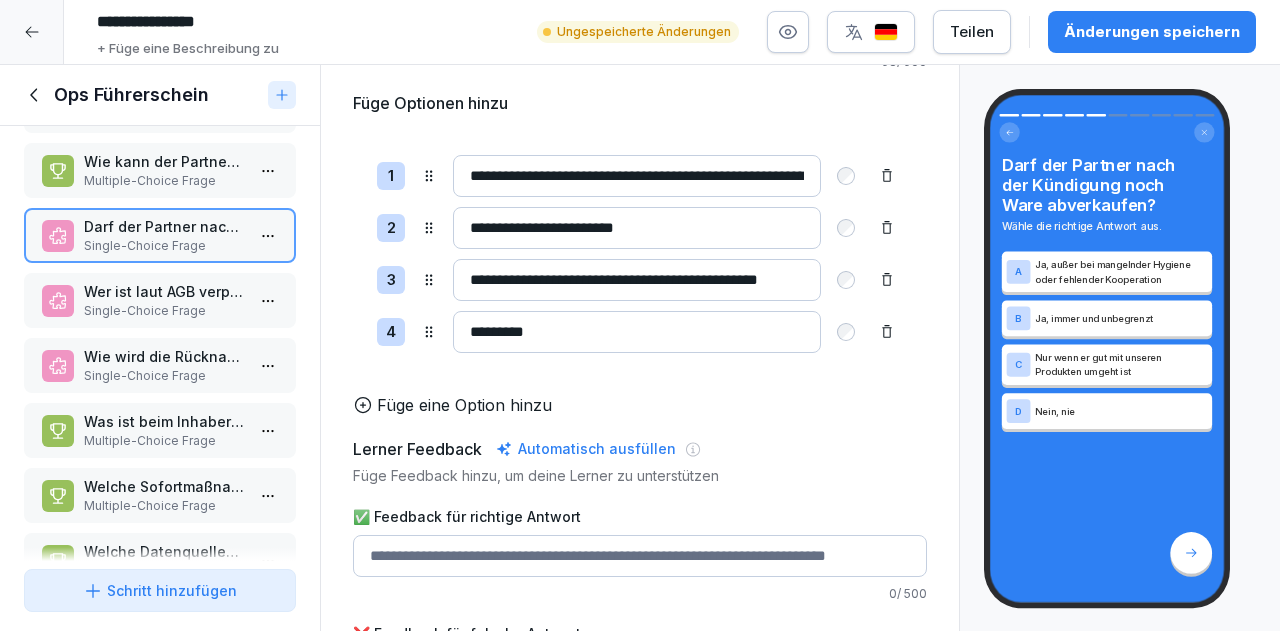 scroll, scrollTop: 0, scrollLeft: 0, axis: both 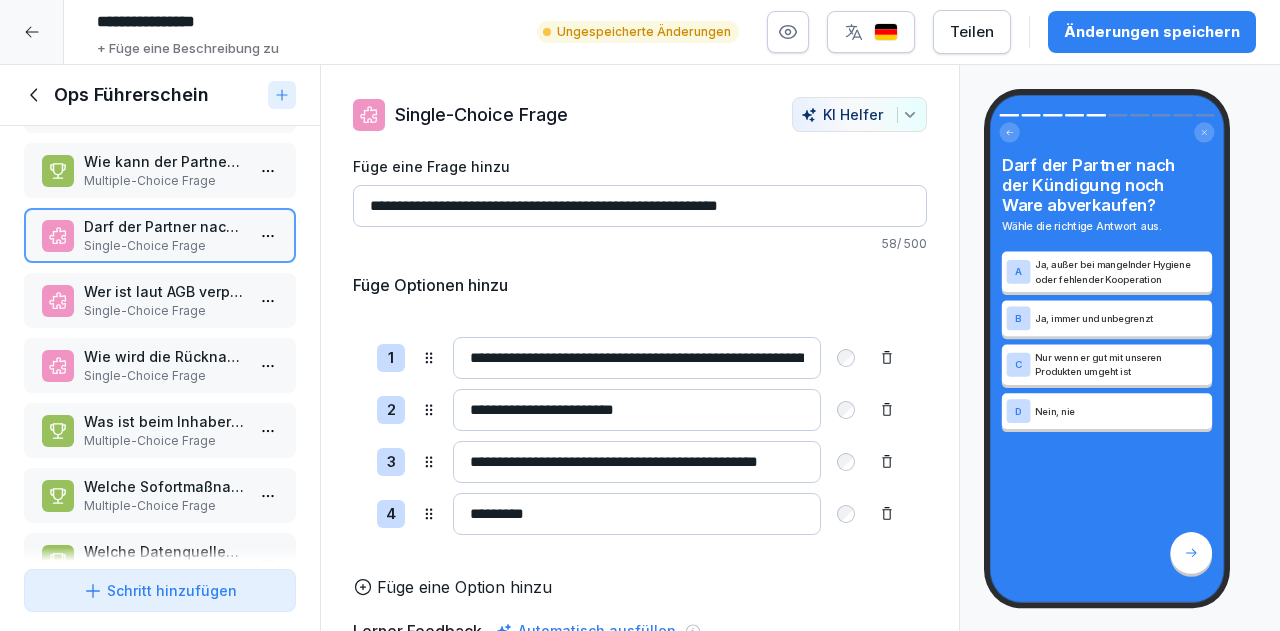 click on "Single-Choice Frage" at bounding box center [164, 311] 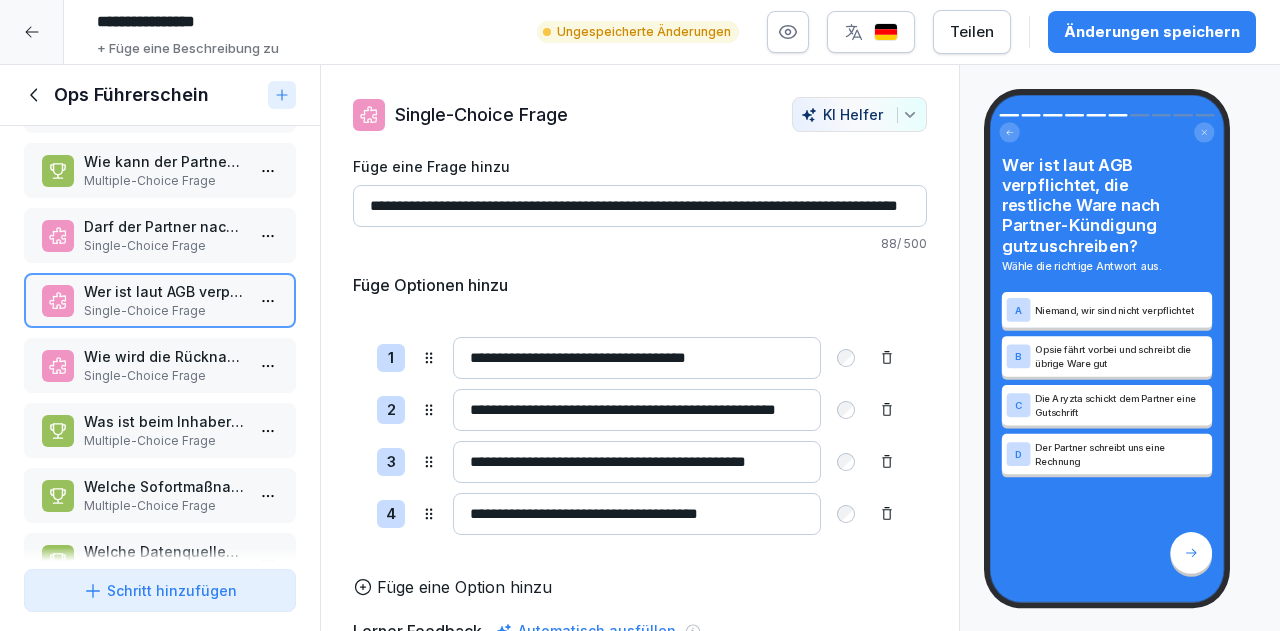 click on "Wie wird die Rücknahme von Equipment bei Offboardings organisiert?" at bounding box center [164, 356] 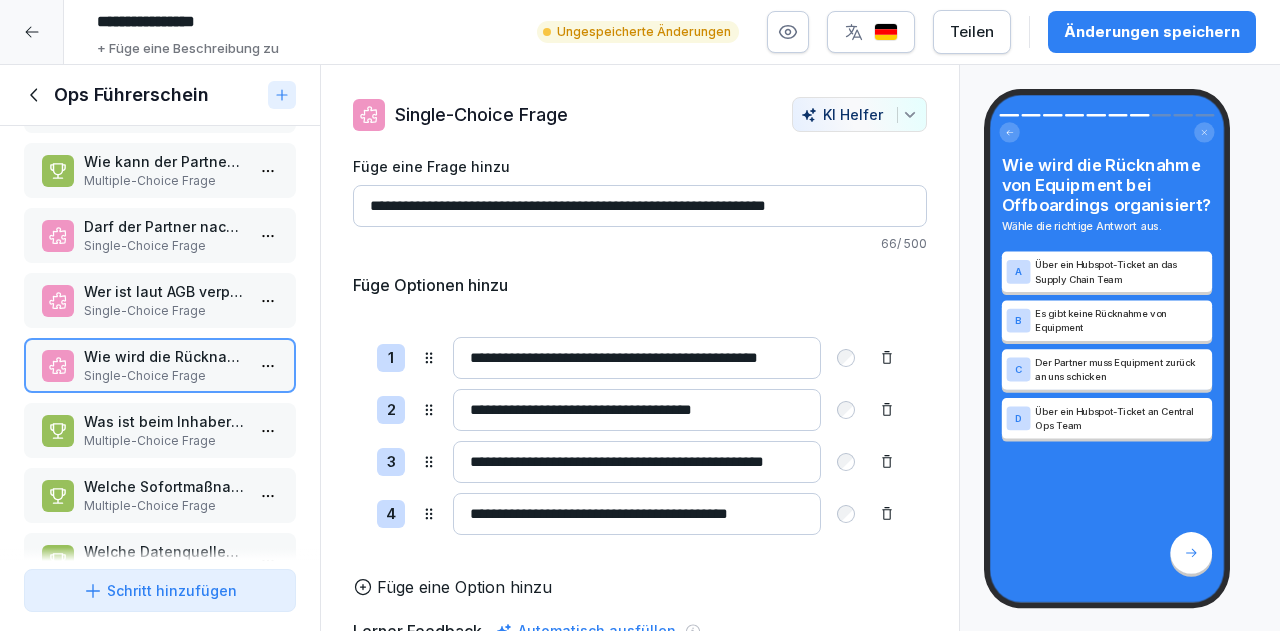 click on "Was ist beim Inhaberwechsel im Prozess für Hubspot zu beachten? Multiple-Choice Frage" at bounding box center [160, 430] 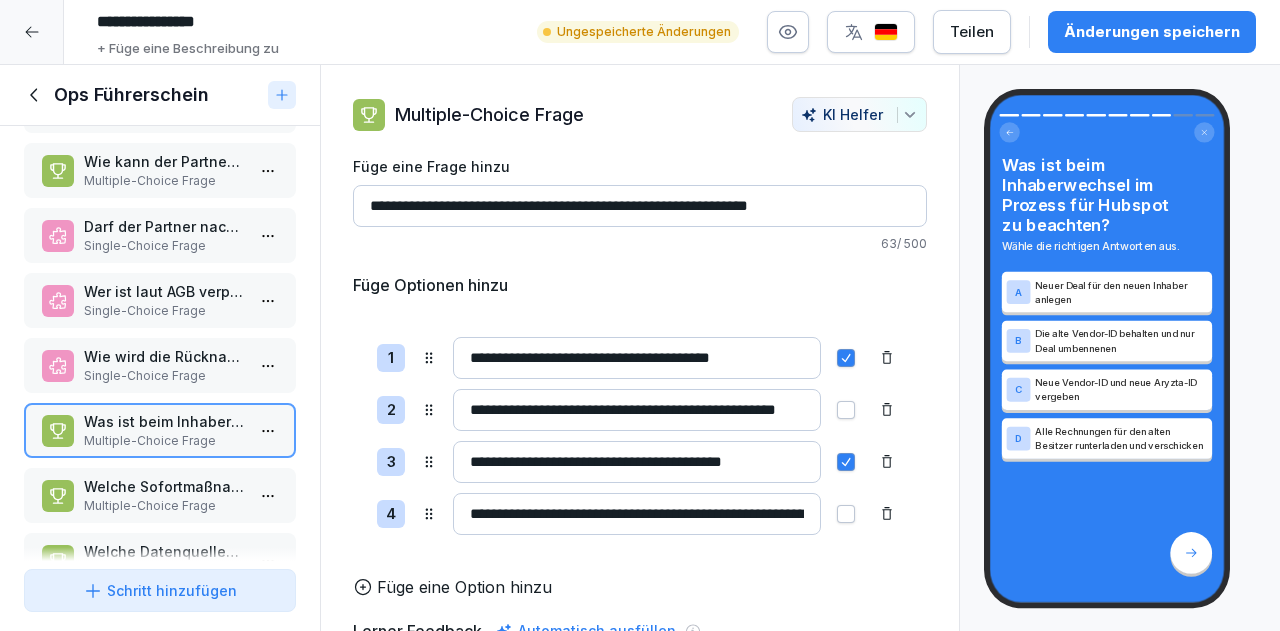 scroll, scrollTop: 266, scrollLeft: 0, axis: vertical 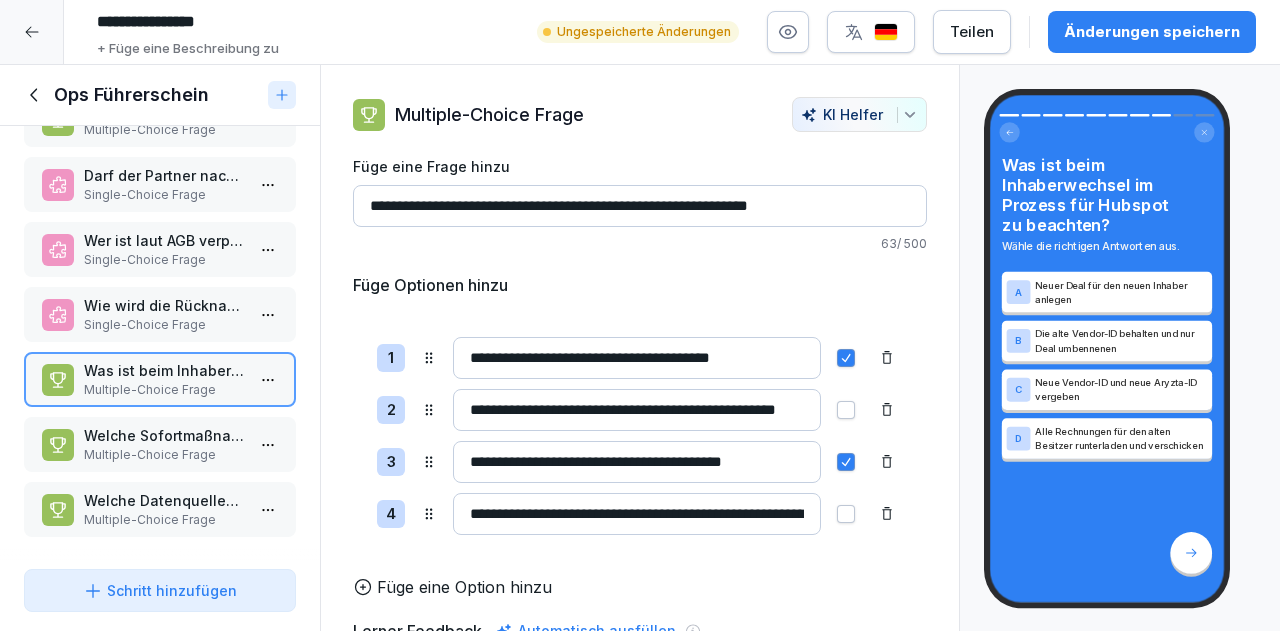 click on "Welche Sofortmaßnahmen müssen bei einem gemeldeten Hygieneproblem ergreifen?" at bounding box center [164, 435] 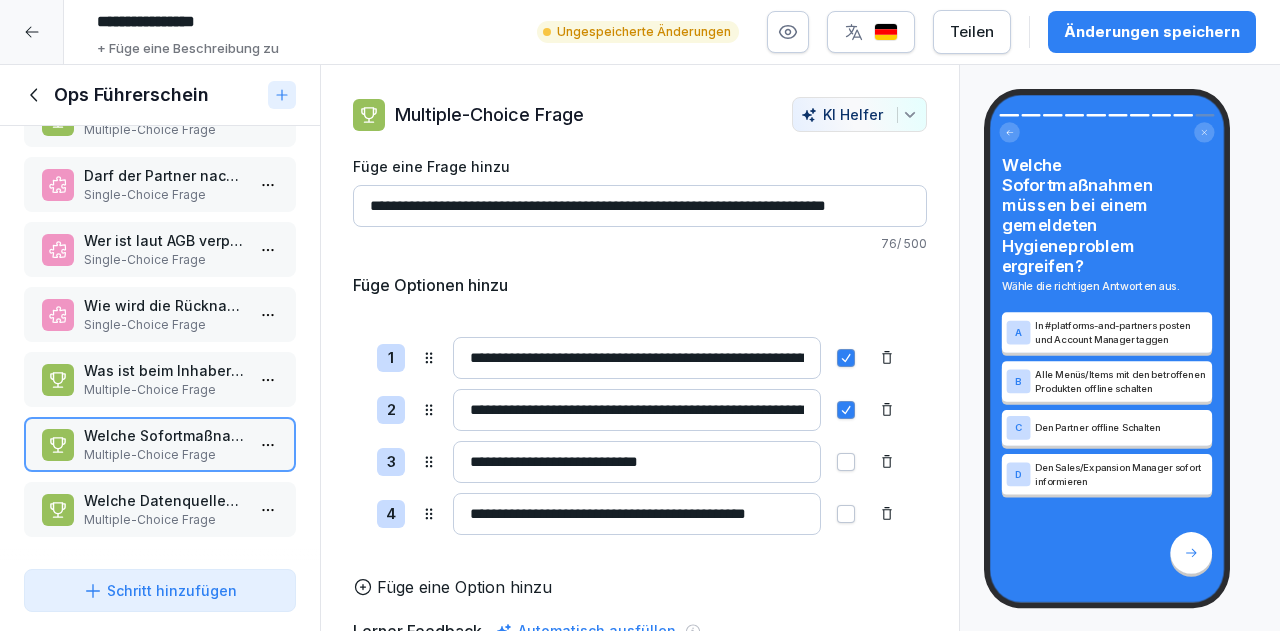 click on "Welche Datenquellen sollen für den Data Check beim Partner Visit genutzt werden? Multiple-Choice Frage" at bounding box center (160, 509) 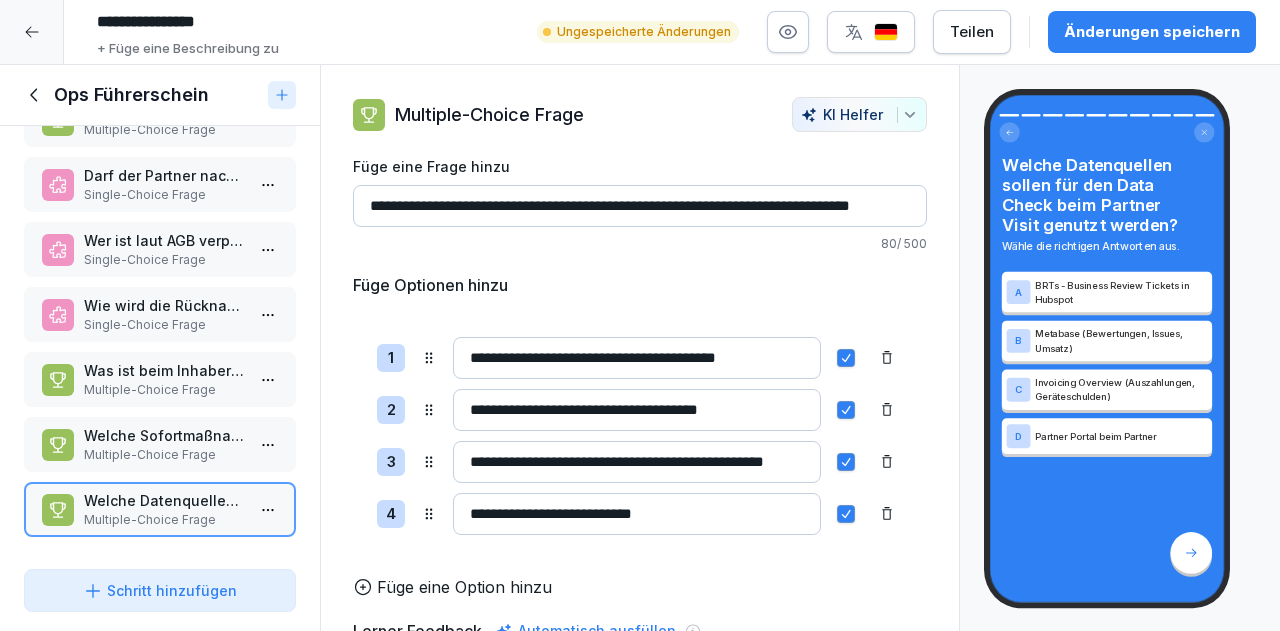 scroll, scrollTop: 0, scrollLeft: 0, axis: both 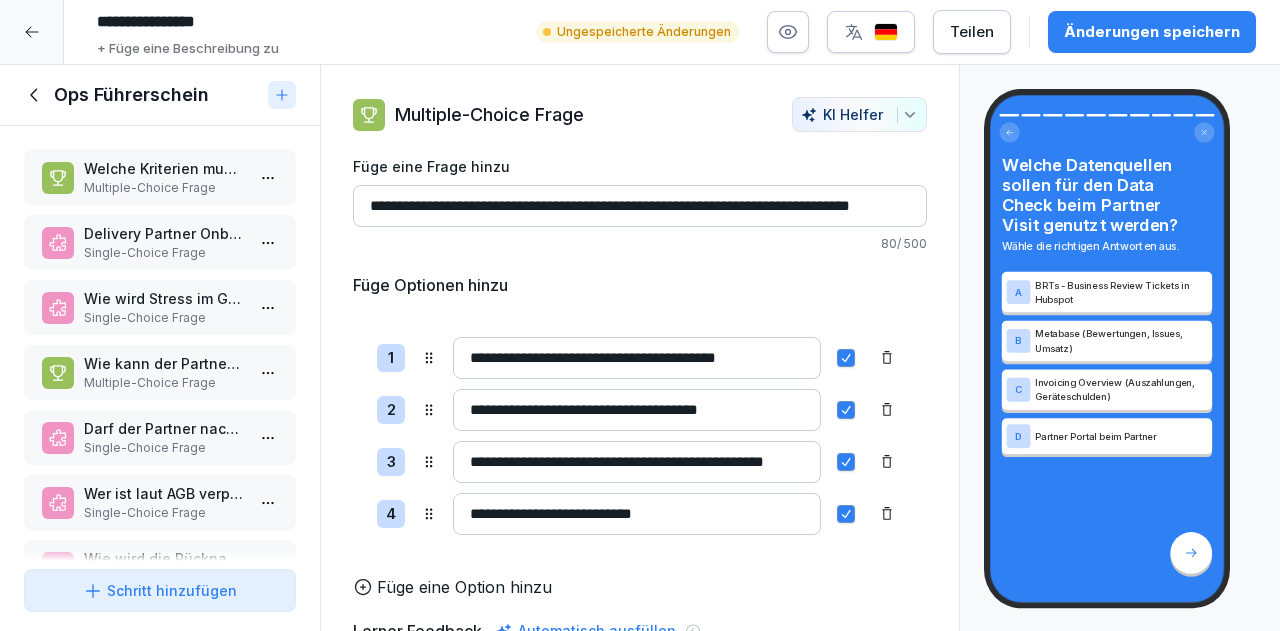 click 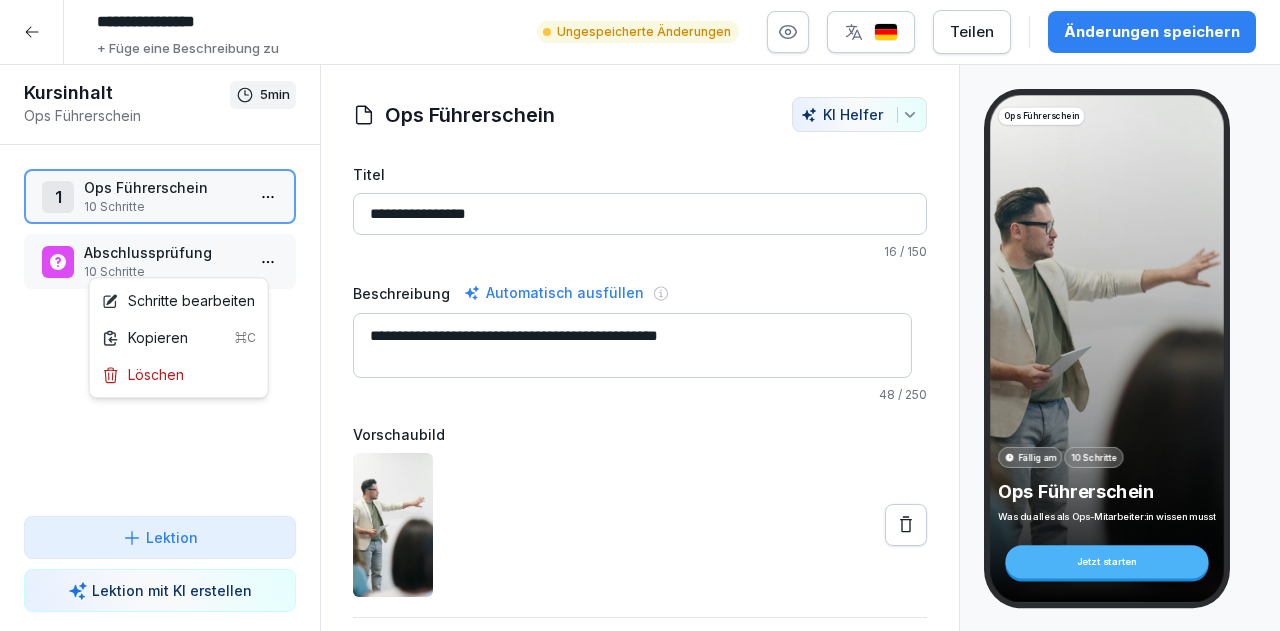 click on "**********" at bounding box center (640, 315) 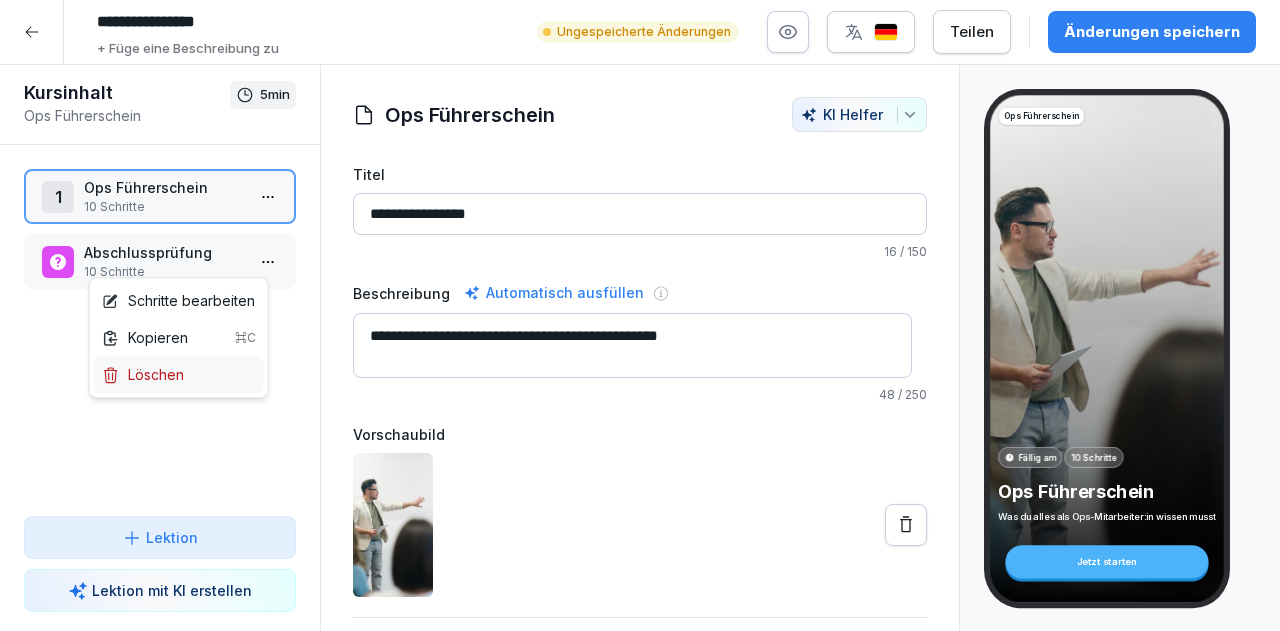 click on "Löschen" at bounding box center (179, 374) 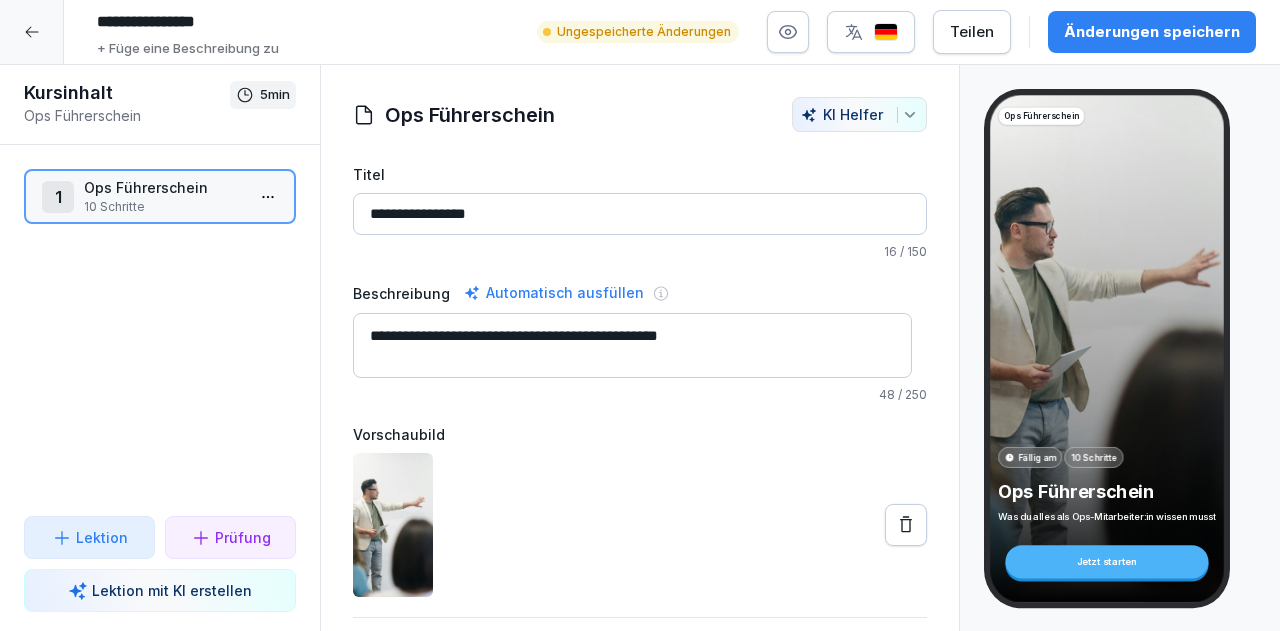 click on "Prüfung" at bounding box center (231, 537) 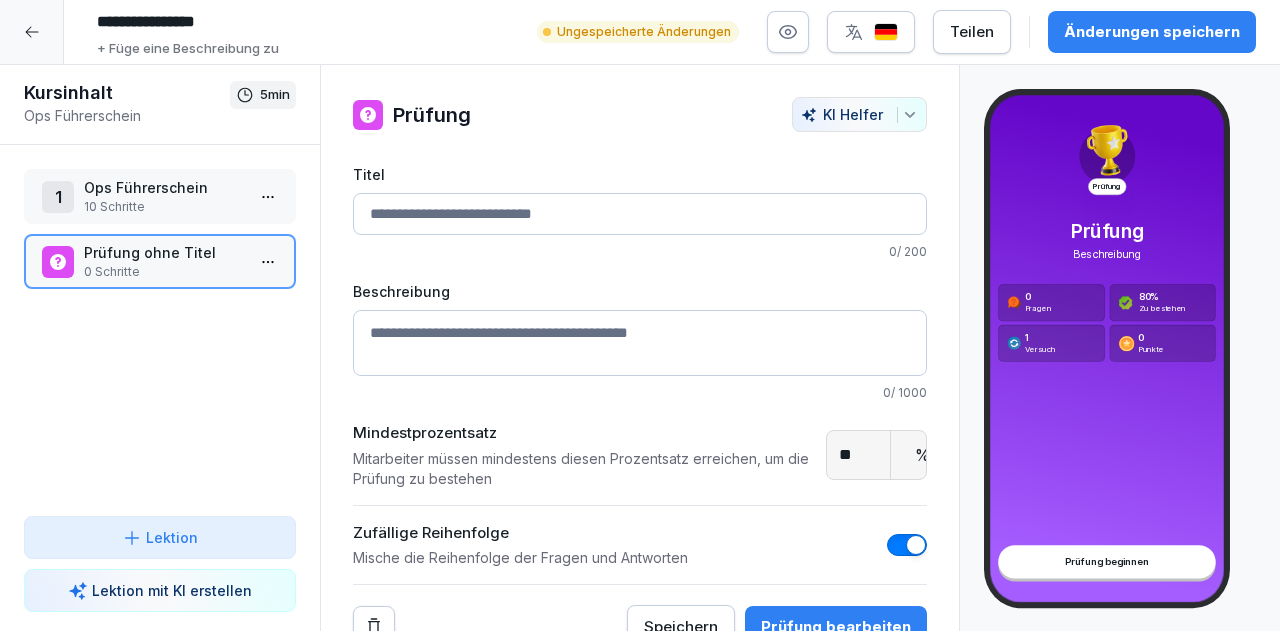 click on "Titel" at bounding box center [640, 214] 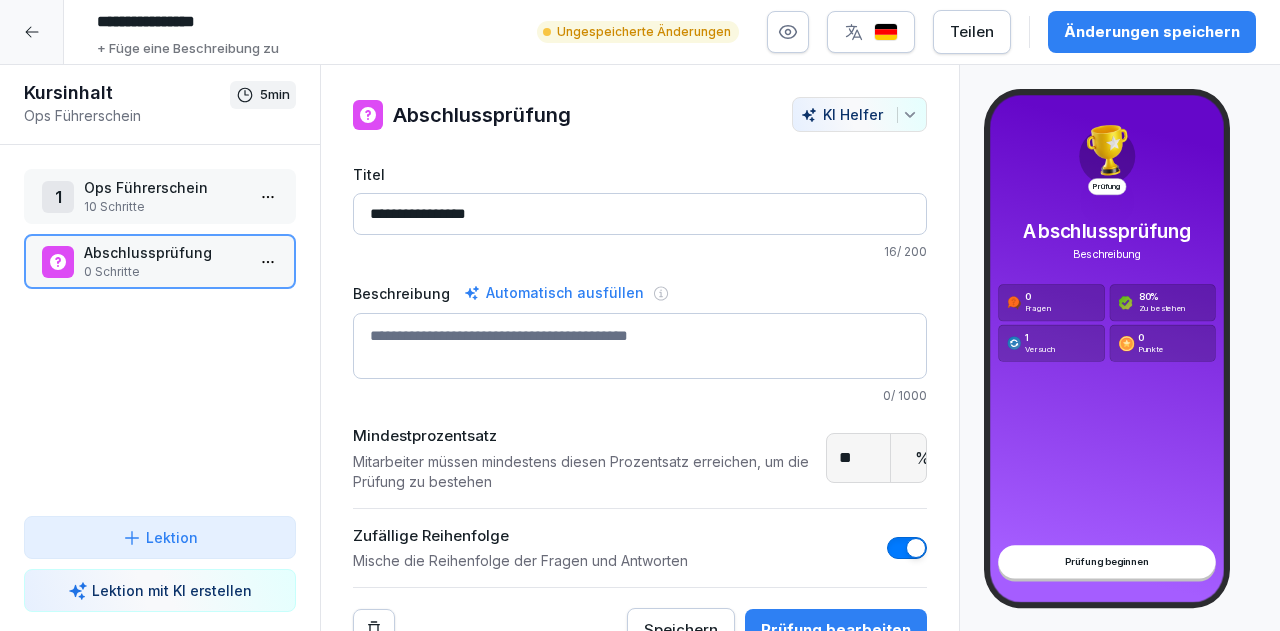 click on "Beschreibung" at bounding box center [640, 346] 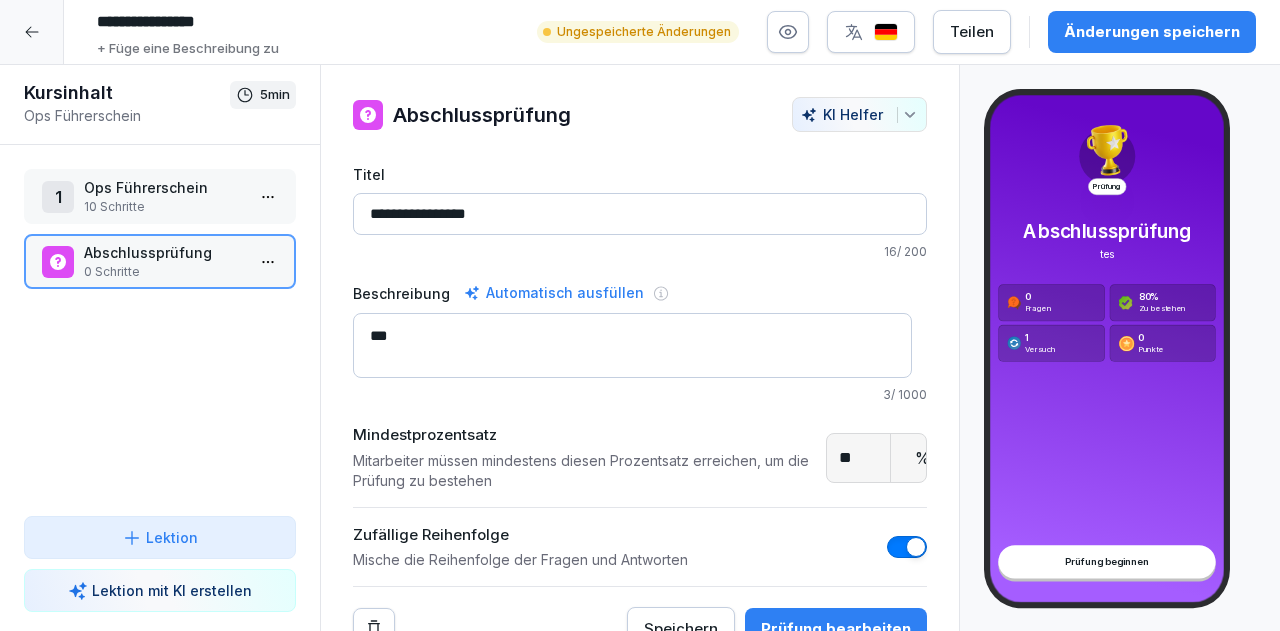 type on "****" 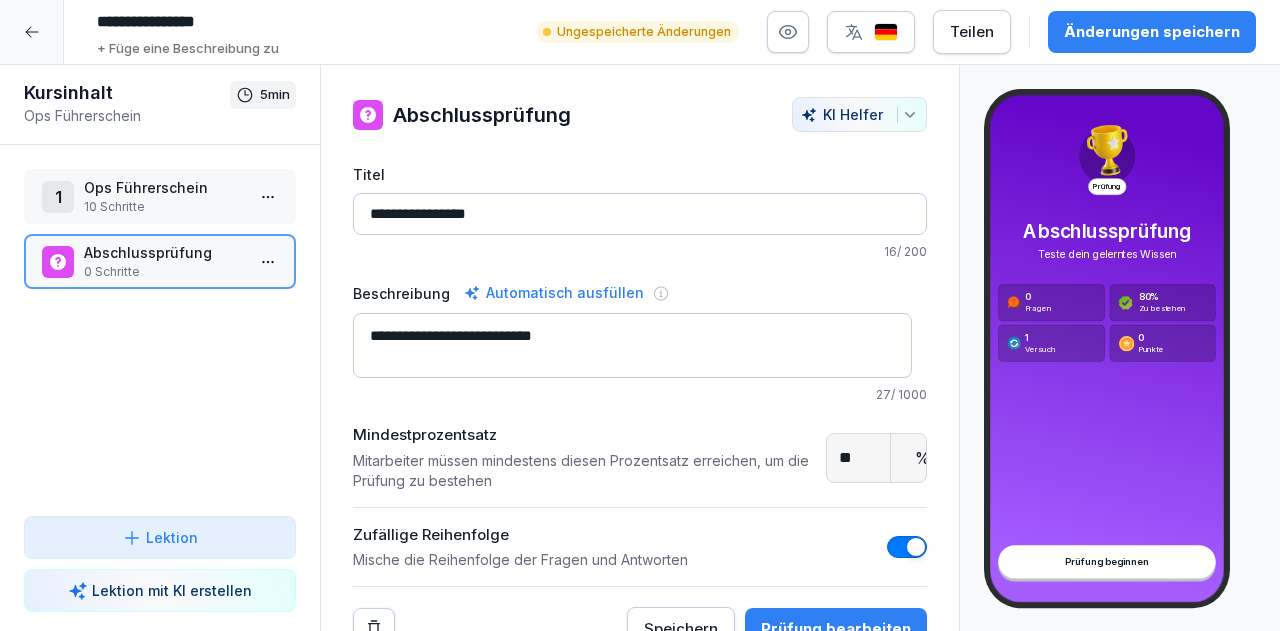 scroll, scrollTop: 32, scrollLeft: 0, axis: vertical 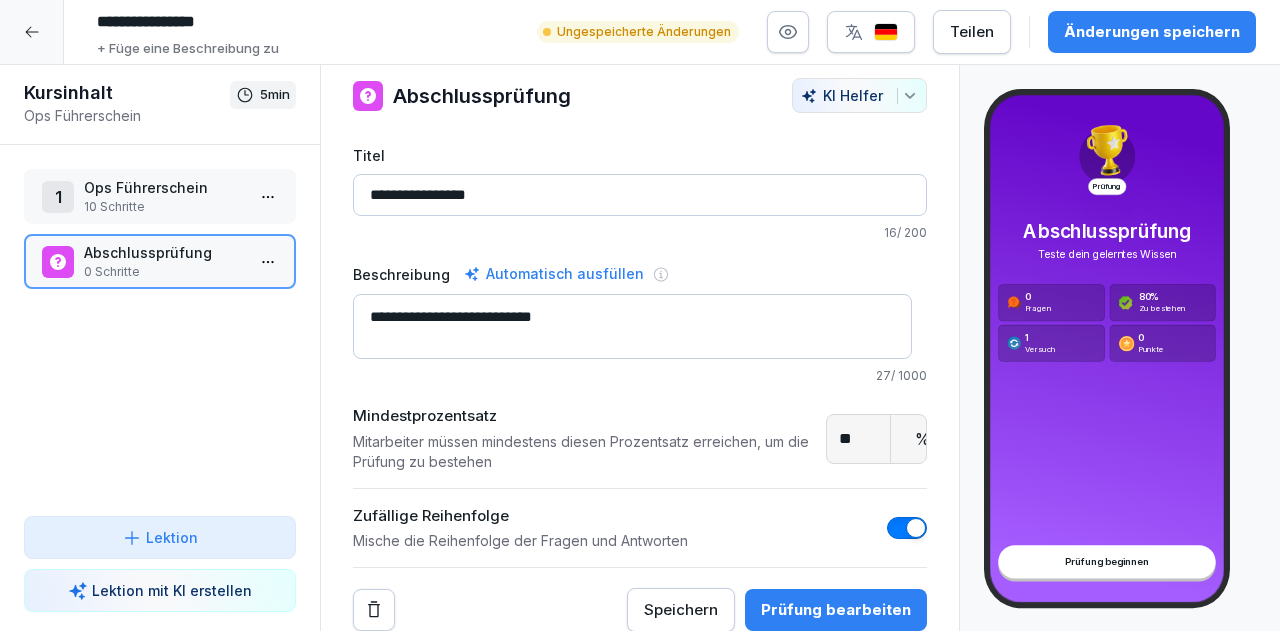type on "**********" 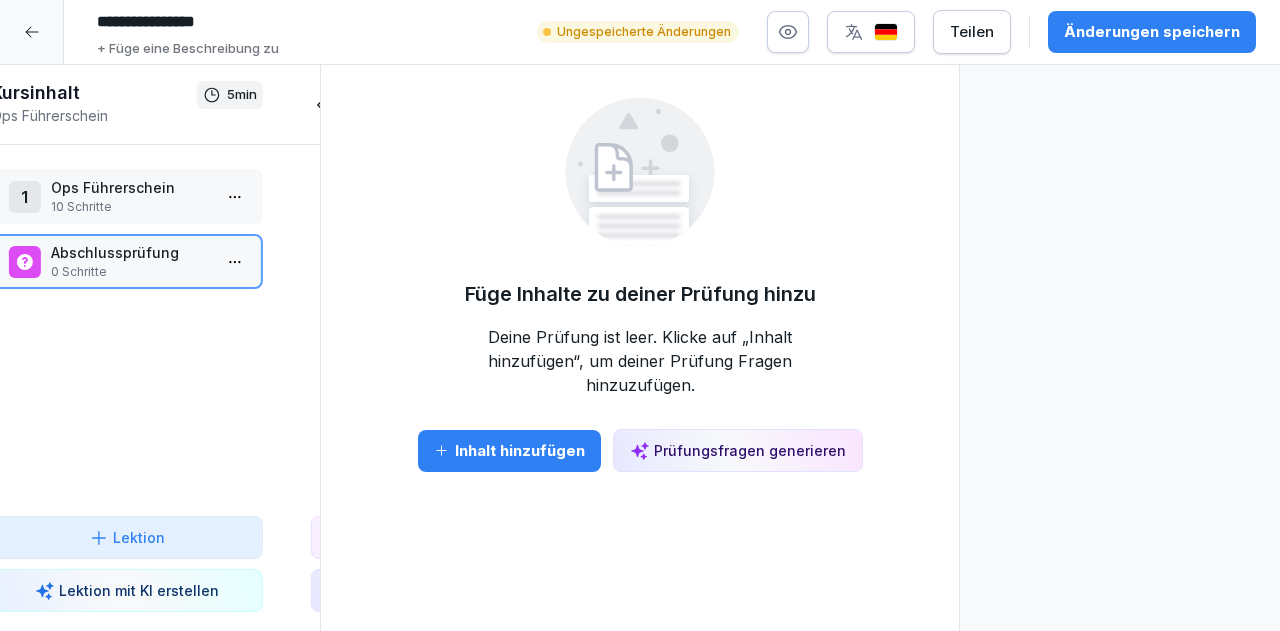 scroll, scrollTop: 0, scrollLeft: 0, axis: both 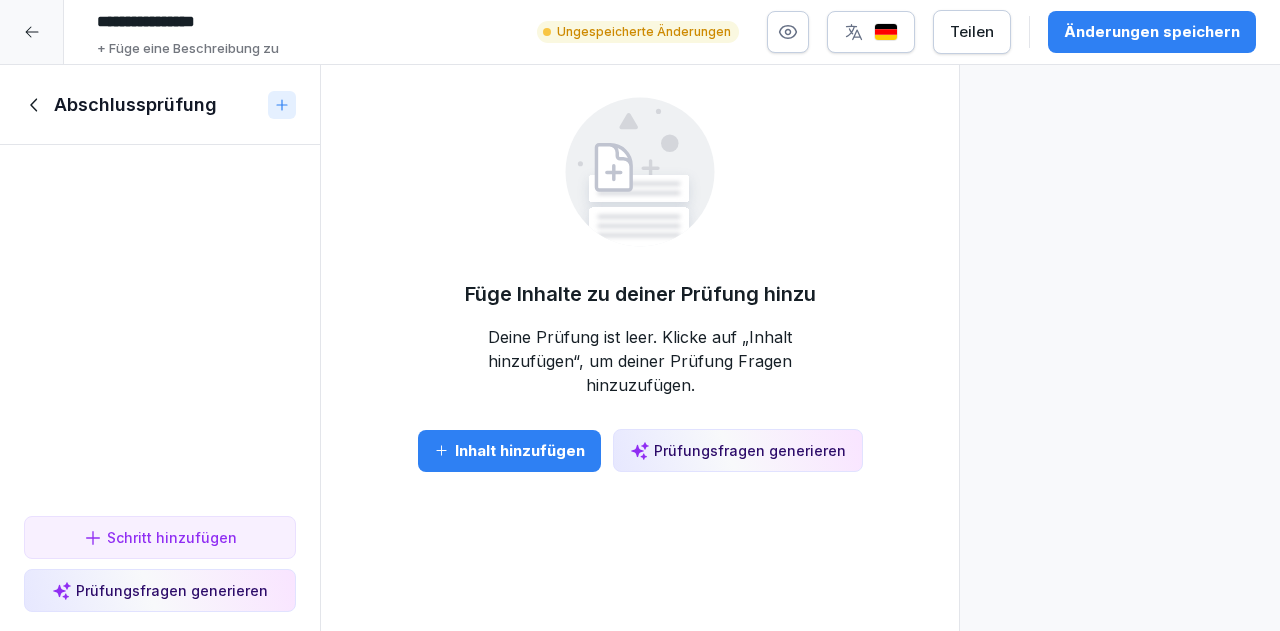 click on "Schritt hinzufügen" at bounding box center (160, 537) 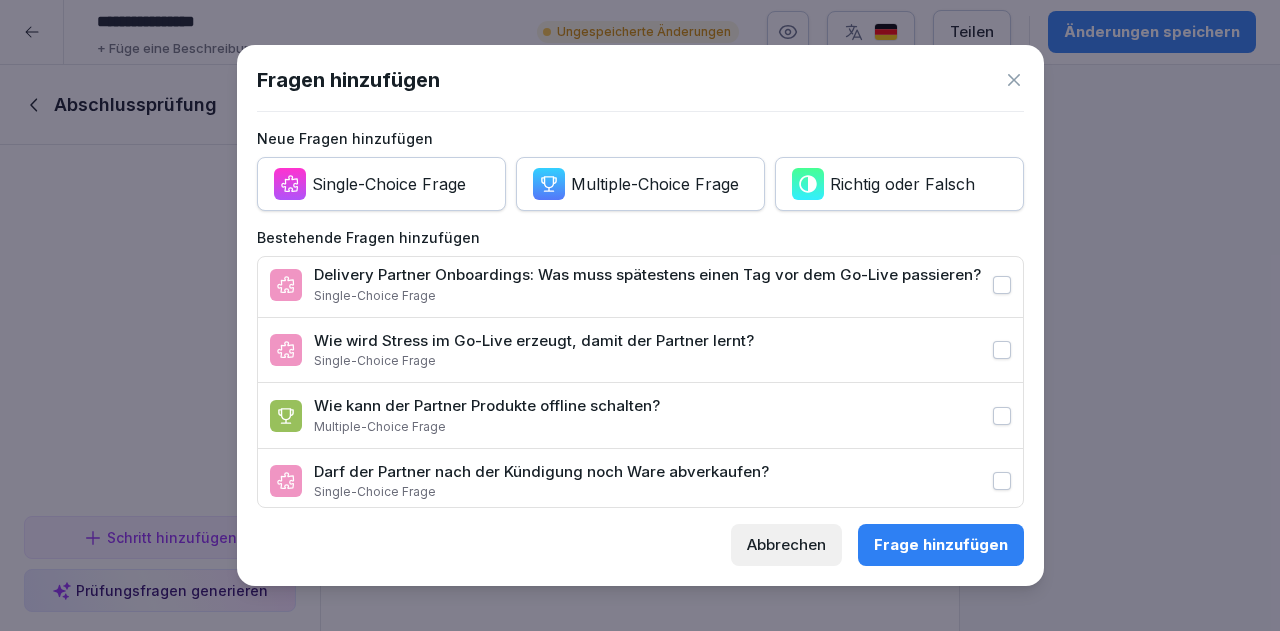 scroll, scrollTop: 0, scrollLeft: 0, axis: both 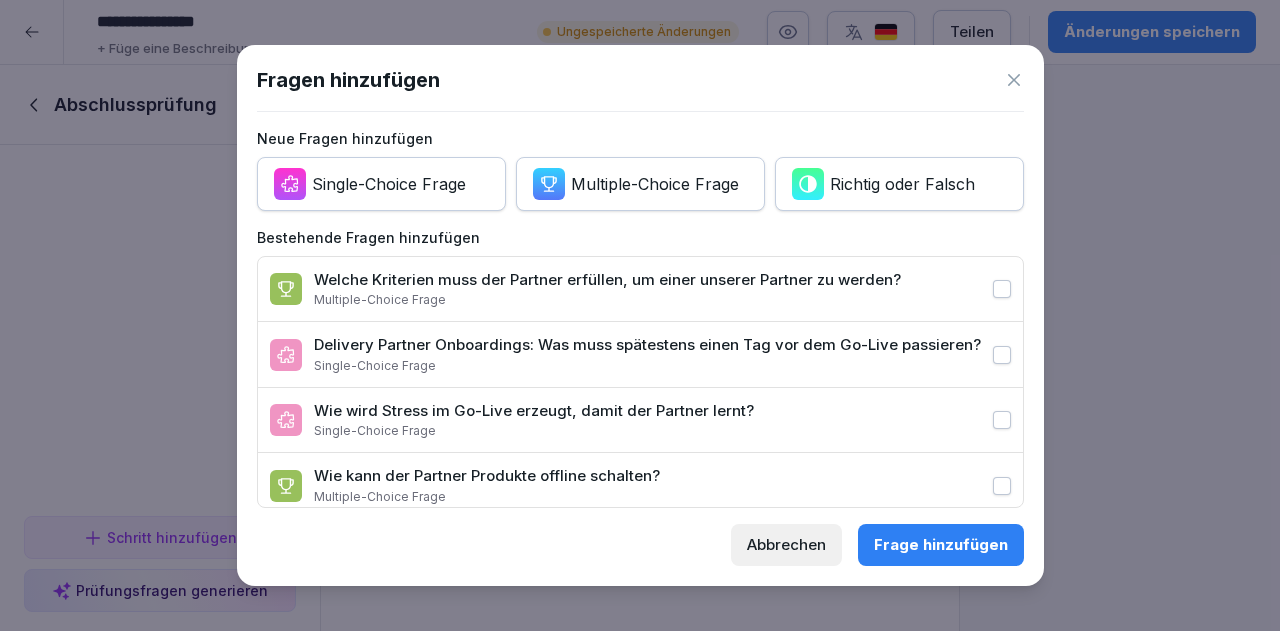 click on "Single-Choice Frage" at bounding box center (389, 184) 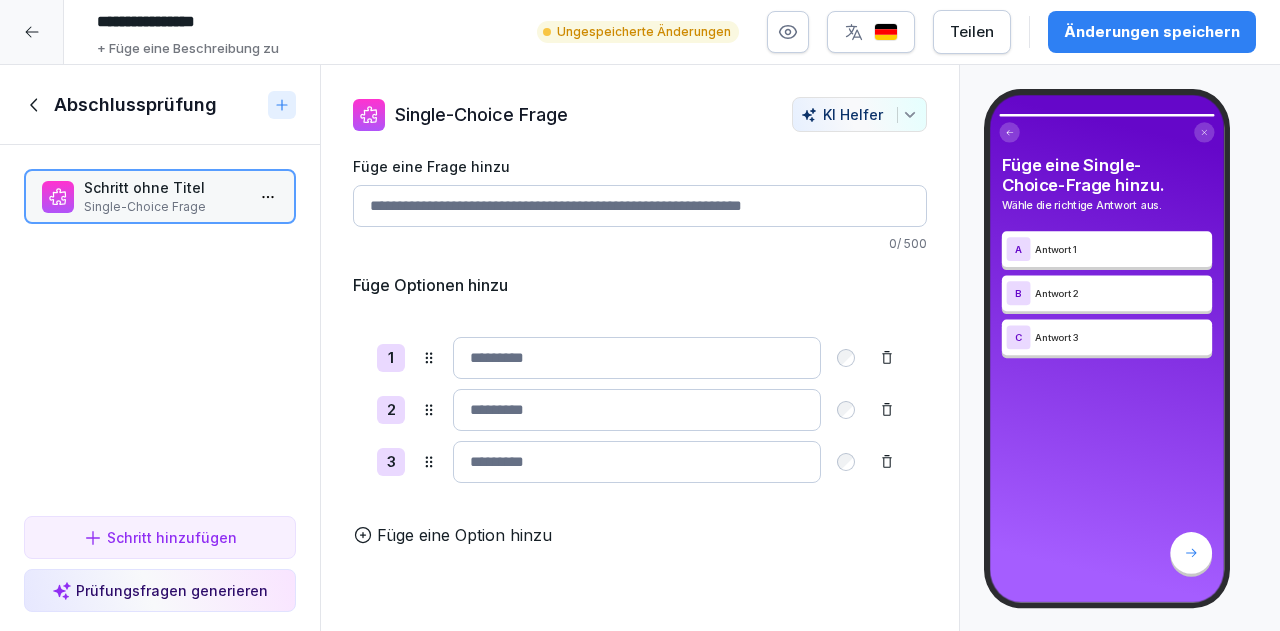 click at bounding box center (637, 358) 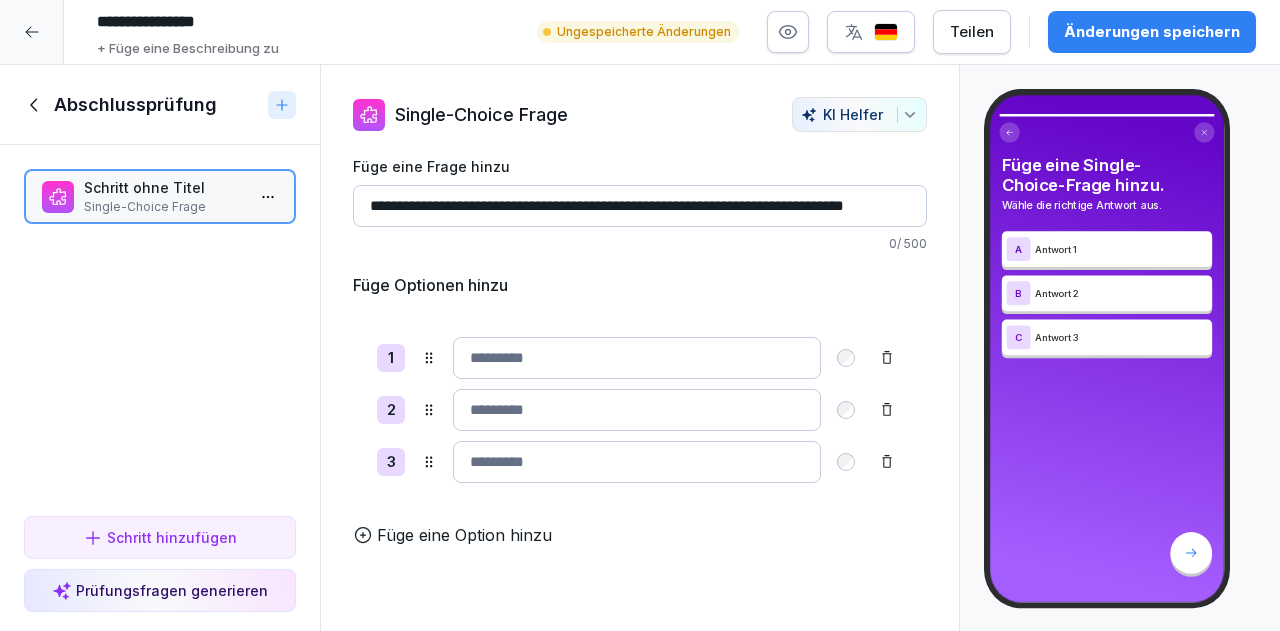 click on "**********" at bounding box center [640, 206] 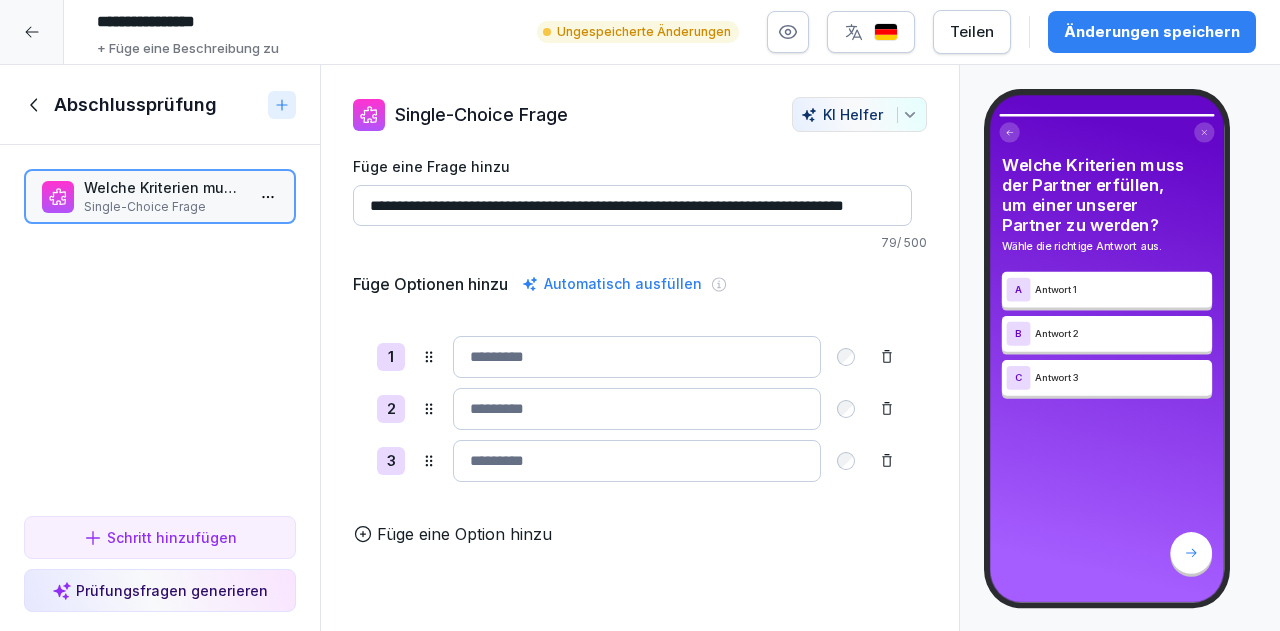 type on "**********" 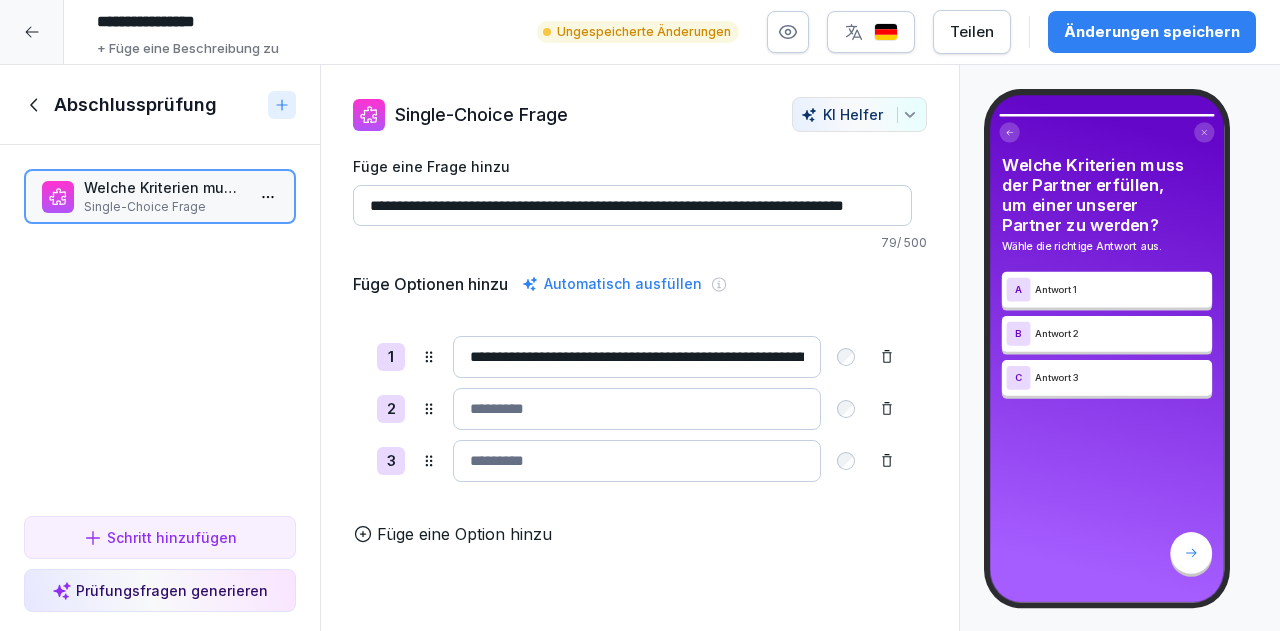 scroll, scrollTop: 0, scrollLeft: 442, axis: horizontal 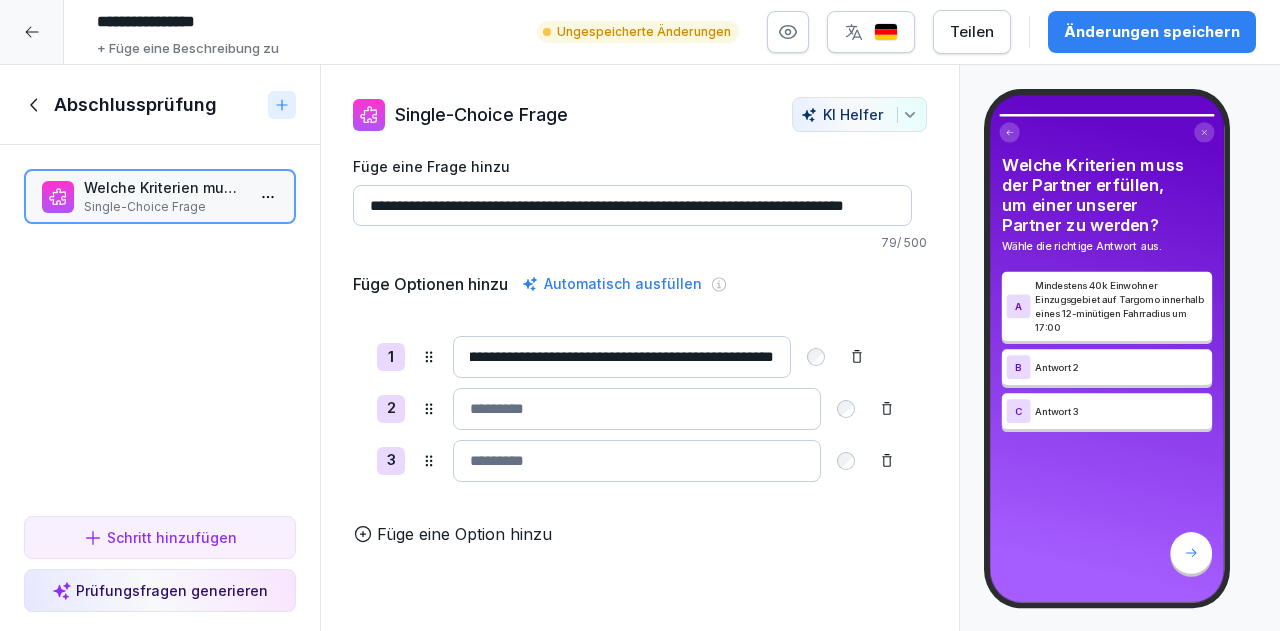 click on "**********" at bounding box center (622, 356) 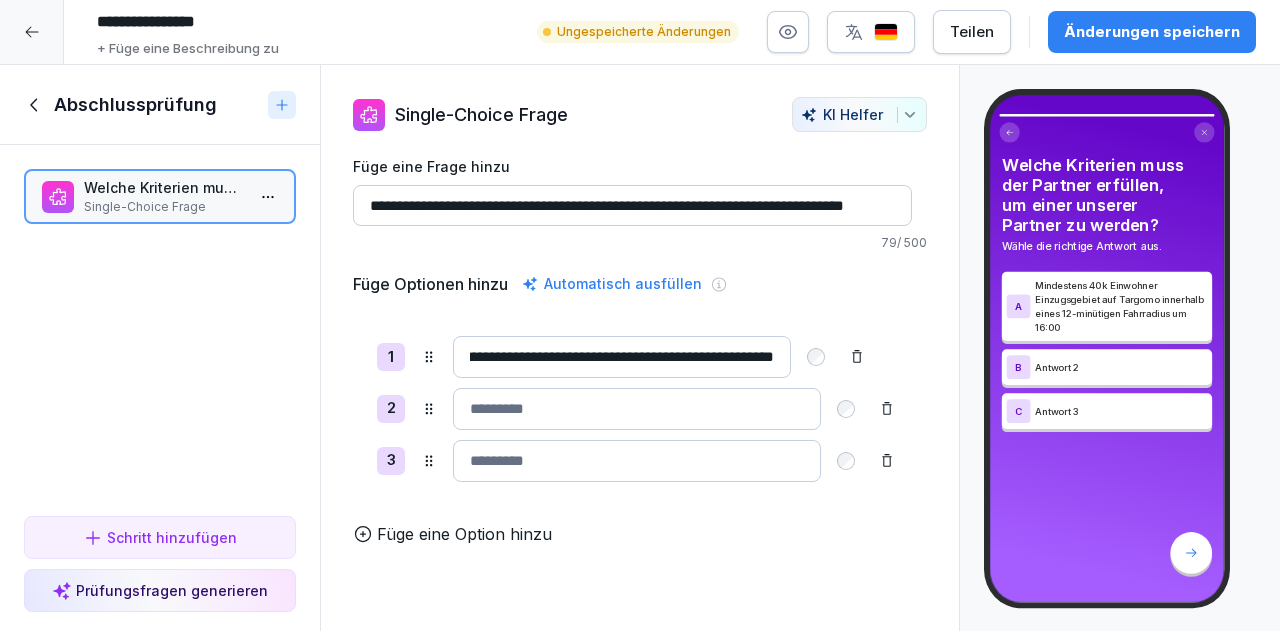 type on "**********" 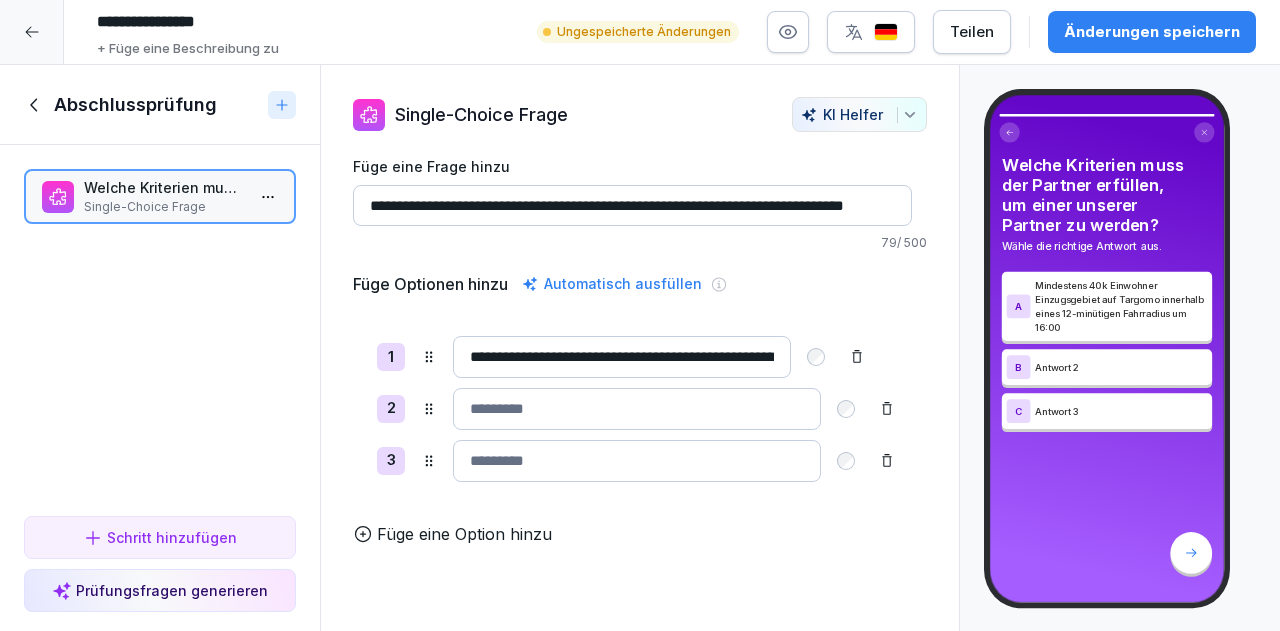 click at bounding box center (637, 409) 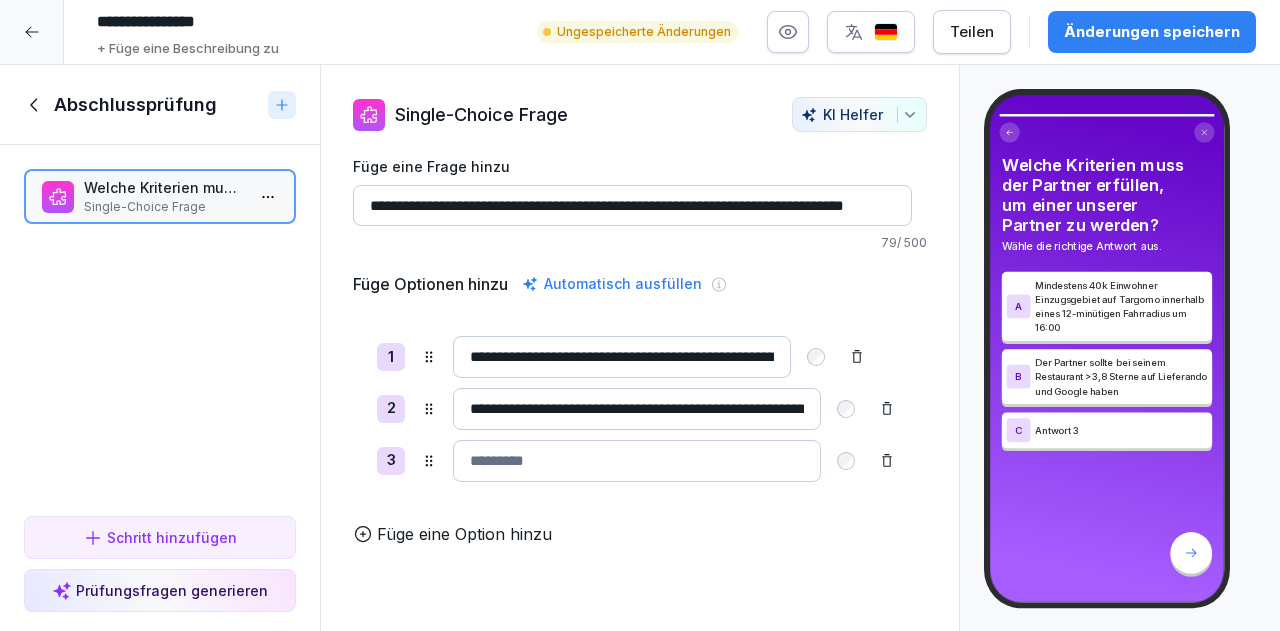 scroll, scrollTop: 0, scrollLeft: 309, axis: horizontal 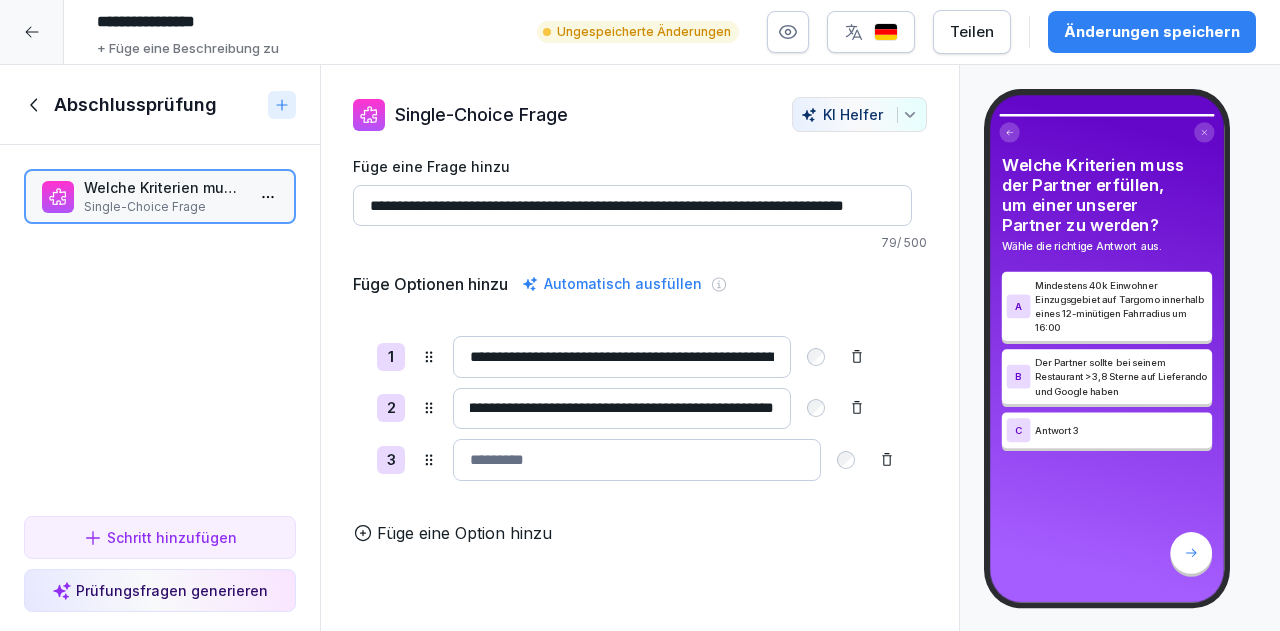 click on "**********" at bounding box center [622, 408] 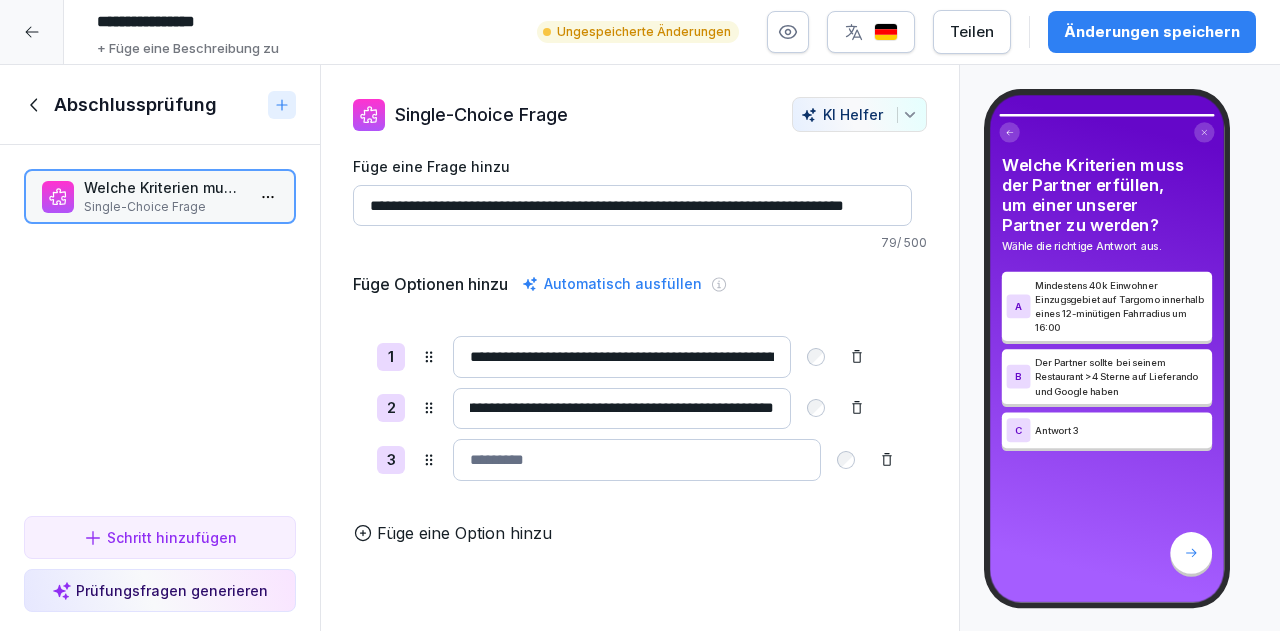 type on "**********" 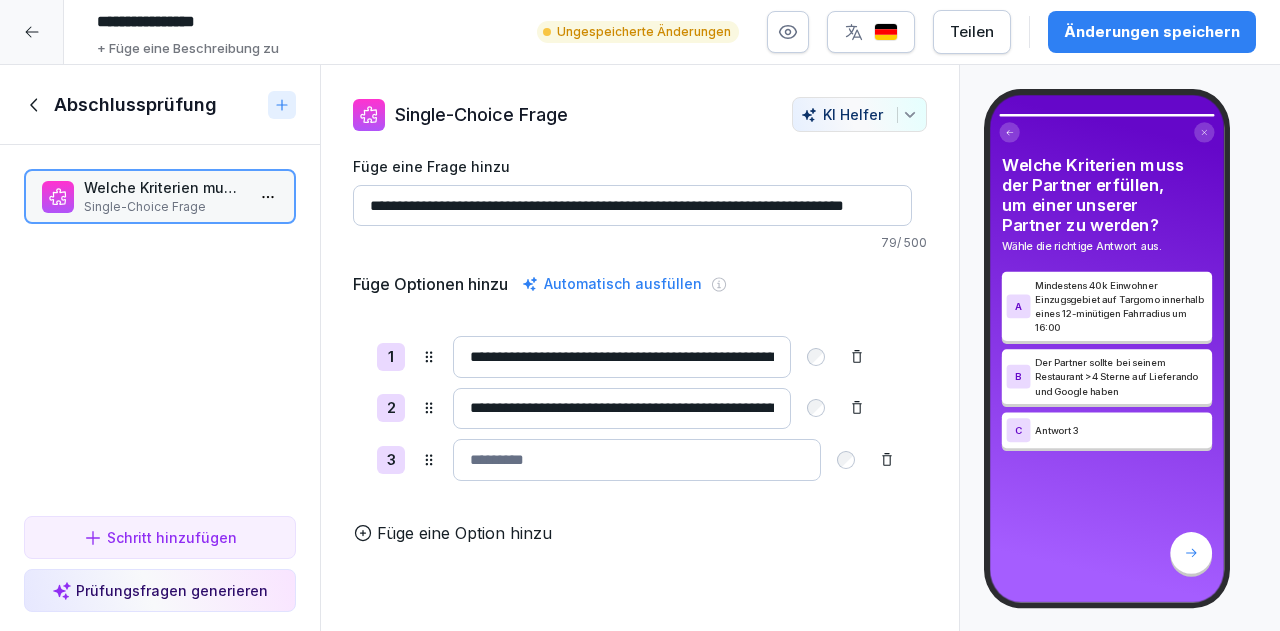 click on "**********" at bounding box center [622, 356] 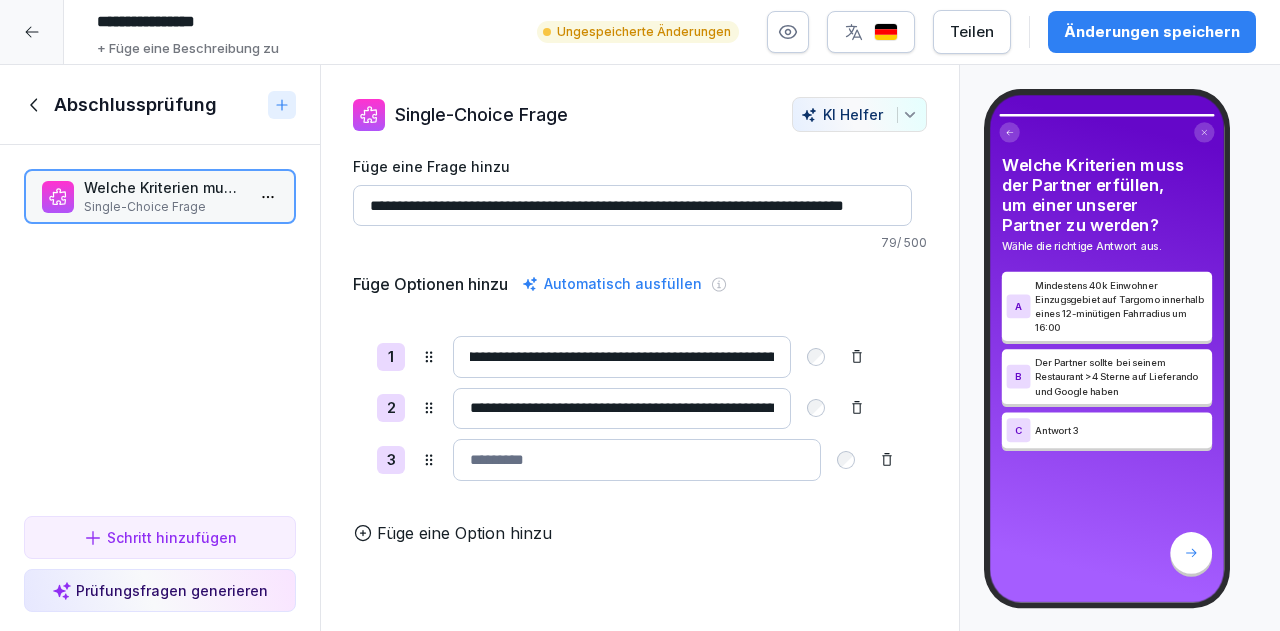 scroll, scrollTop: 0, scrollLeft: 227, axis: horizontal 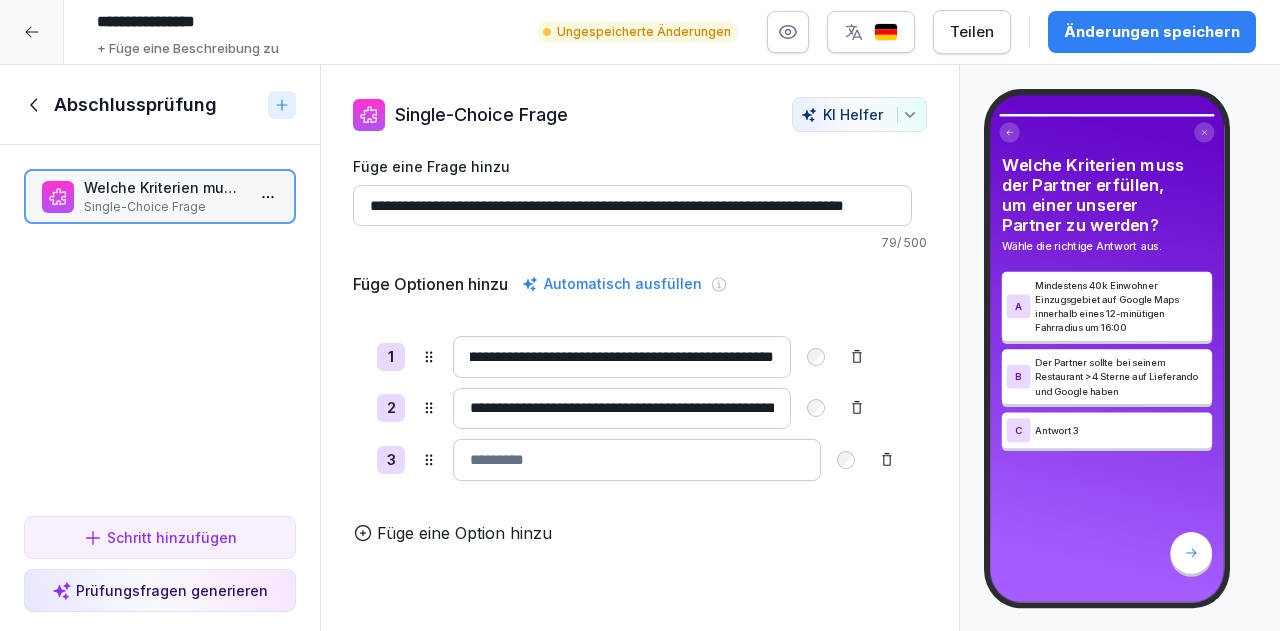 click on "**********" at bounding box center [622, 356] 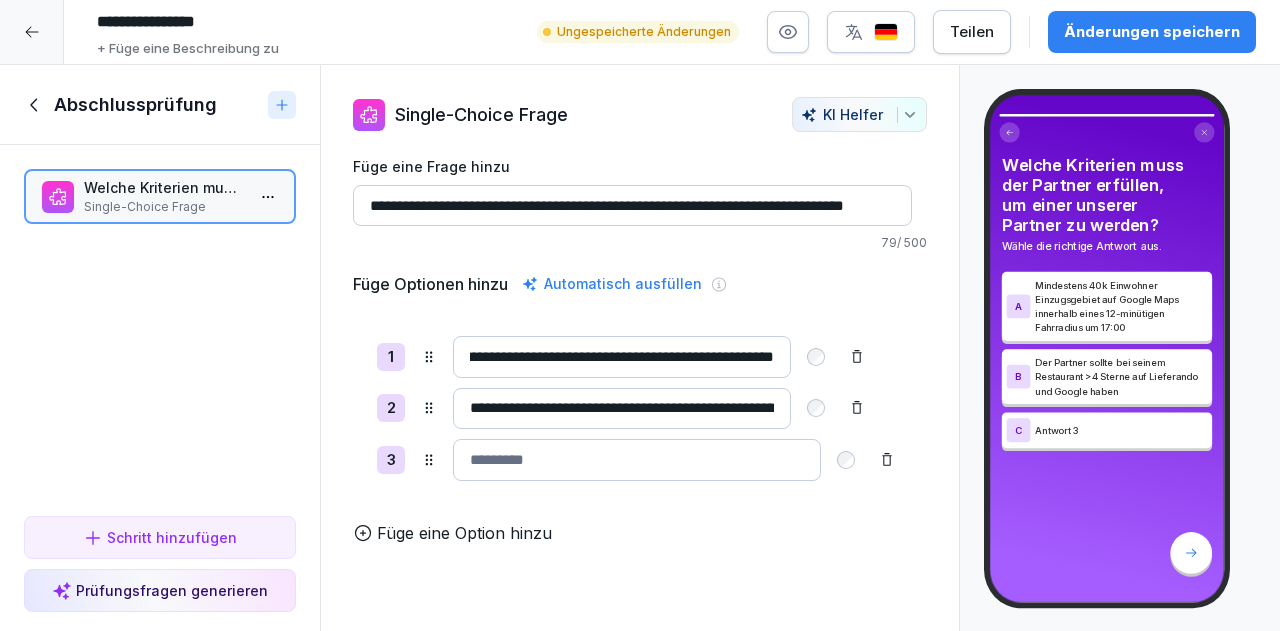 type on "**********" 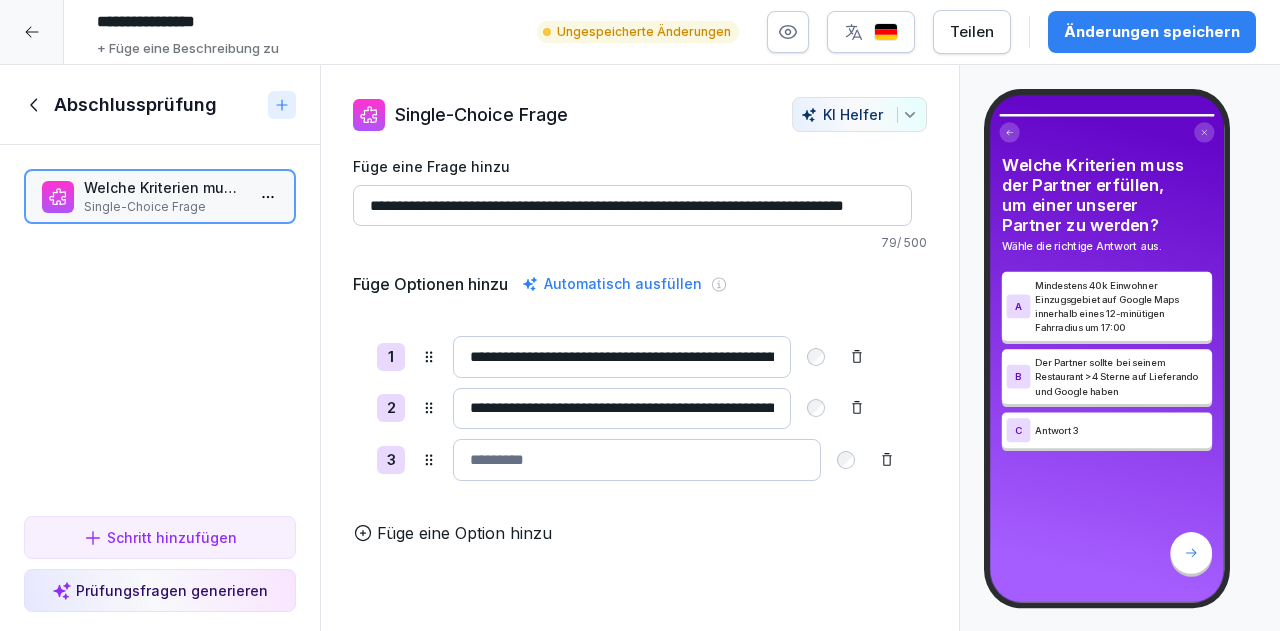 click at bounding box center (637, 460) 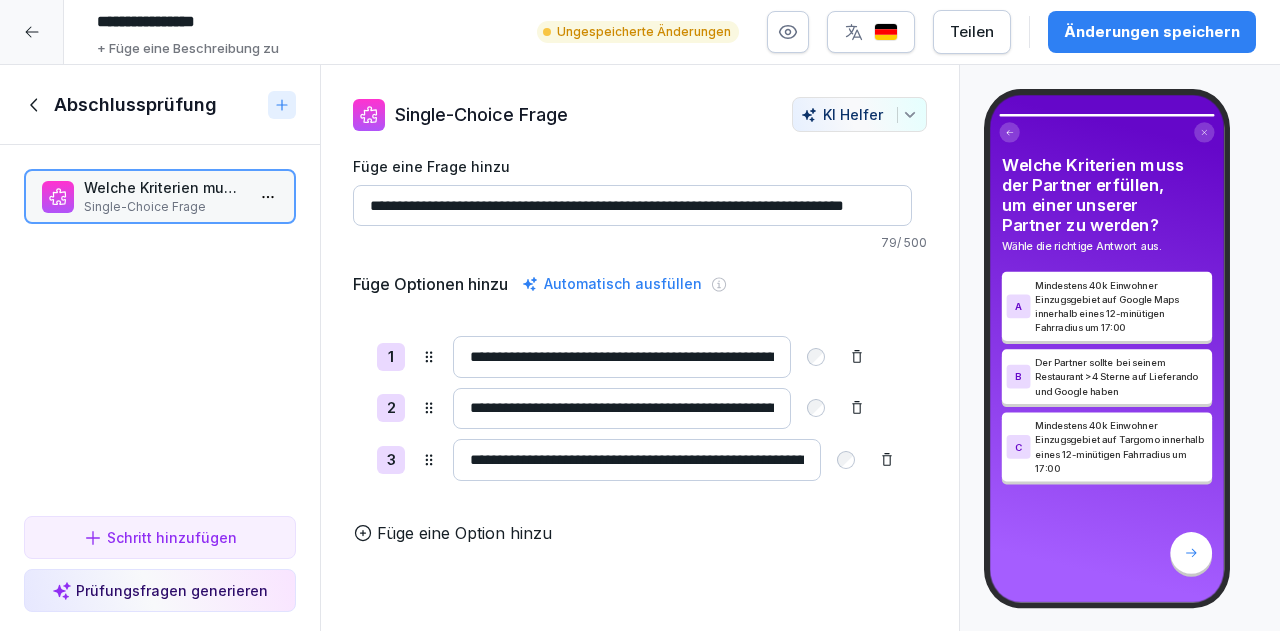 scroll, scrollTop: 0, scrollLeft: 442, axis: horizontal 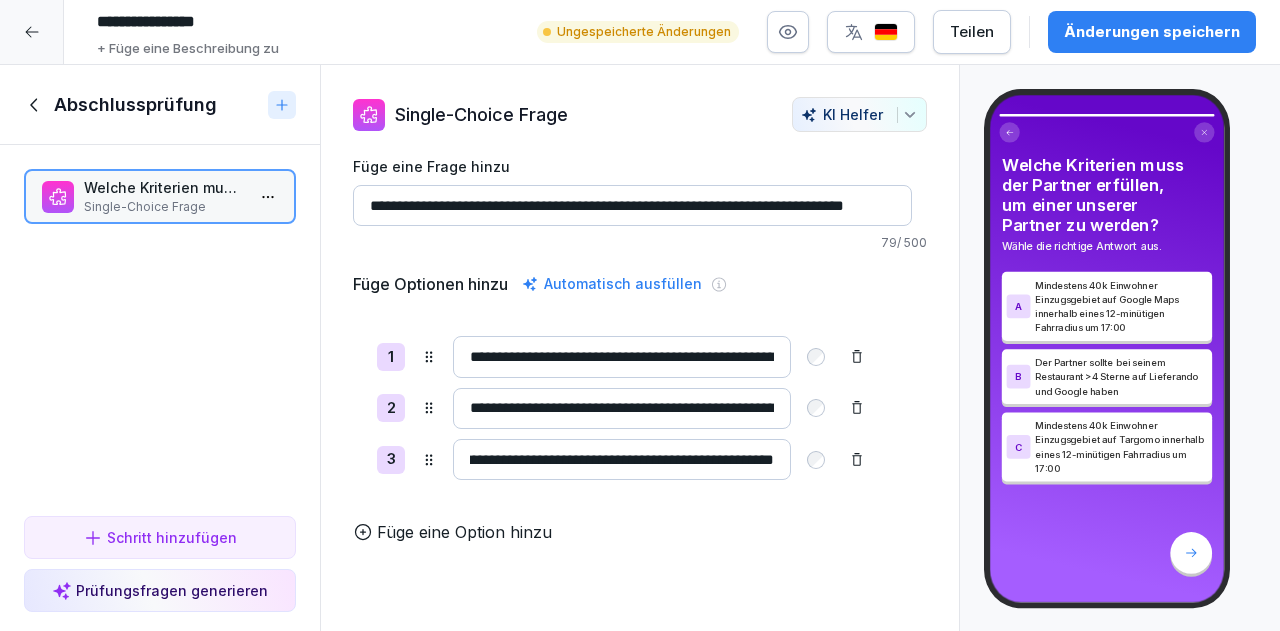 click on "**********" at bounding box center (622, 459) 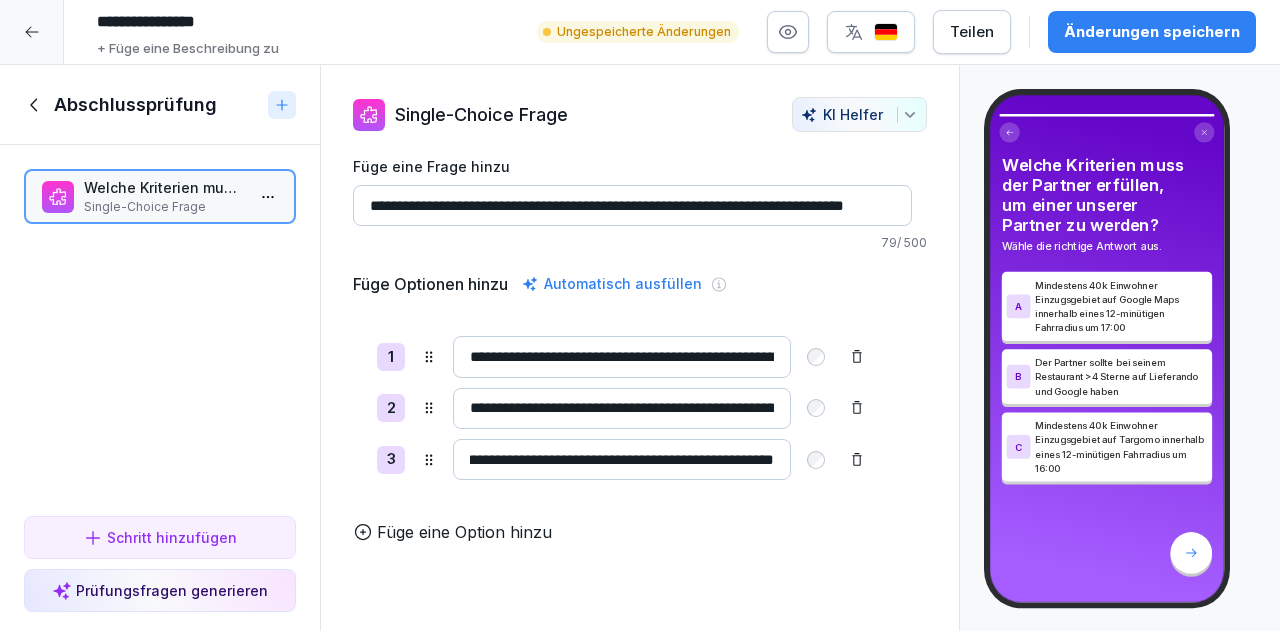 type on "**********" 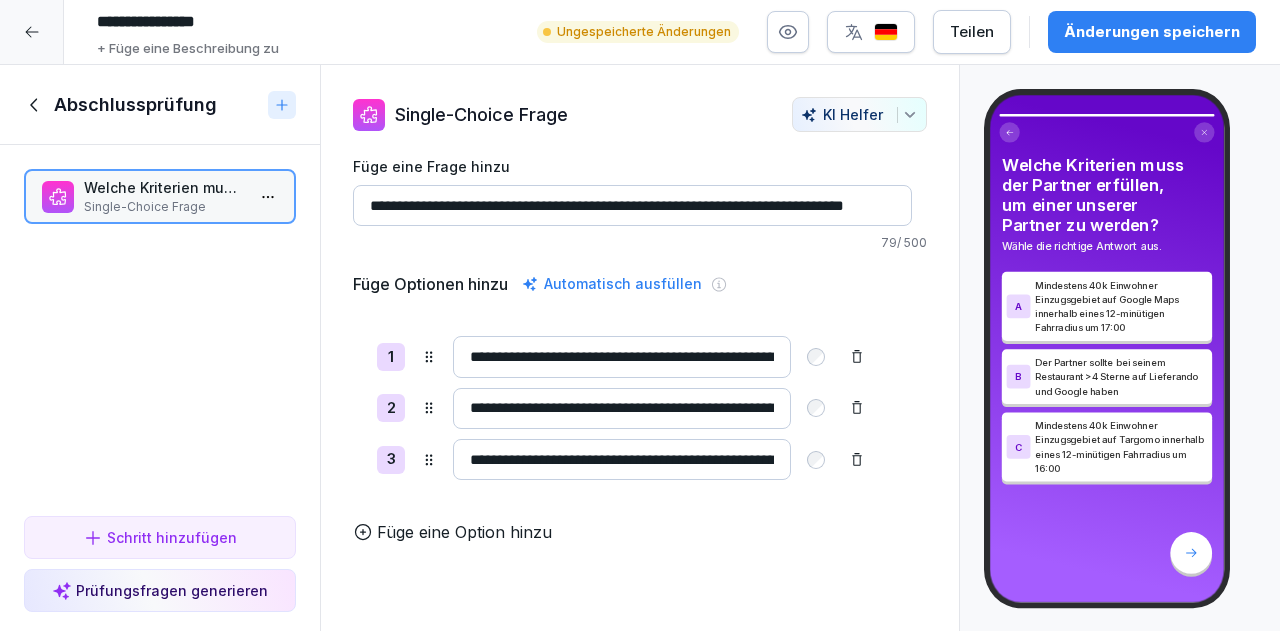 click on "Füge eine Option hinzu" at bounding box center (464, 532) 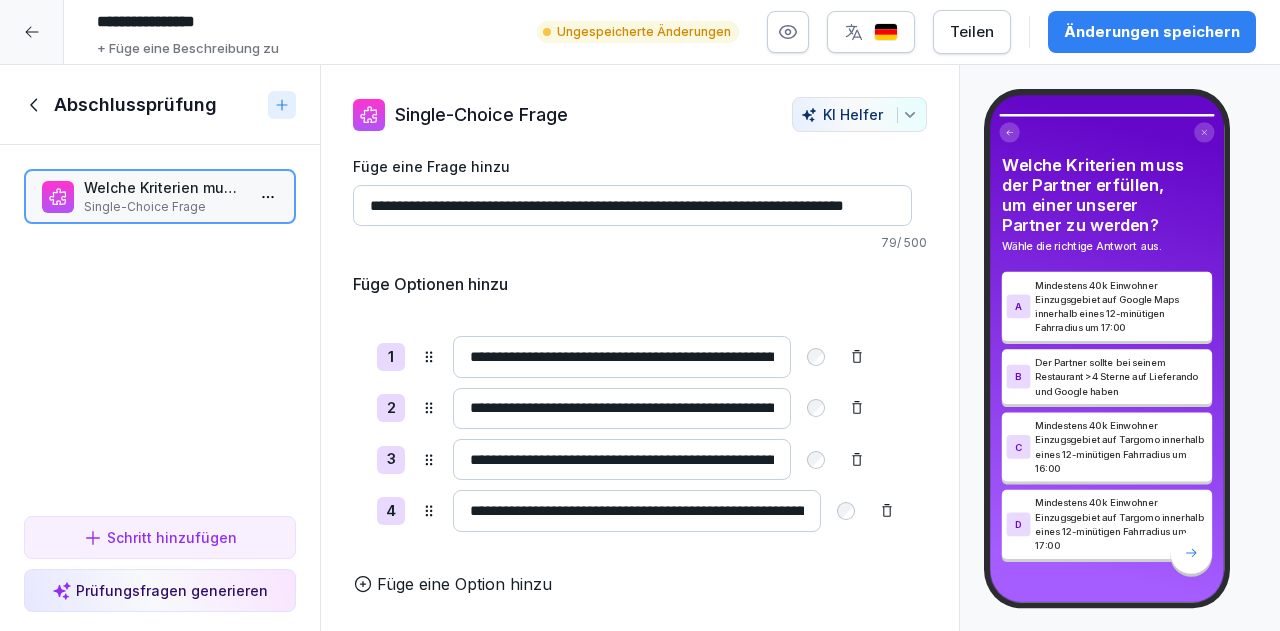 scroll, scrollTop: 0, scrollLeft: 442, axis: horizontal 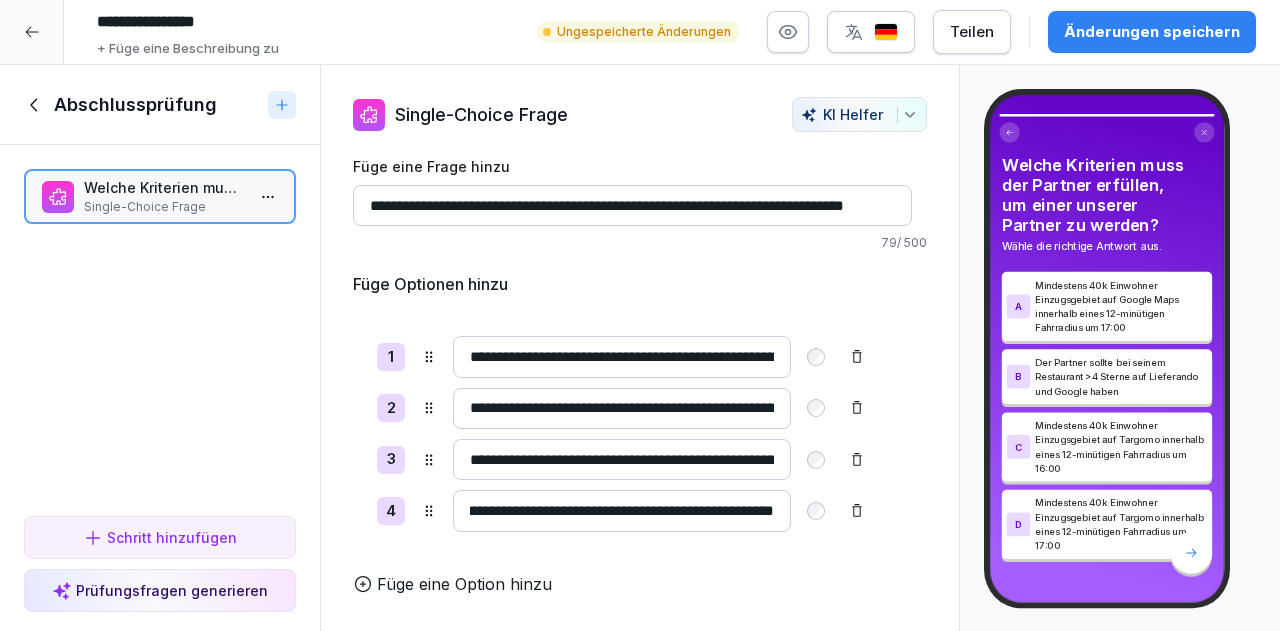 type on "**********" 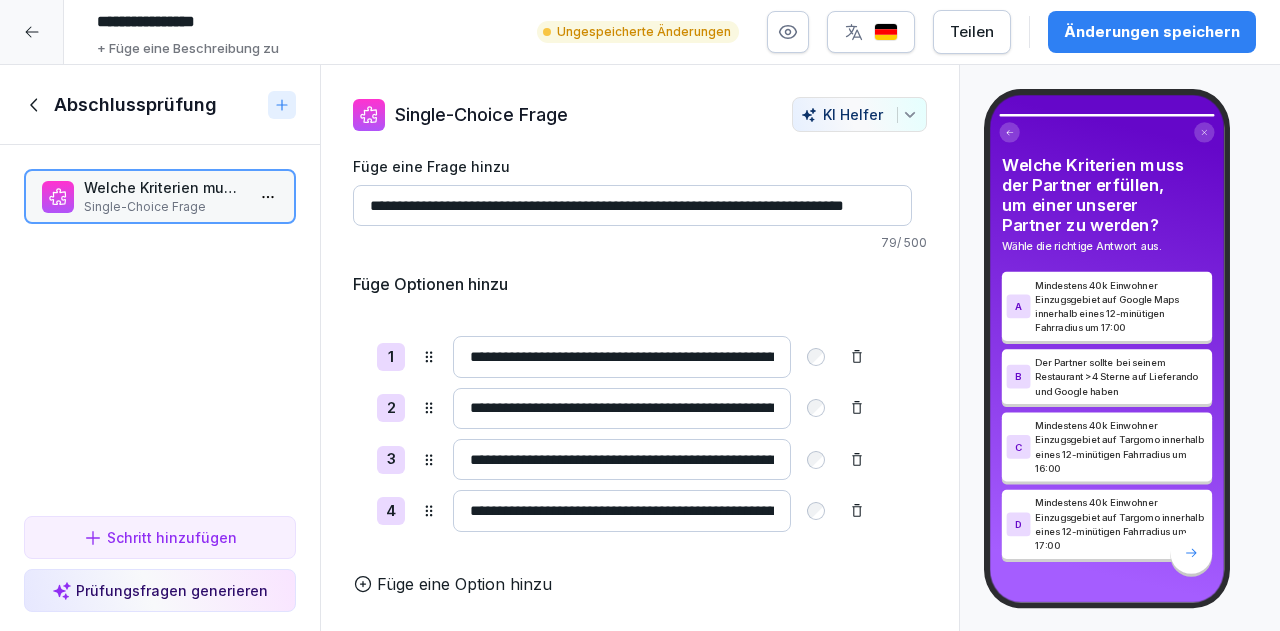 click on "**********" at bounding box center [640, 376] 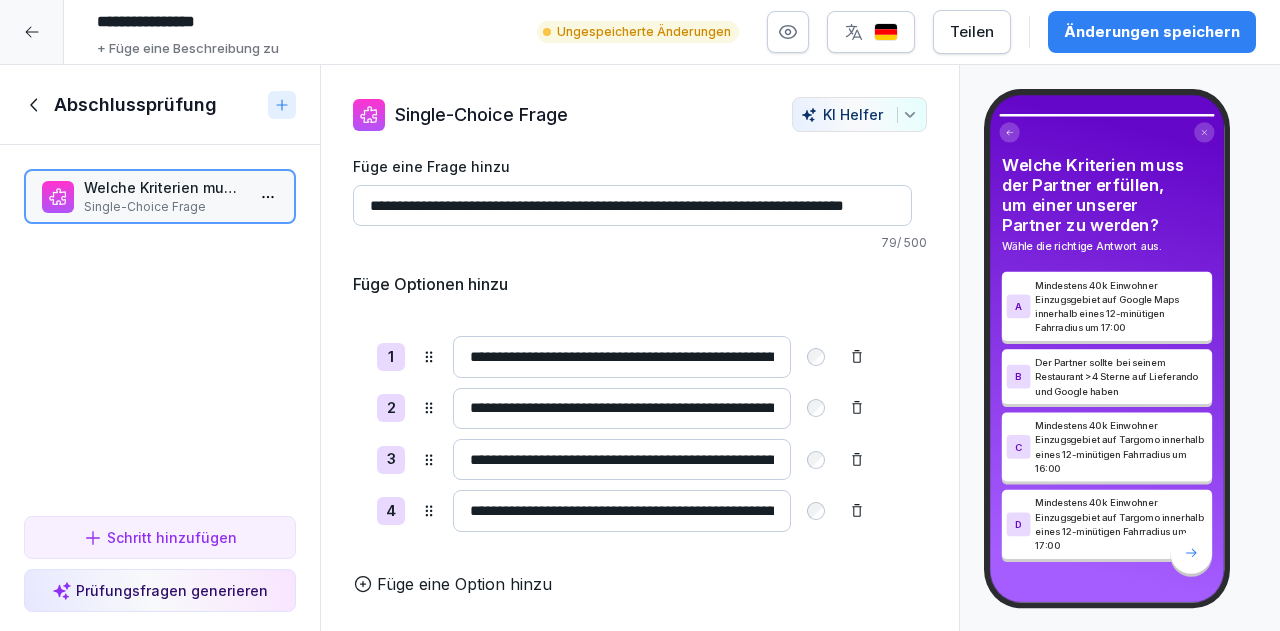 click 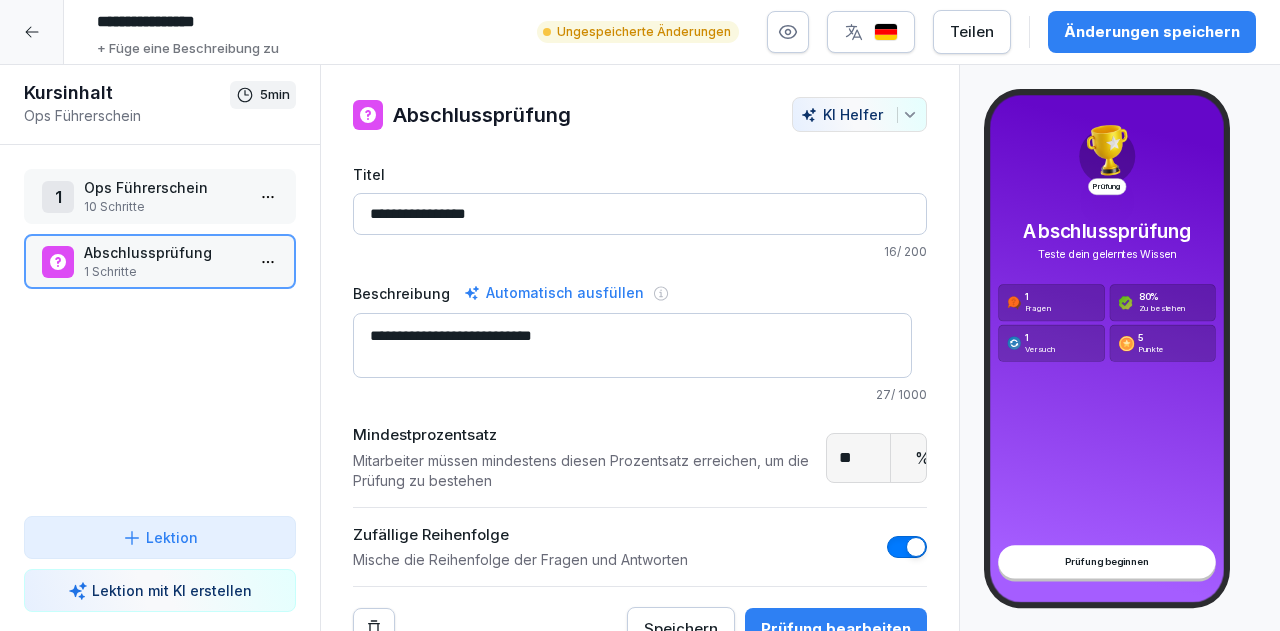 click on "Ops Führerschein" at bounding box center (164, 187) 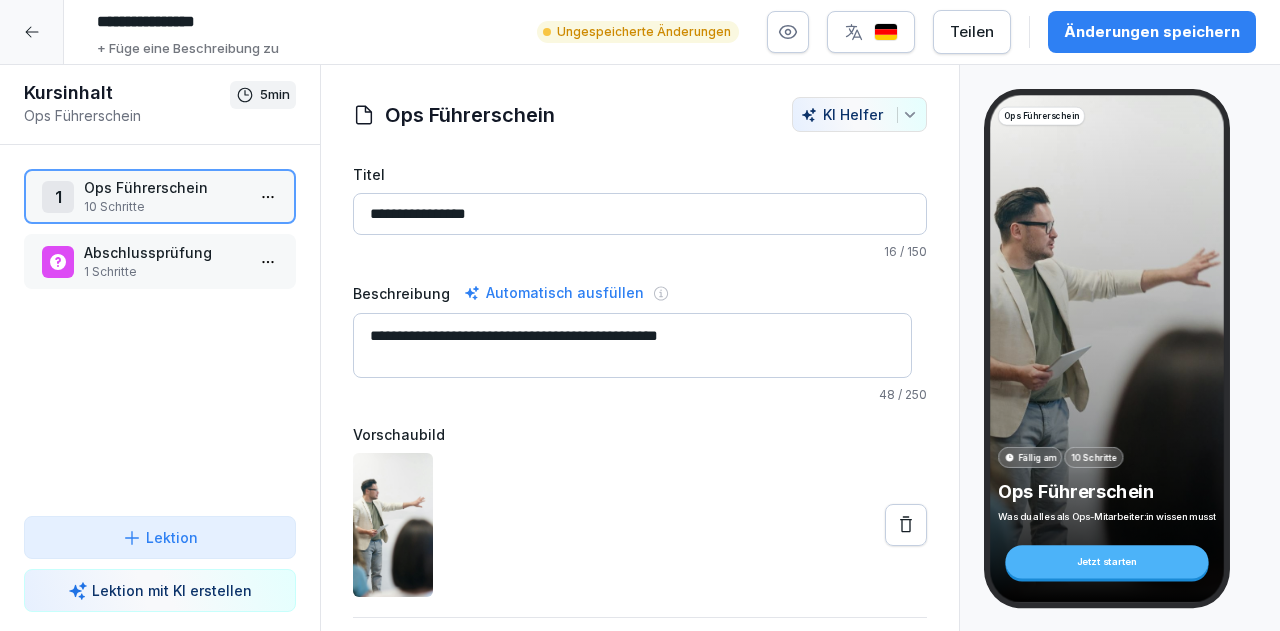 scroll, scrollTop: 63, scrollLeft: 0, axis: vertical 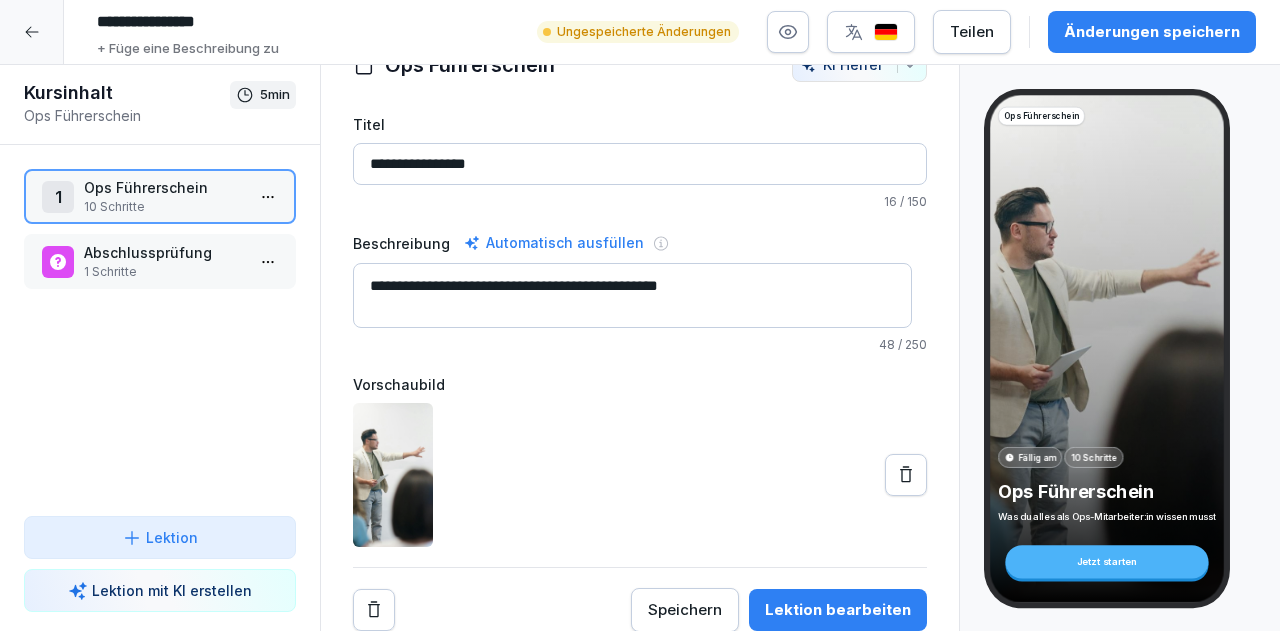 click on "Ops Führerschein" at bounding box center [164, 187] 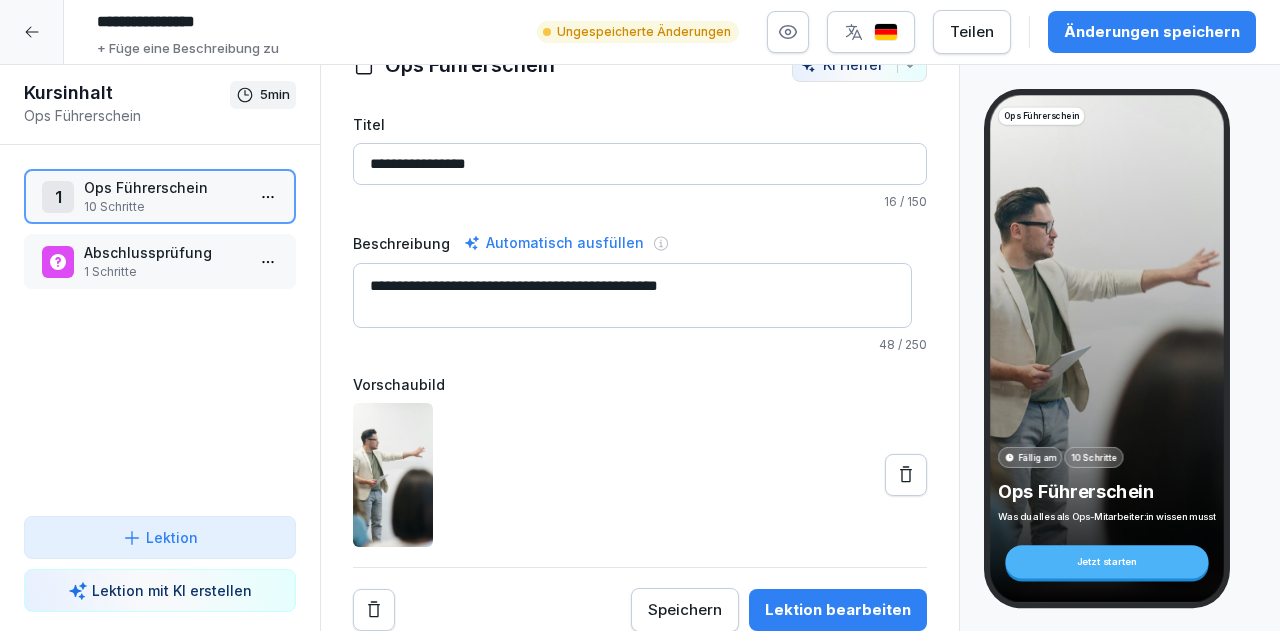 click on "Ops Führerschein" at bounding box center (164, 187) 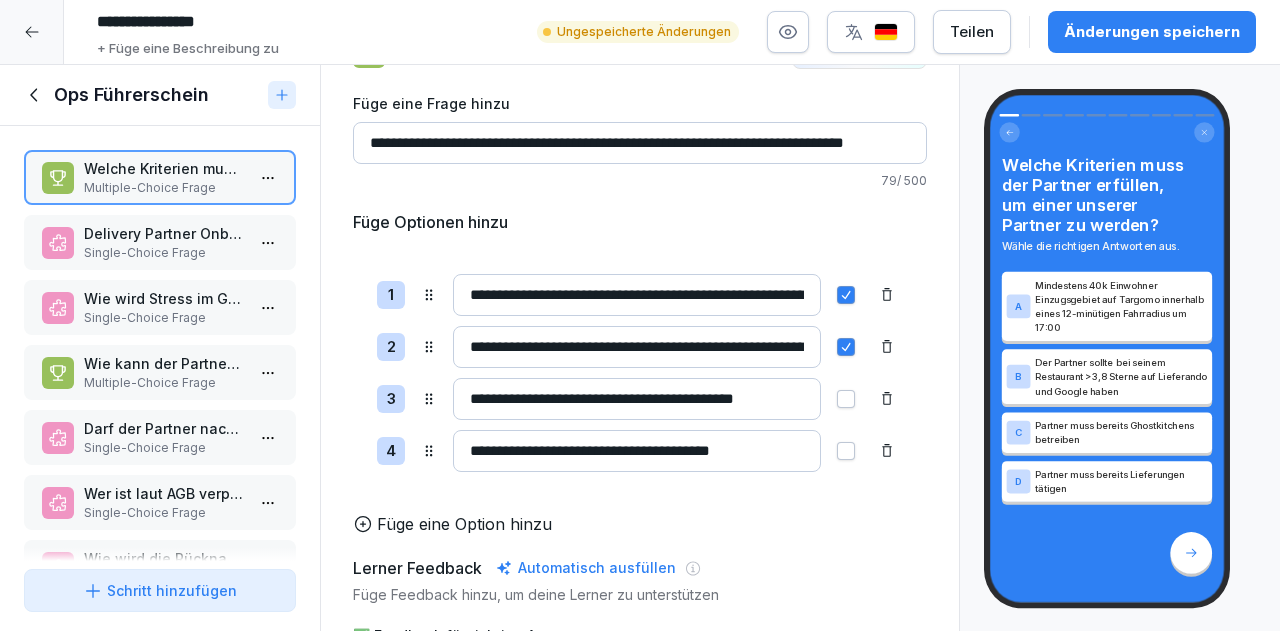 click on "**********" at bounding box center [637, 347] 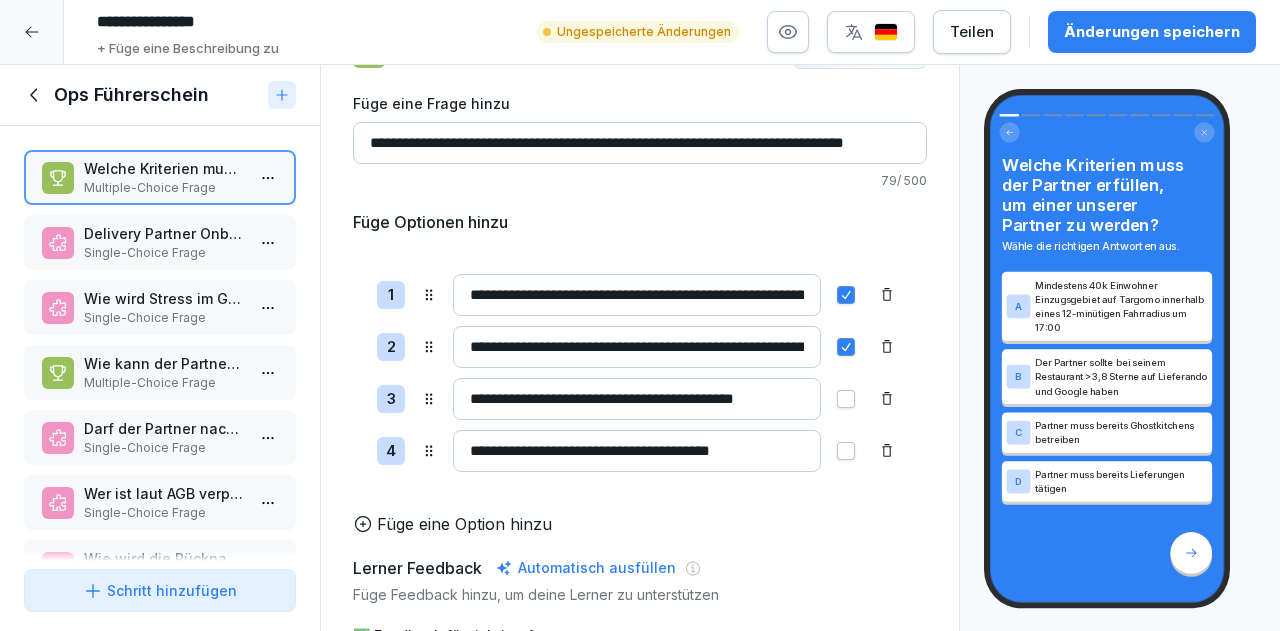 click on "Delivery Partner Onboardings: Was muss spätestens einen Tag vor dem Go-Live passieren?" at bounding box center [164, 233] 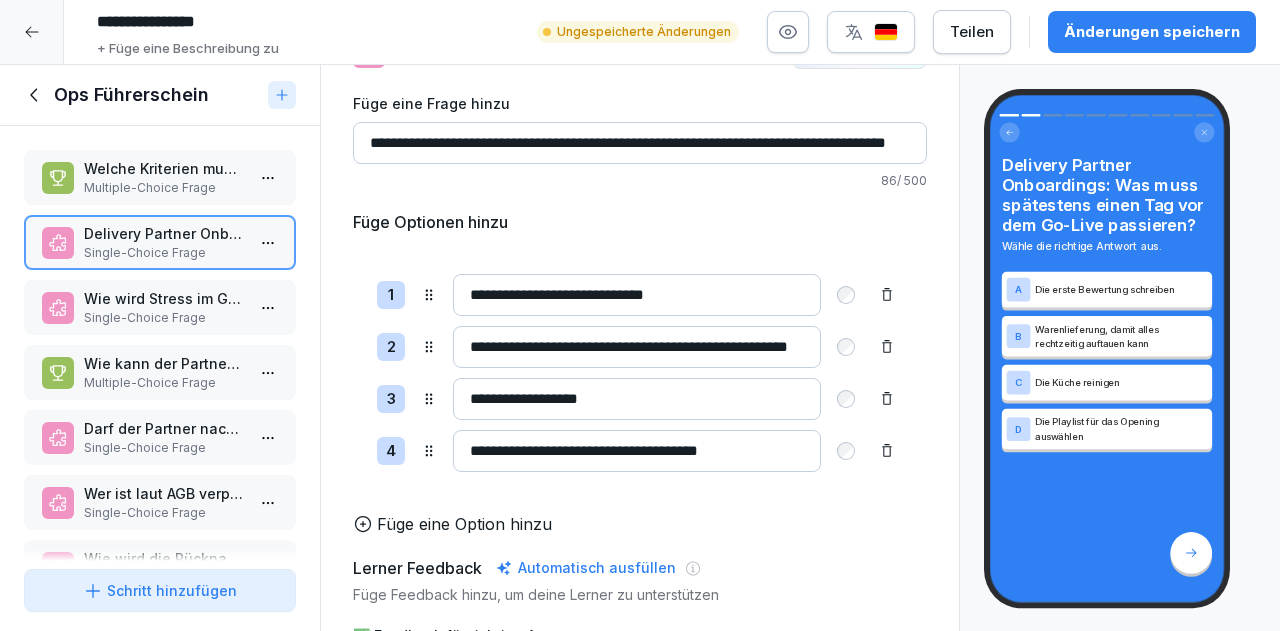 click on "Wie wird Stress im Go-Live erzeugt, damit der Partner lernt?" at bounding box center (164, 298) 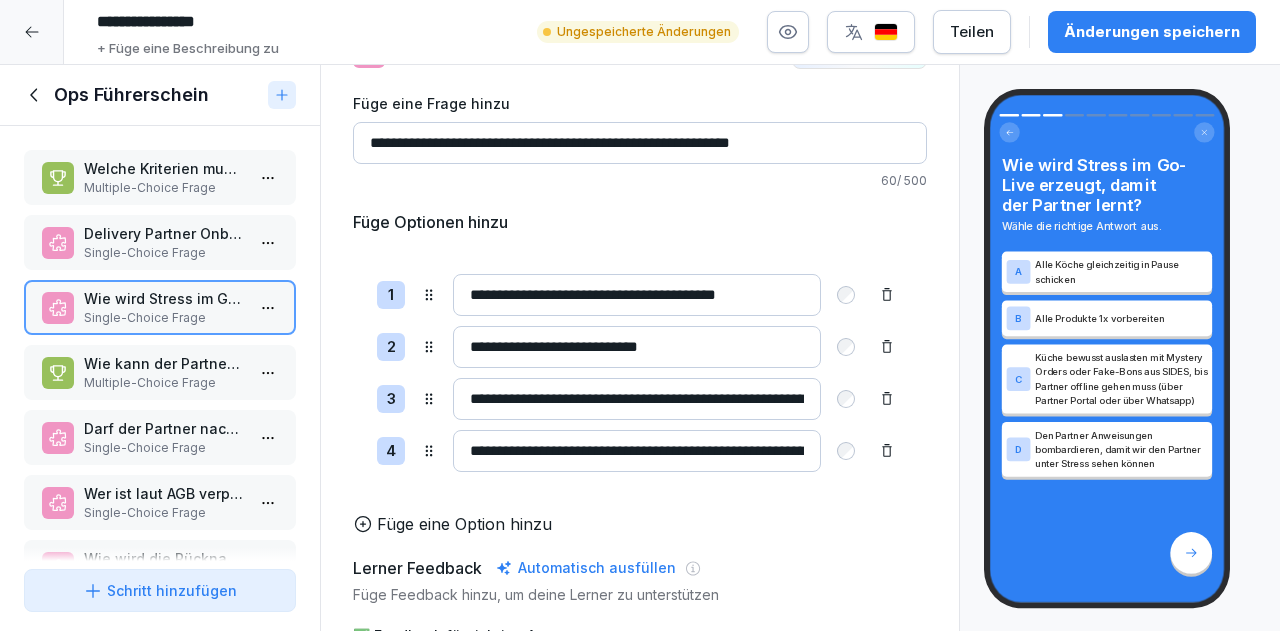click on "**********" at bounding box center (637, 451) 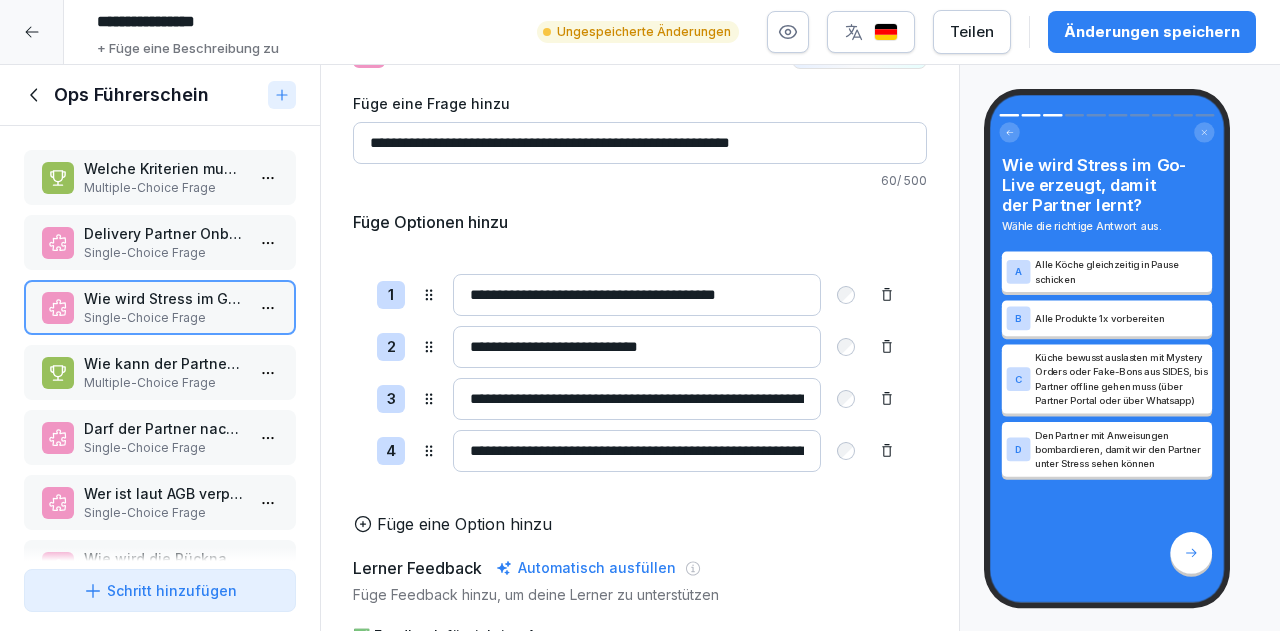 scroll, scrollTop: 121, scrollLeft: 0, axis: vertical 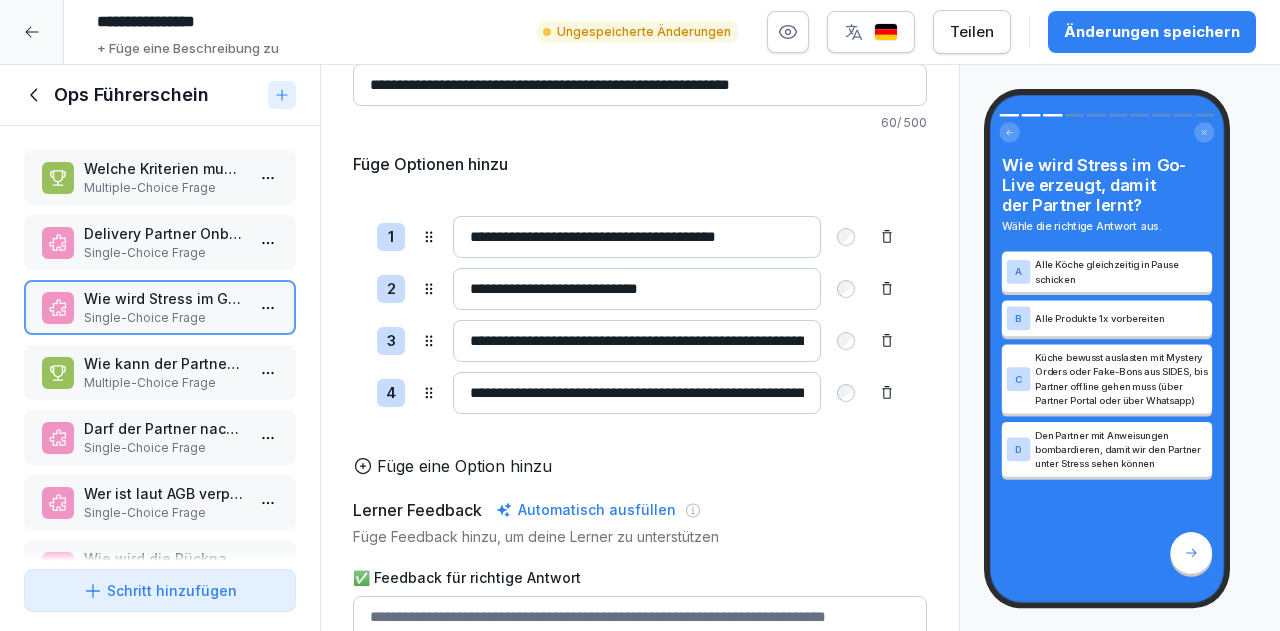 type on "**********" 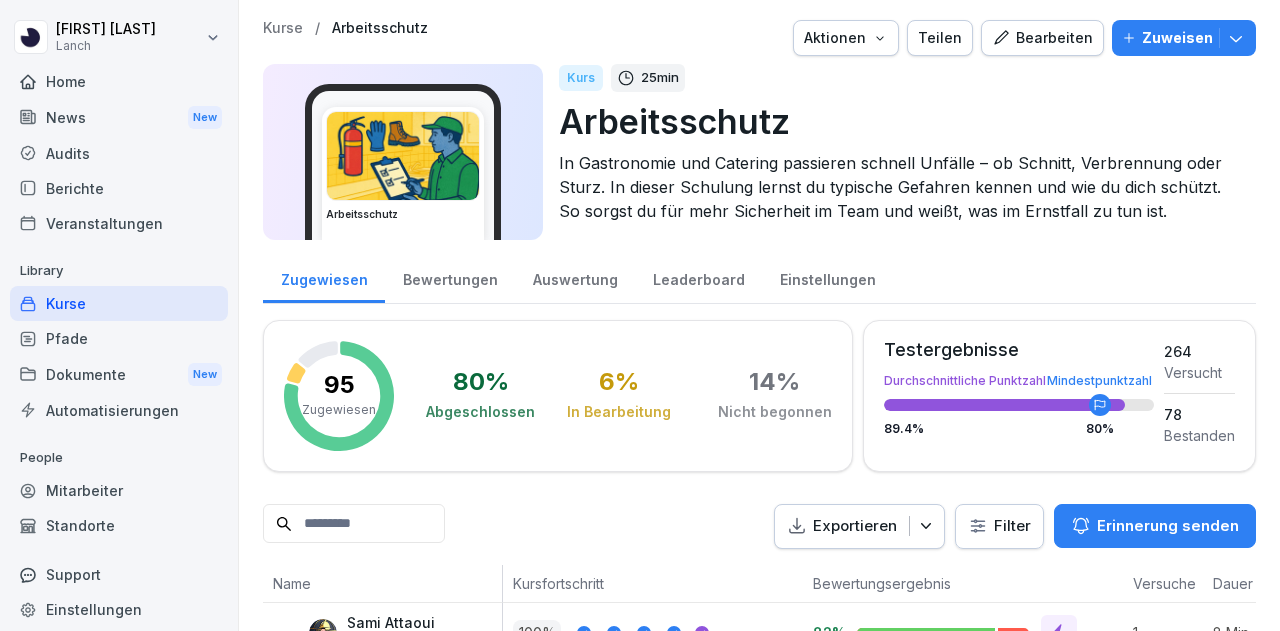 scroll, scrollTop: 0, scrollLeft: 0, axis: both 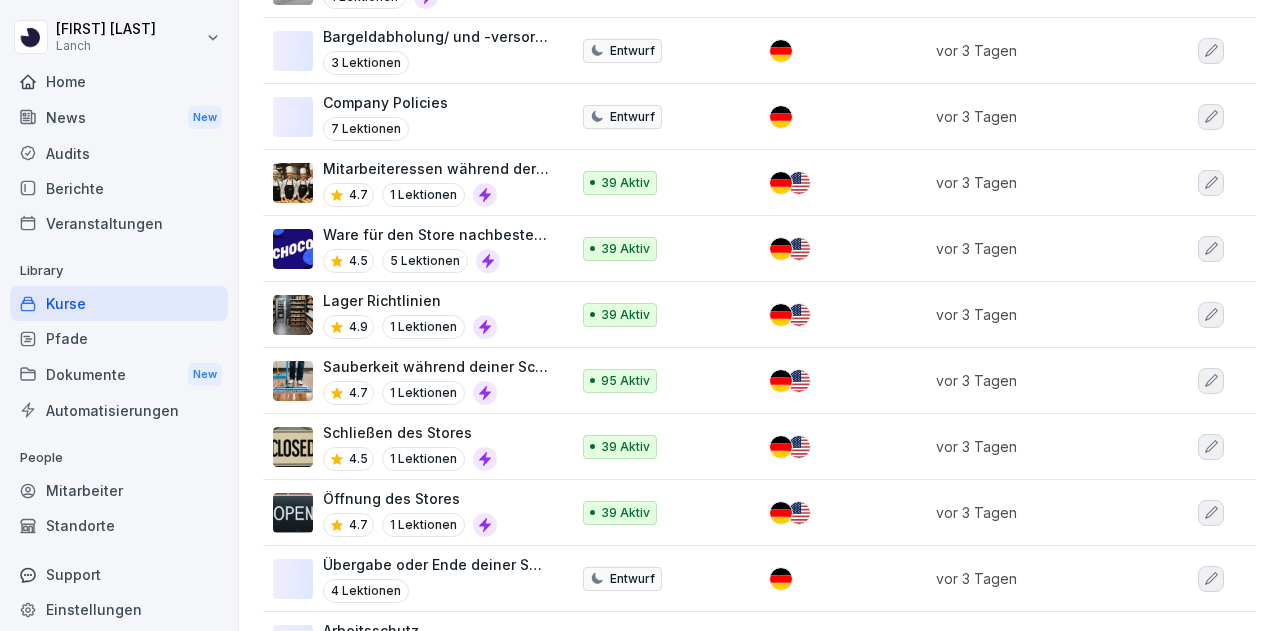 click on "Lager Richtlinien" at bounding box center [410, 300] 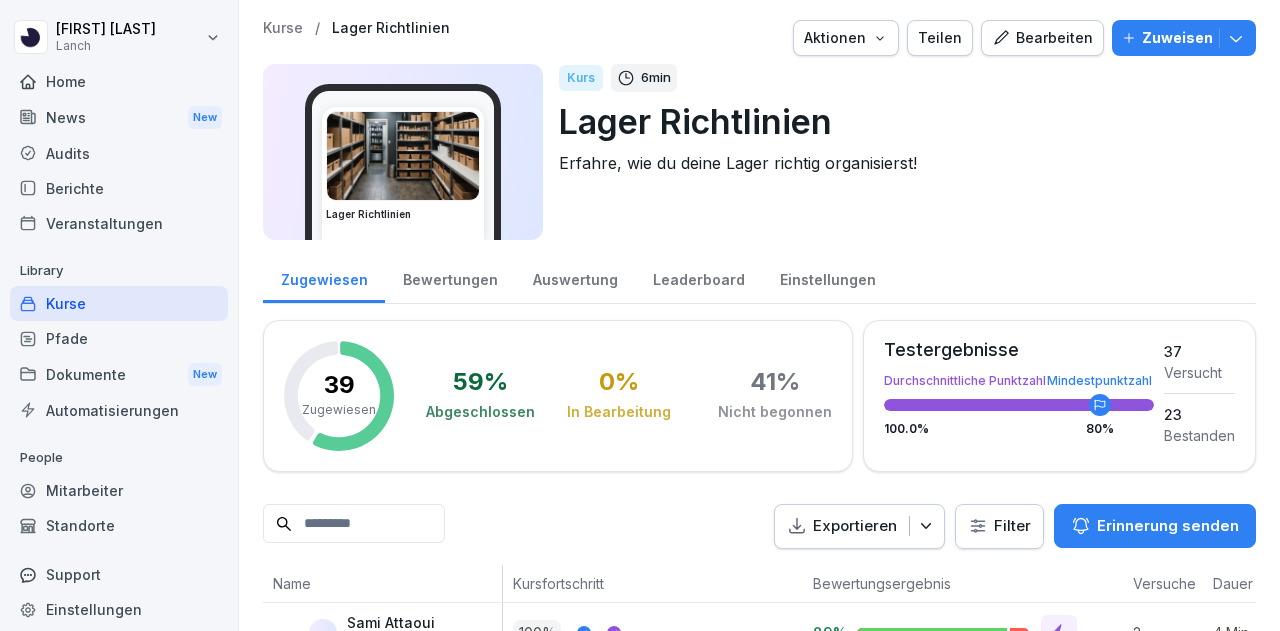 scroll, scrollTop: 0, scrollLeft: 0, axis: both 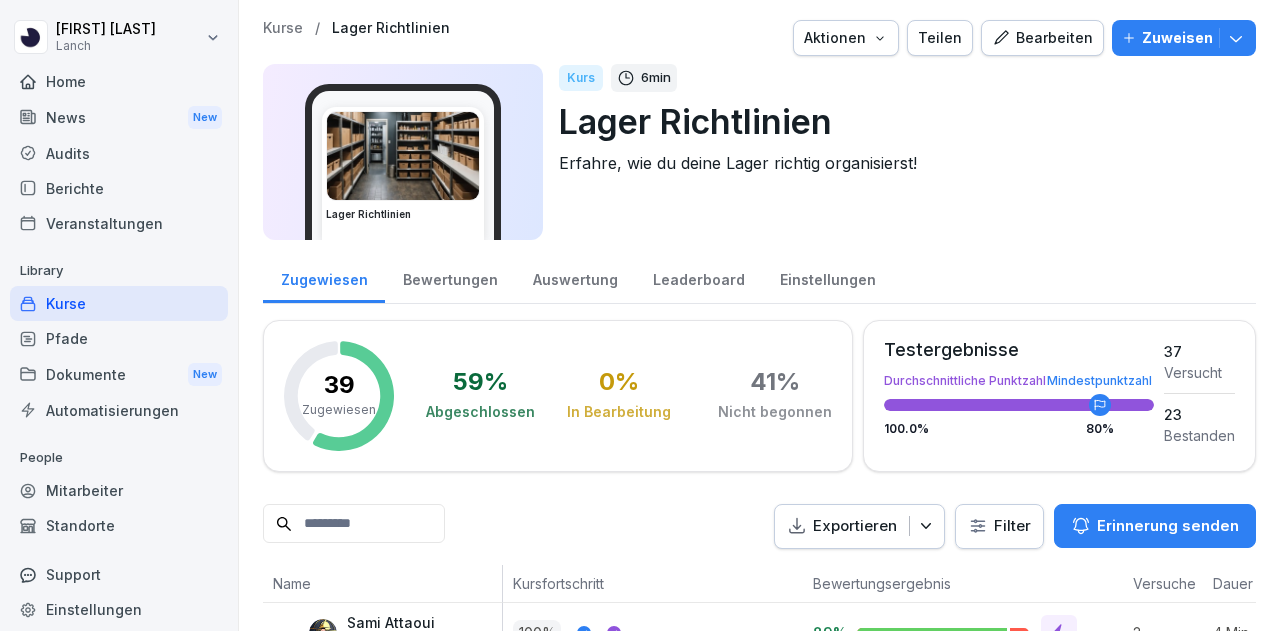 click on "Bearbeiten" at bounding box center [1042, 38] 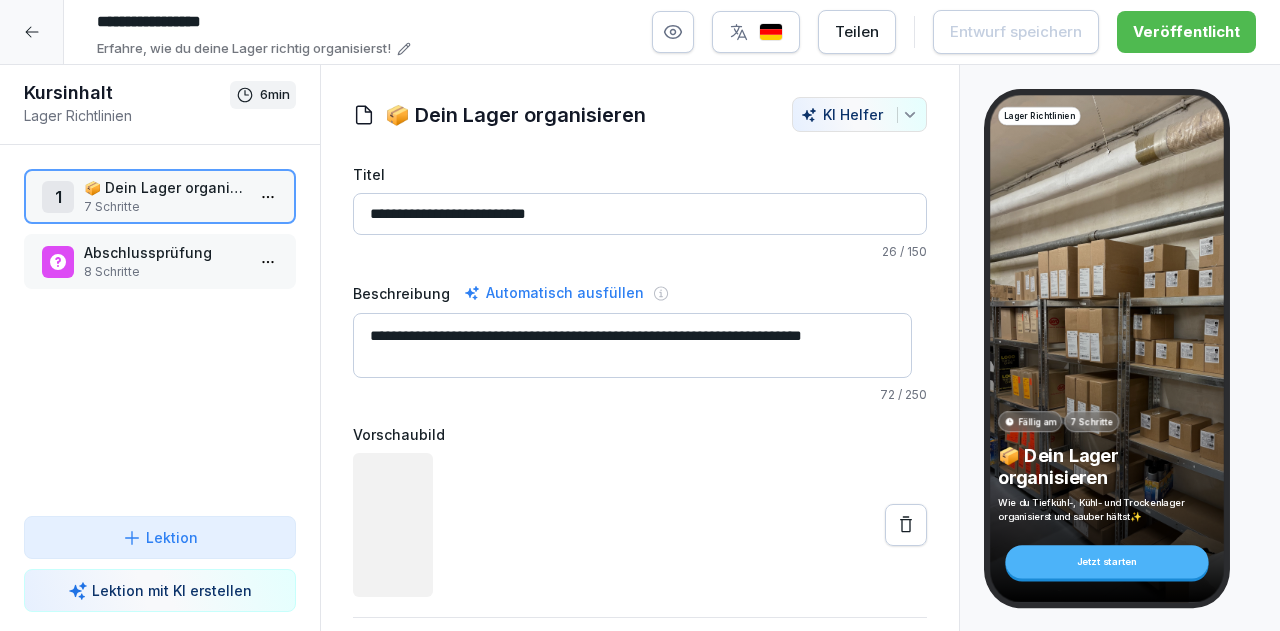 click on "7 Schritte" at bounding box center (164, 207) 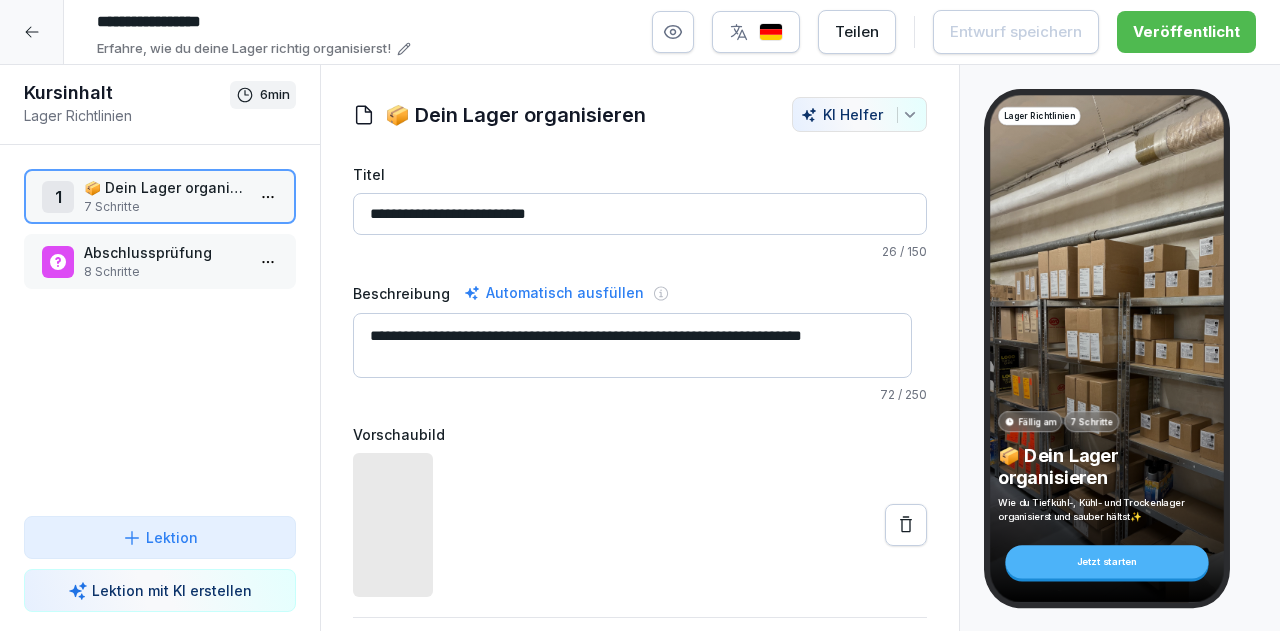 click on "7 Schritte" at bounding box center [164, 207] 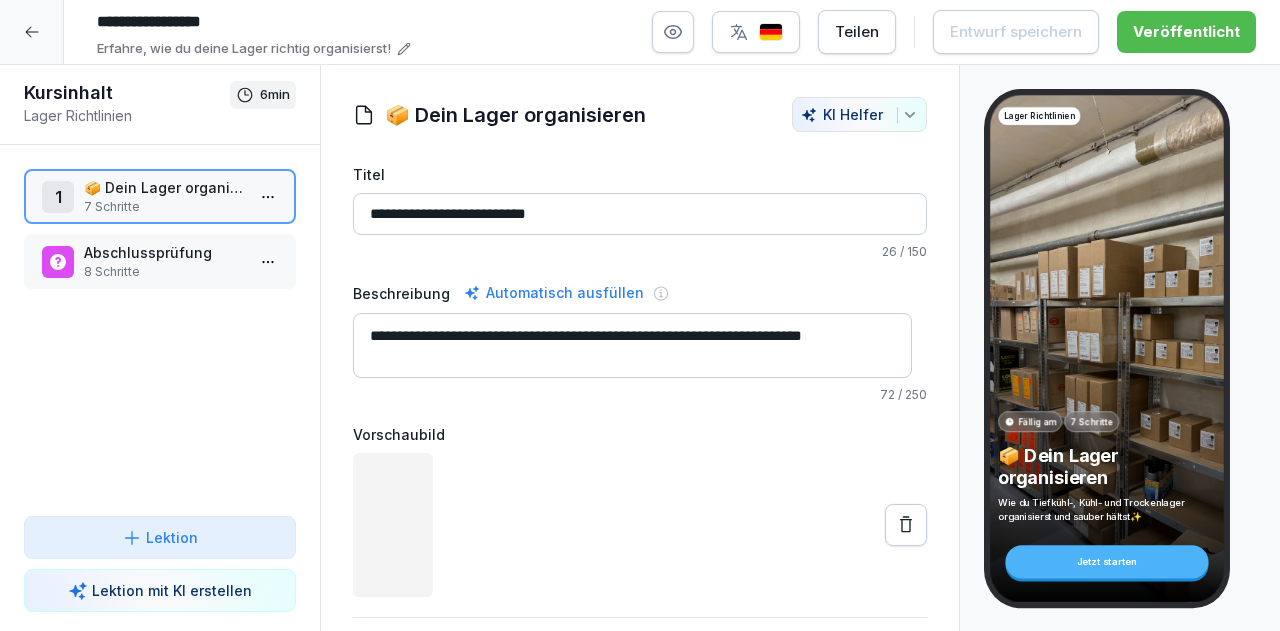 click on "7 Schritte" at bounding box center (164, 207) 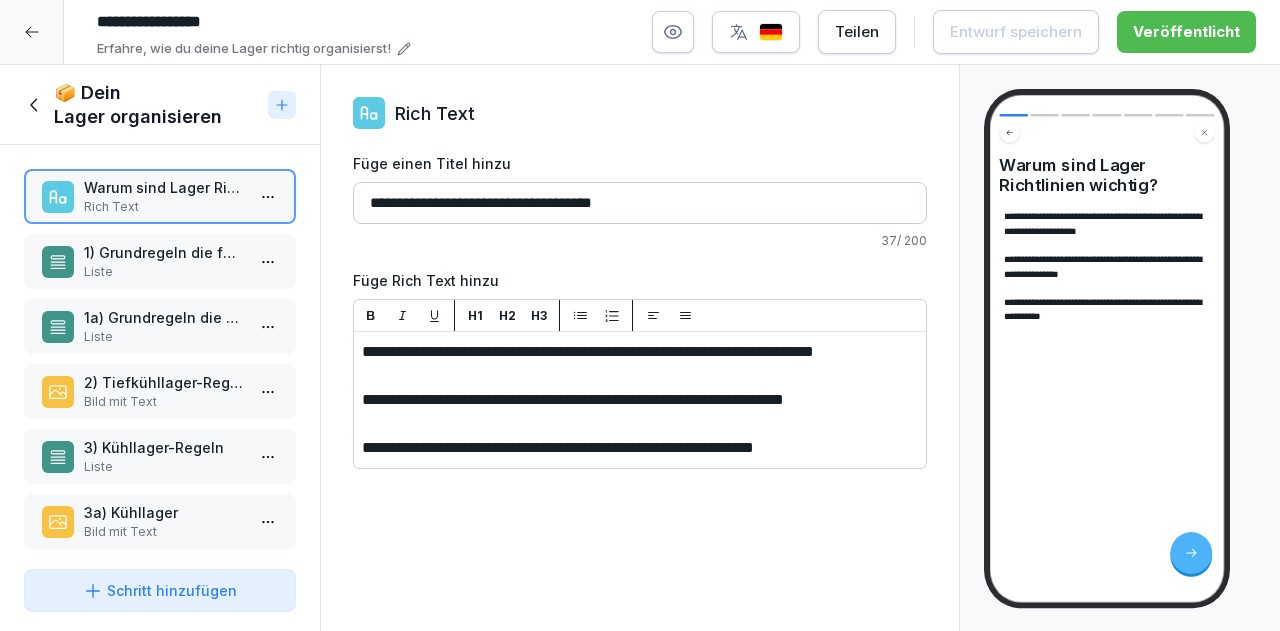 scroll, scrollTop: 91, scrollLeft: 0, axis: vertical 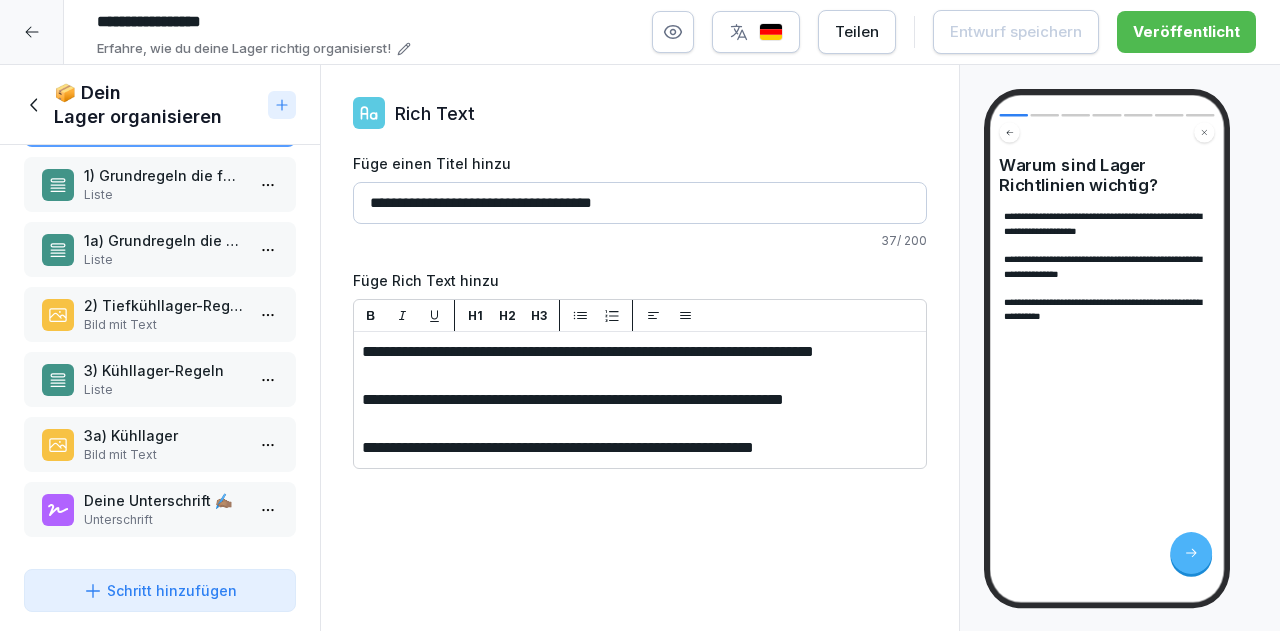 click at bounding box center (32, 32) 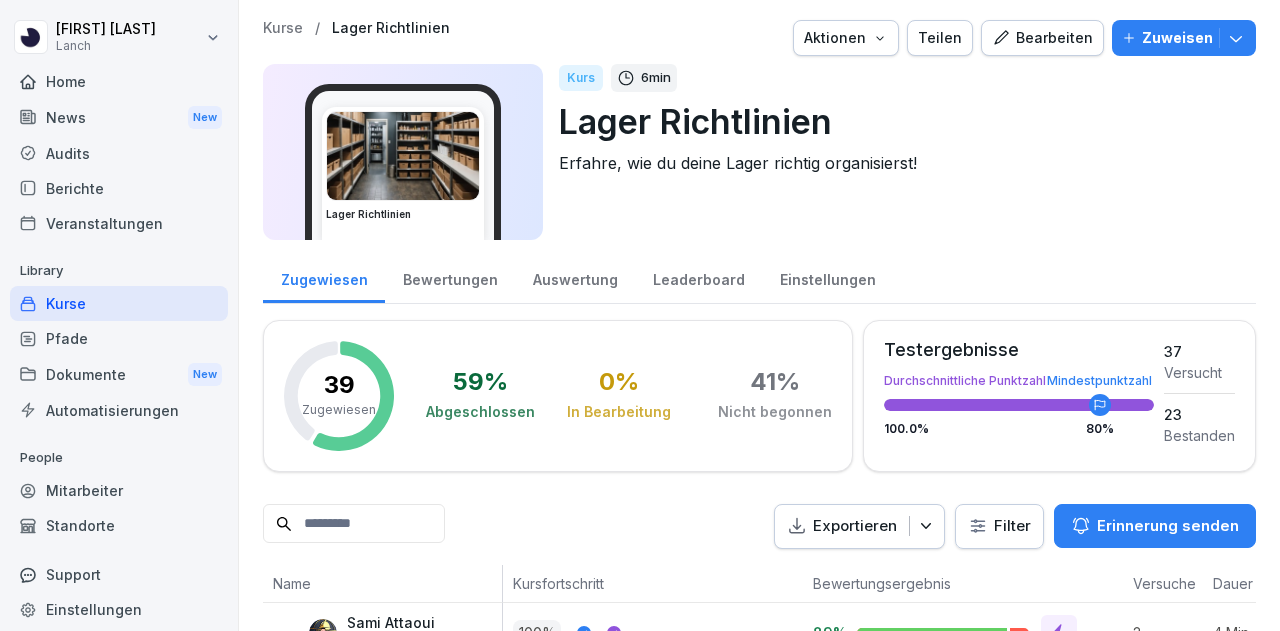 click on "Kurse" at bounding box center [119, 303] 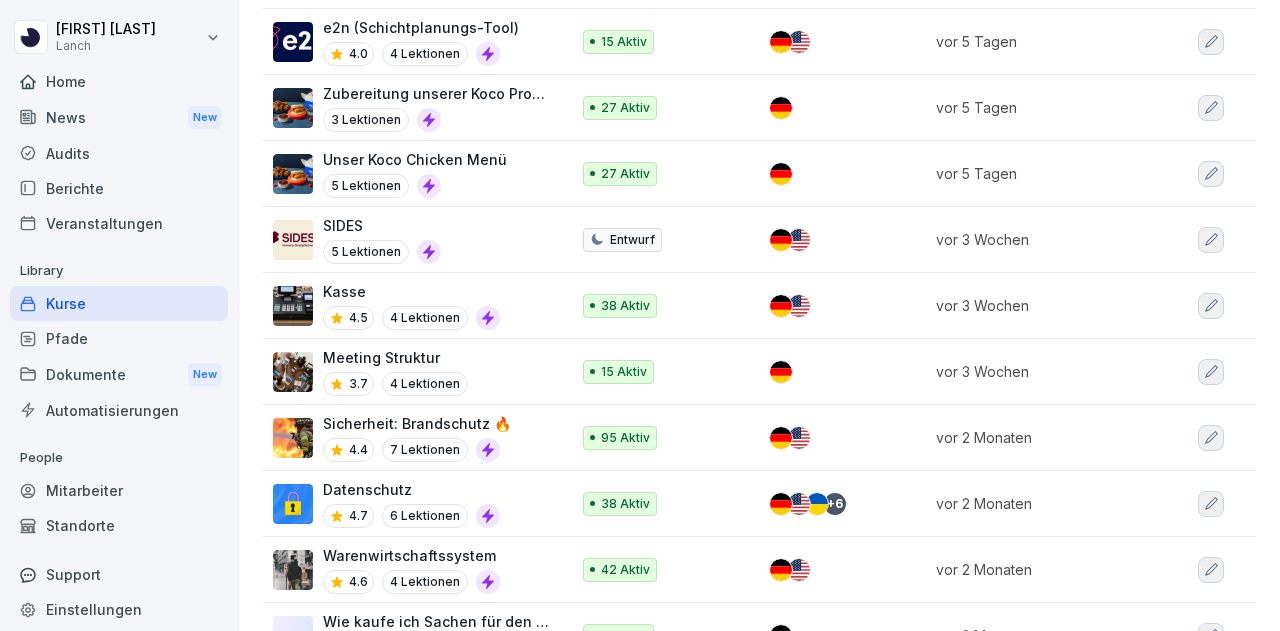 scroll, scrollTop: 1691, scrollLeft: 0, axis: vertical 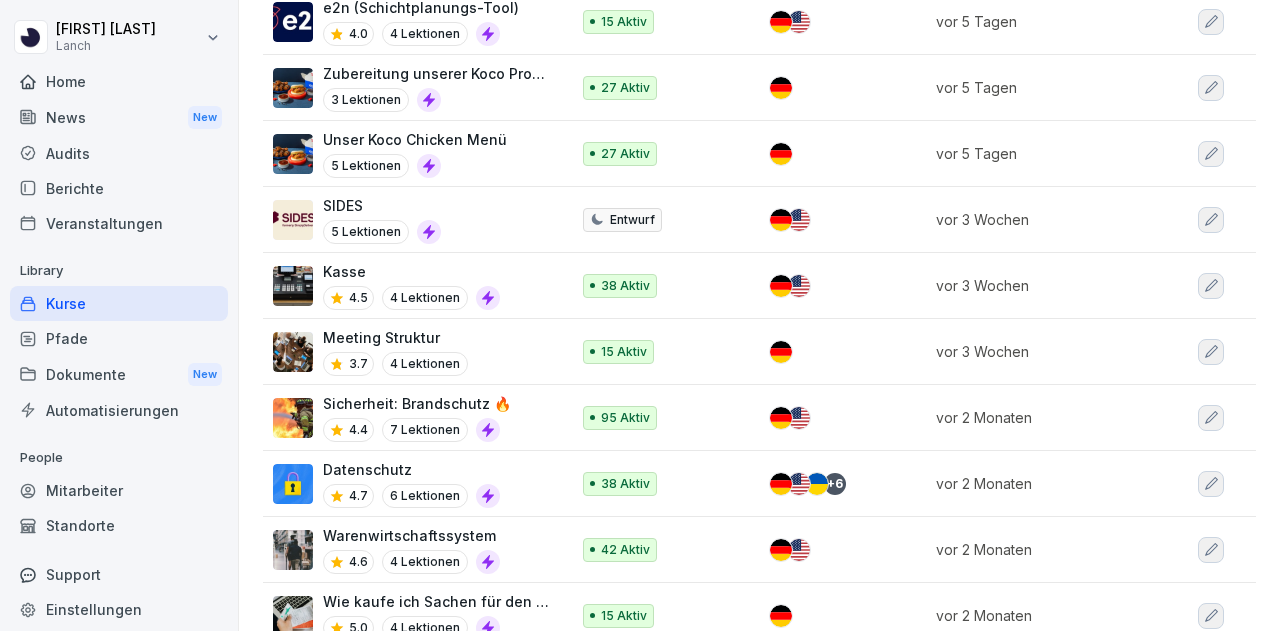 click on "Kasse 4.5 4 Lektionen" at bounding box center (411, 285) 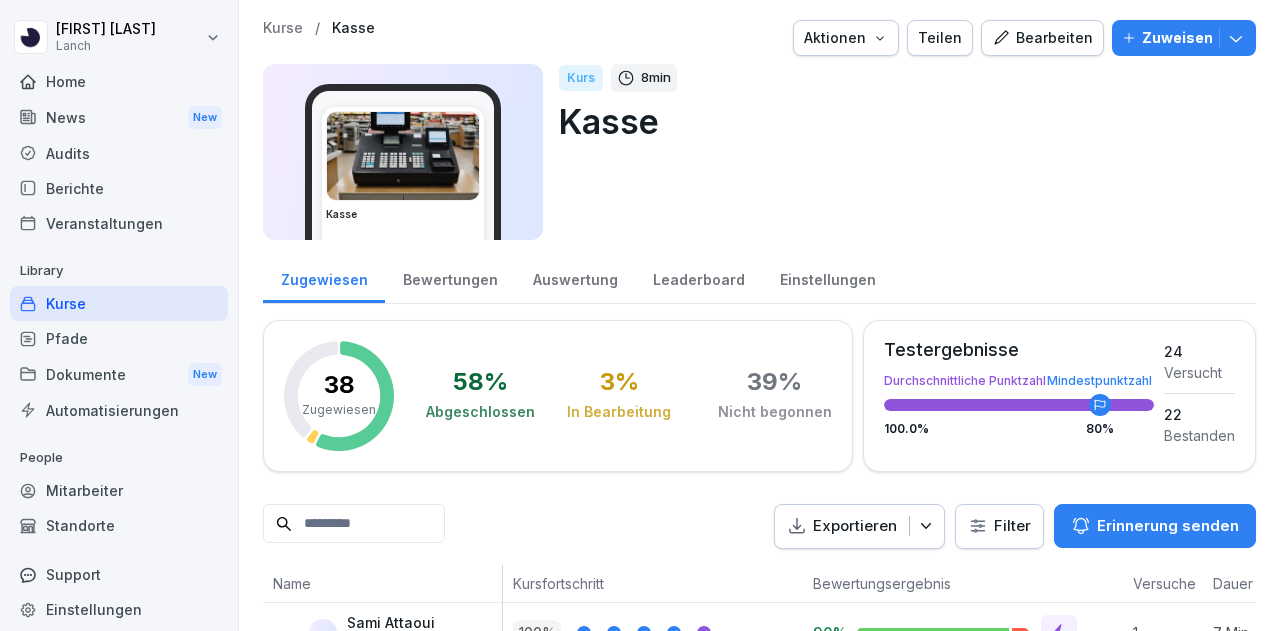 scroll, scrollTop: 0, scrollLeft: 0, axis: both 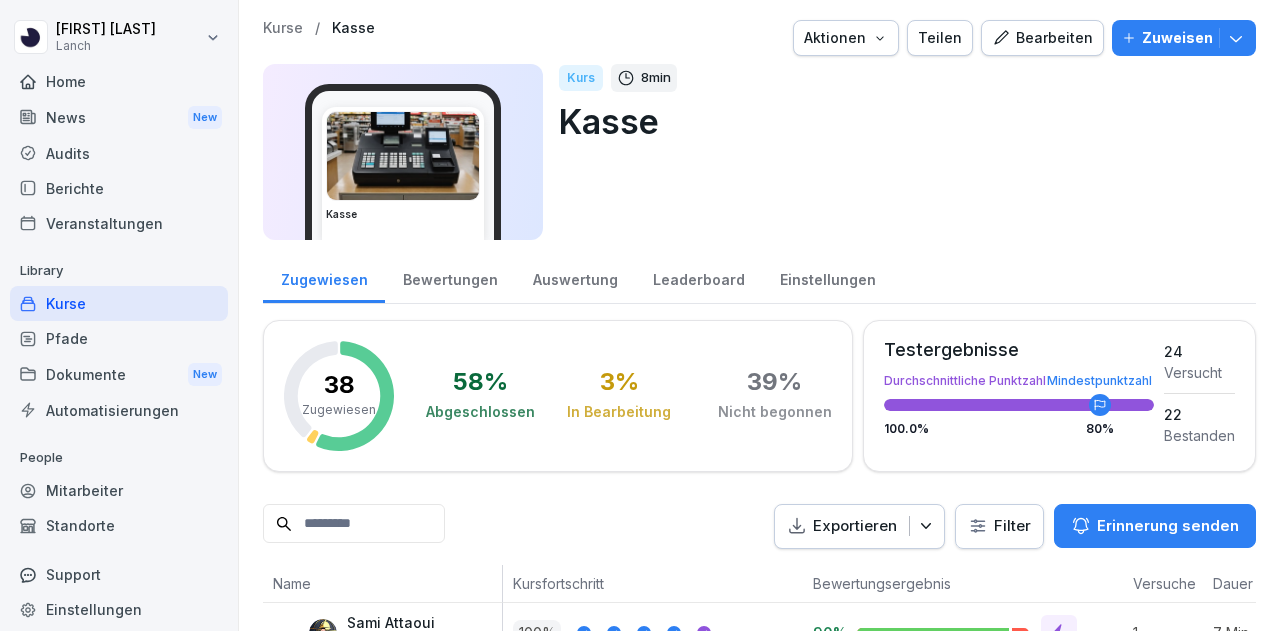 click on "Bearbeiten" at bounding box center (1042, 38) 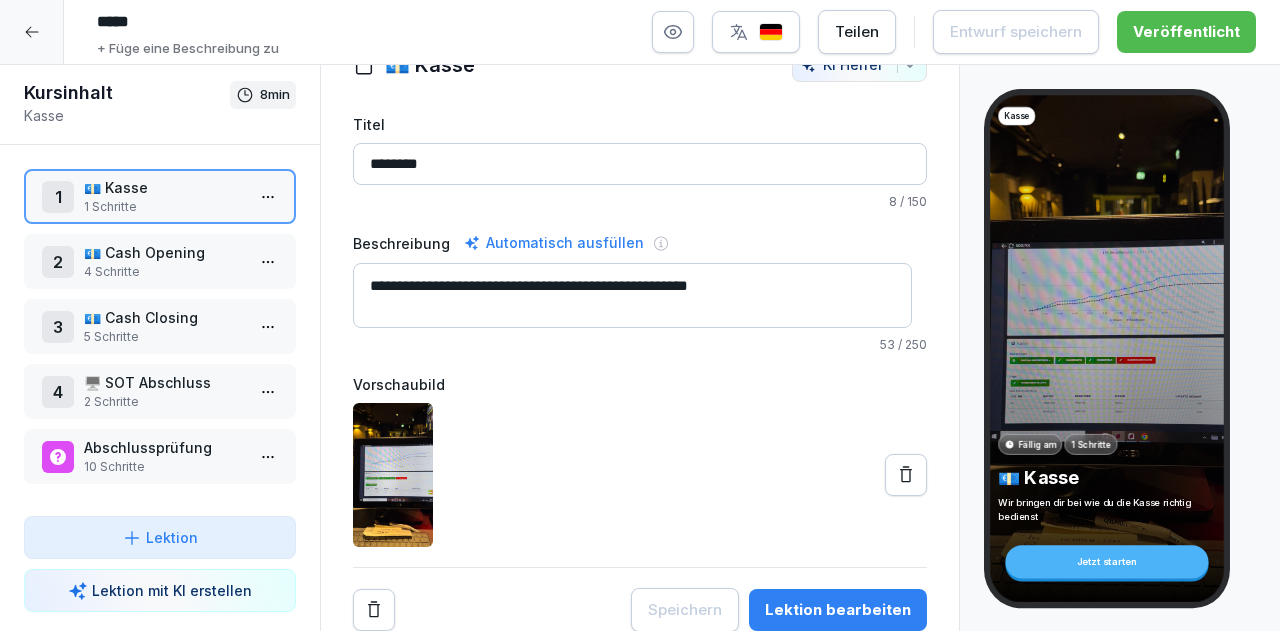 scroll, scrollTop: 63, scrollLeft: 0, axis: vertical 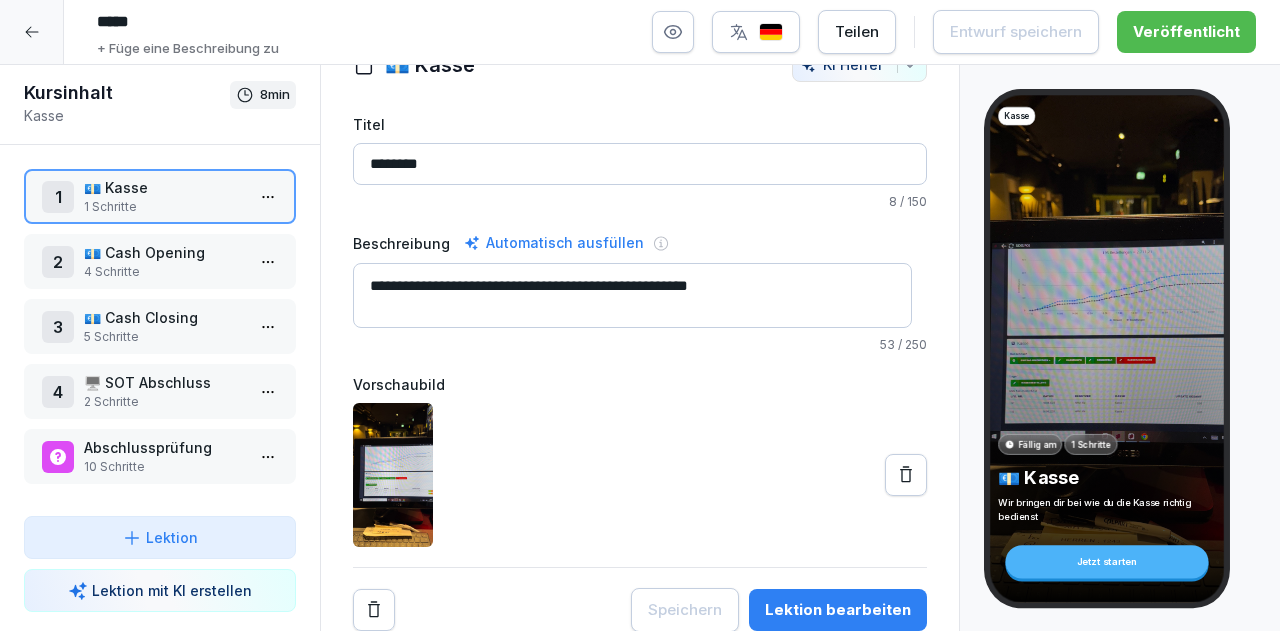 click on "💶 Cash Opening" at bounding box center [164, 252] 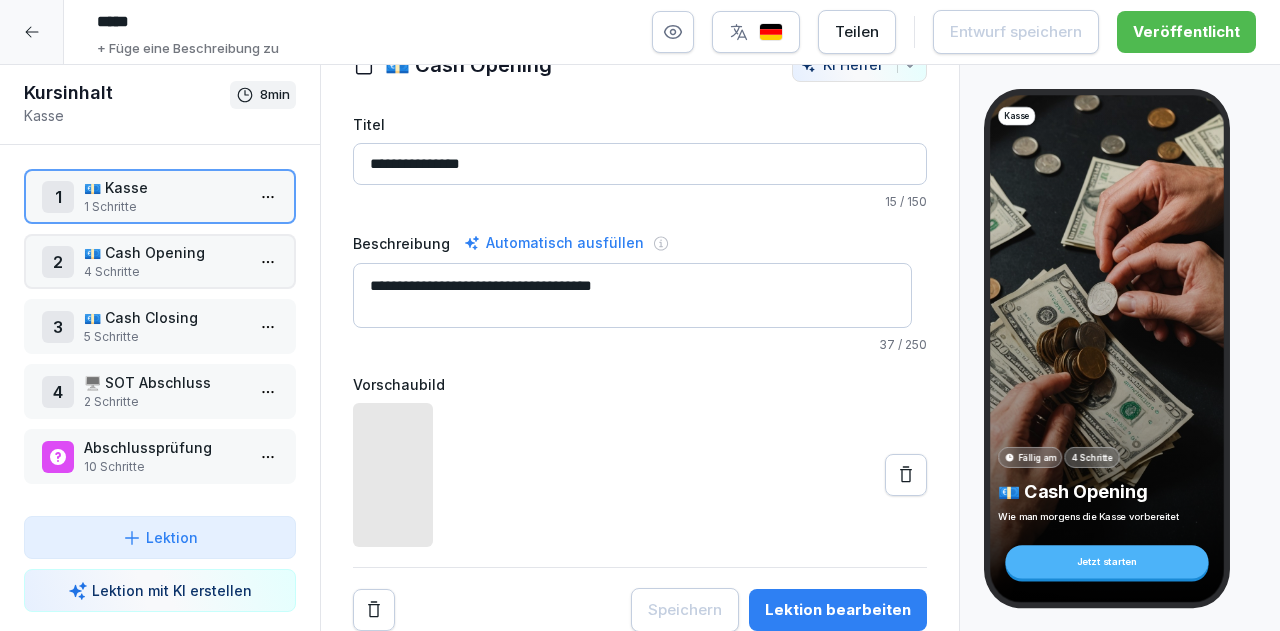 scroll, scrollTop: 0, scrollLeft: 0, axis: both 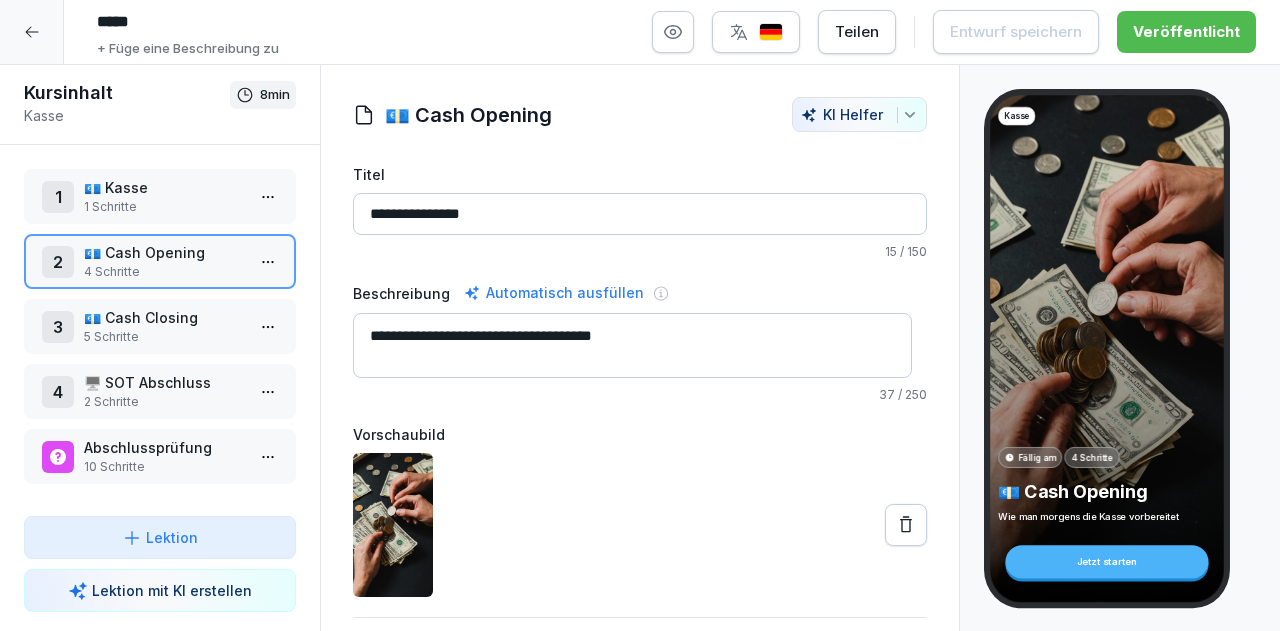 click on "💶 Cash Opening" at bounding box center [164, 252] 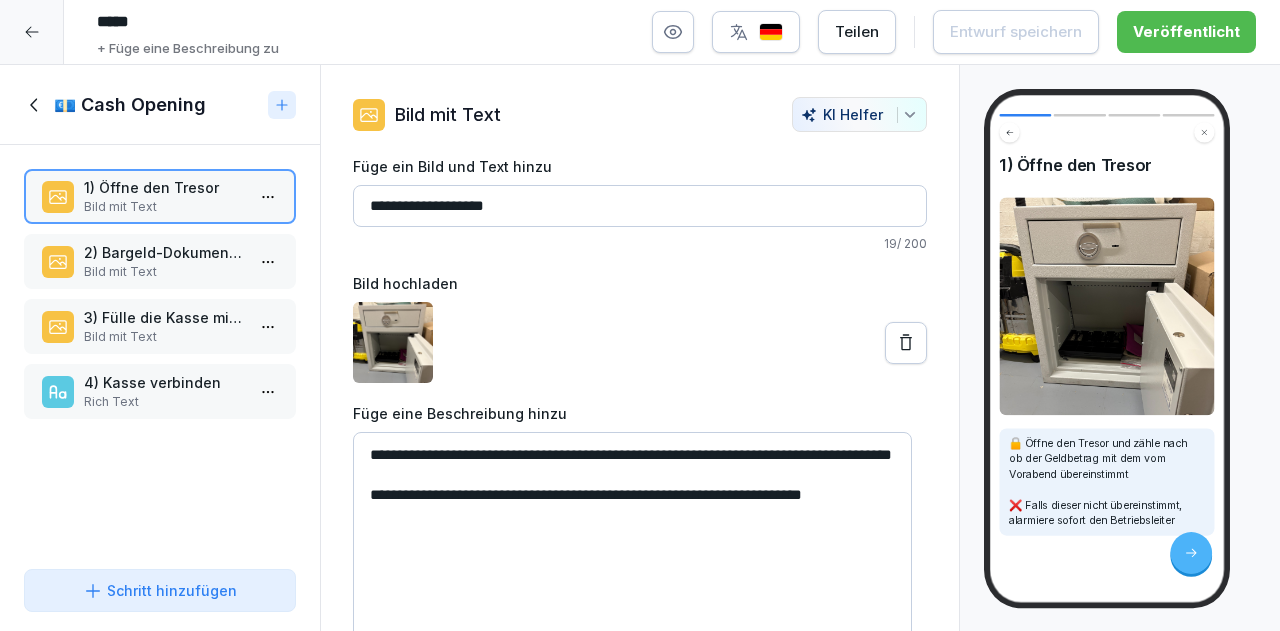 click 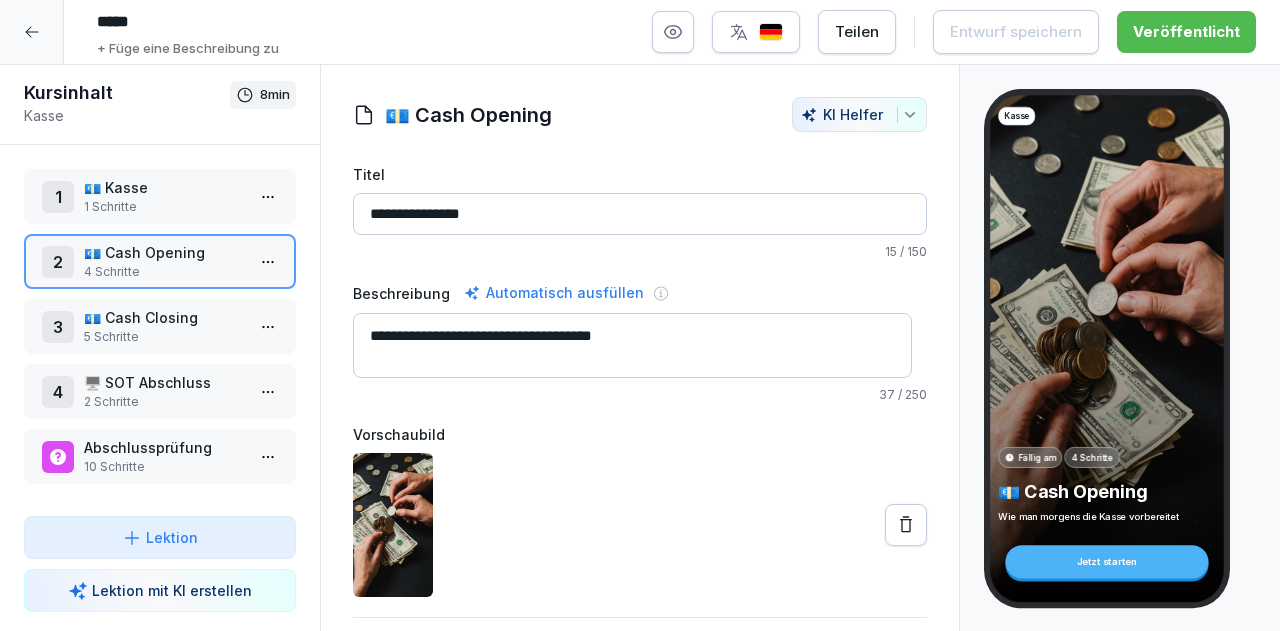 click on "💶 Cash Closing" at bounding box center [164, 317] 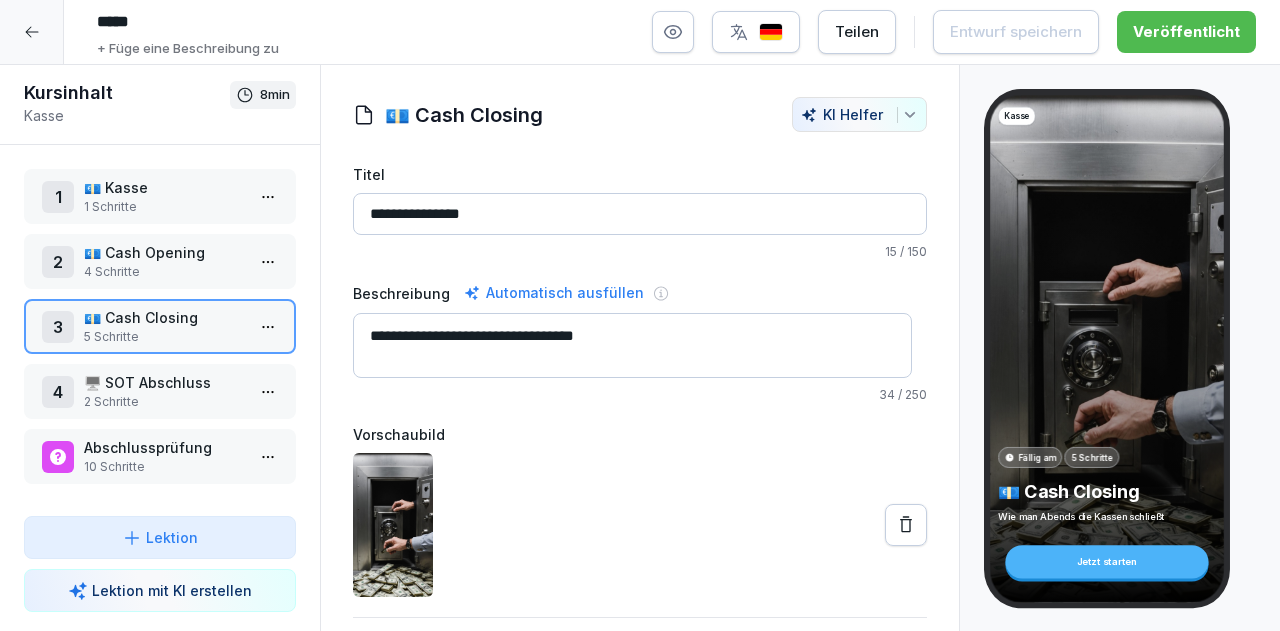 scroll, scrollTop: 4, scrollLeft: 0, axis: vertical 